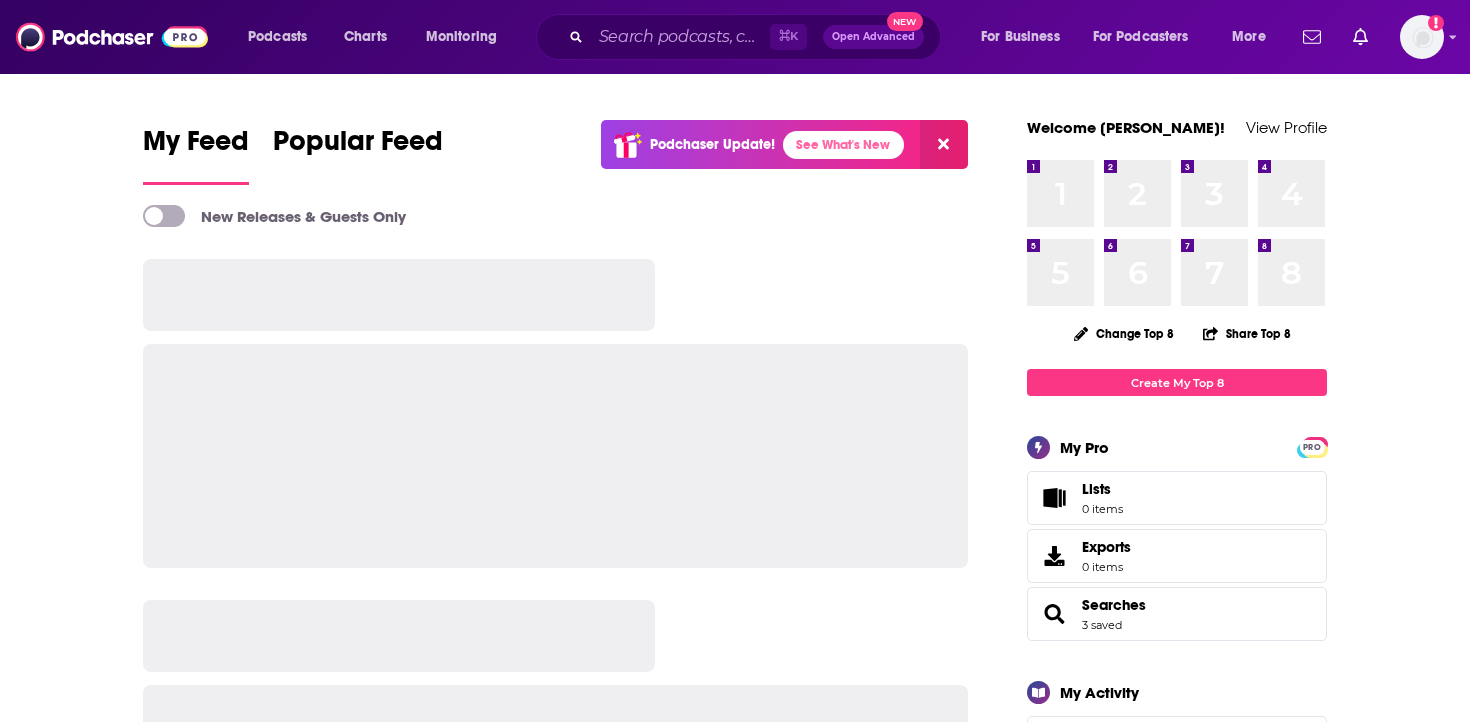 scroll, scrollTop: 0, scrollLeft: 0, axis: both 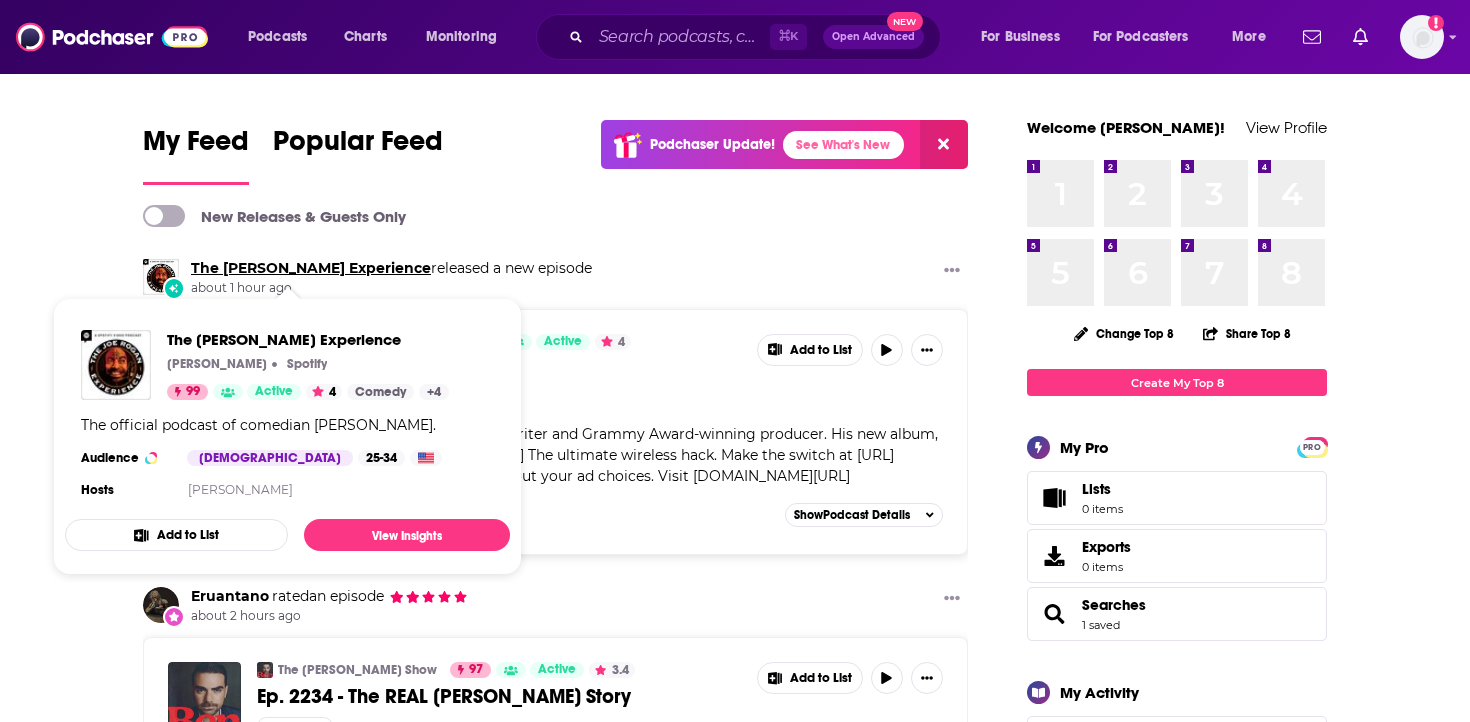 click on "The [PERSON_NAME] Experience" at bounding box center (311, 268) 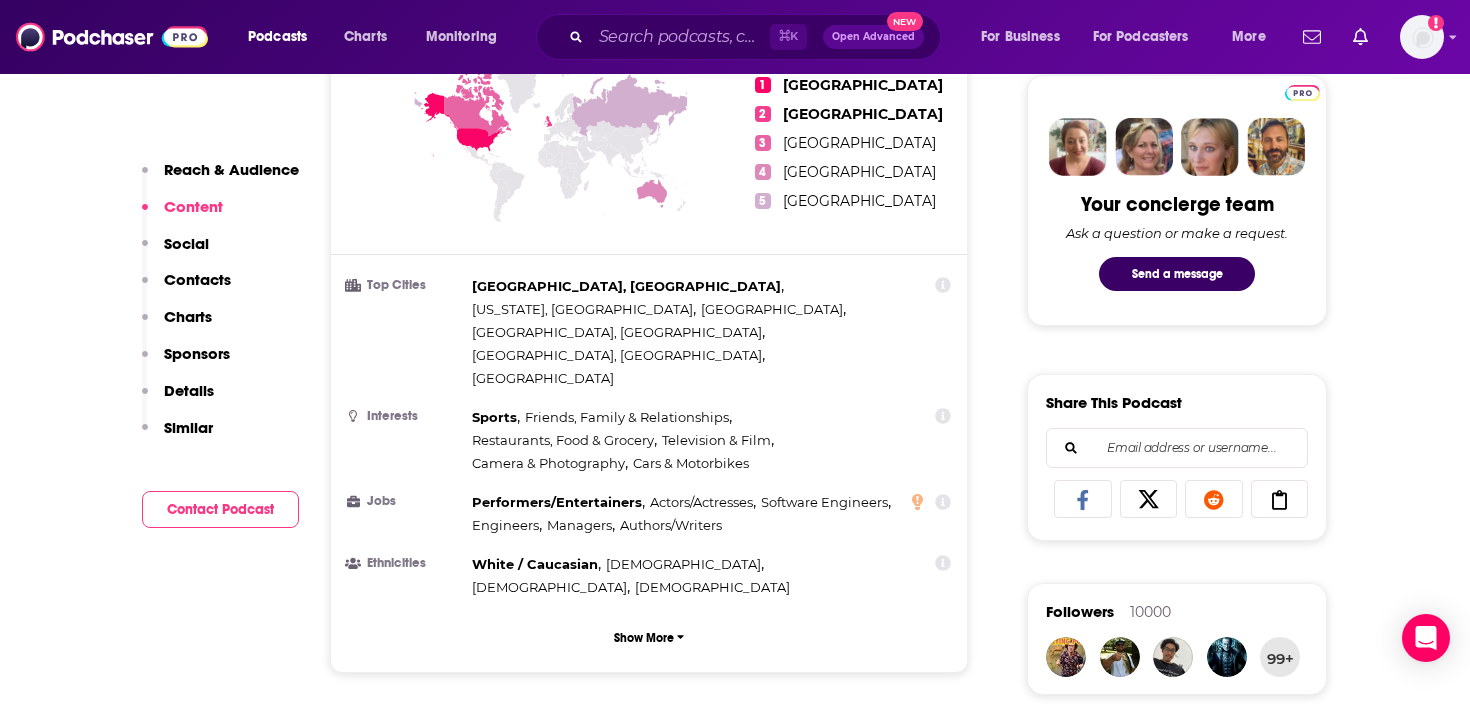 scroll, scrollTop: 952, scrollLeft: 0, axis: vertical 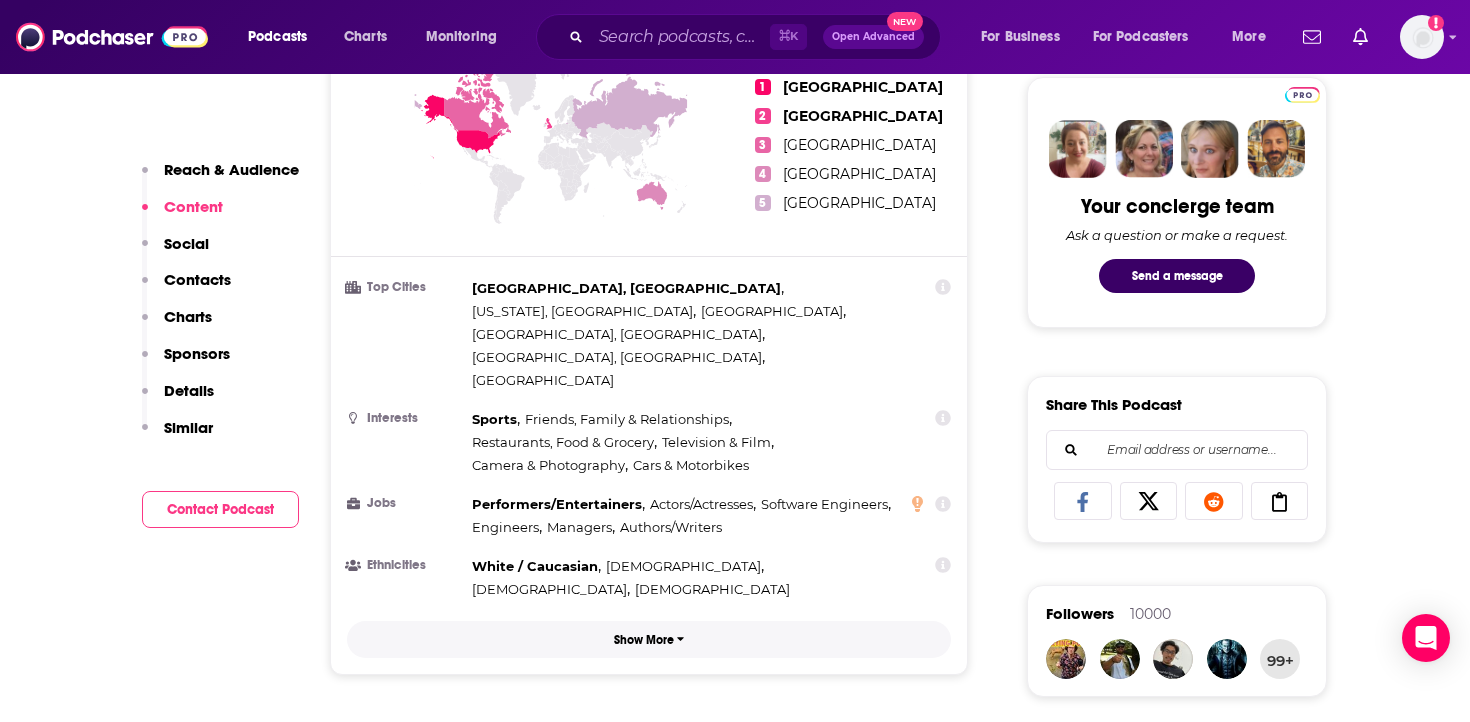 click on "Show More" at bounding box center [644, 640] 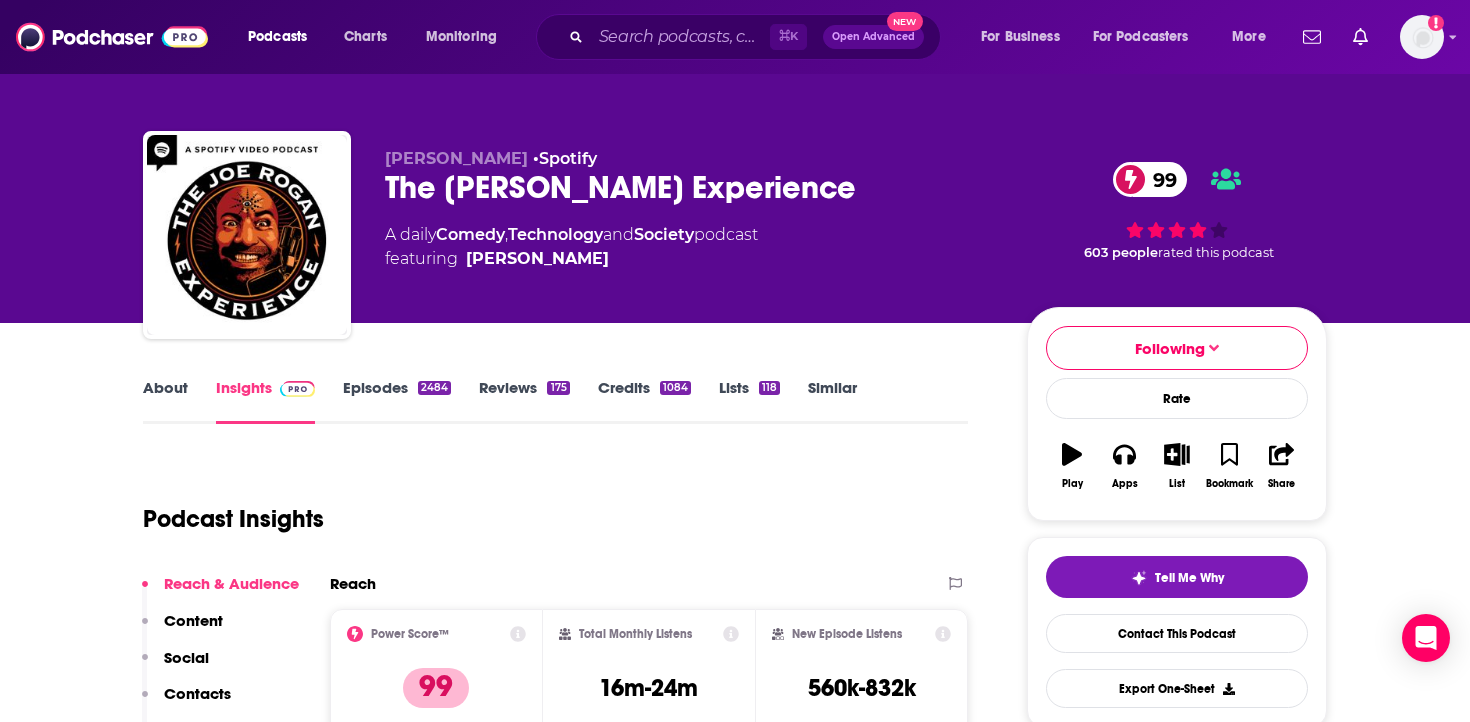 scroll, scrollTop: 0, scrollLeft: 0, axis: both 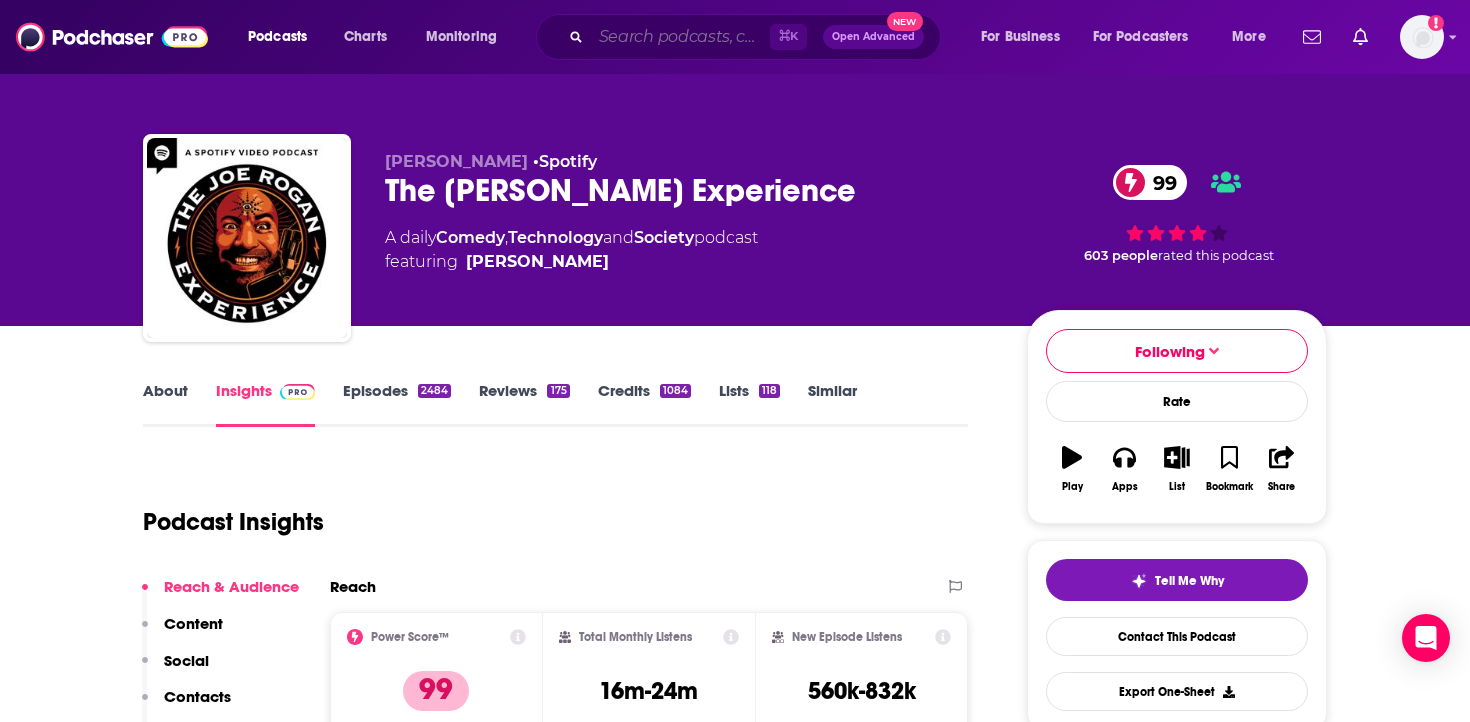 click at bounding box center [680, 37] 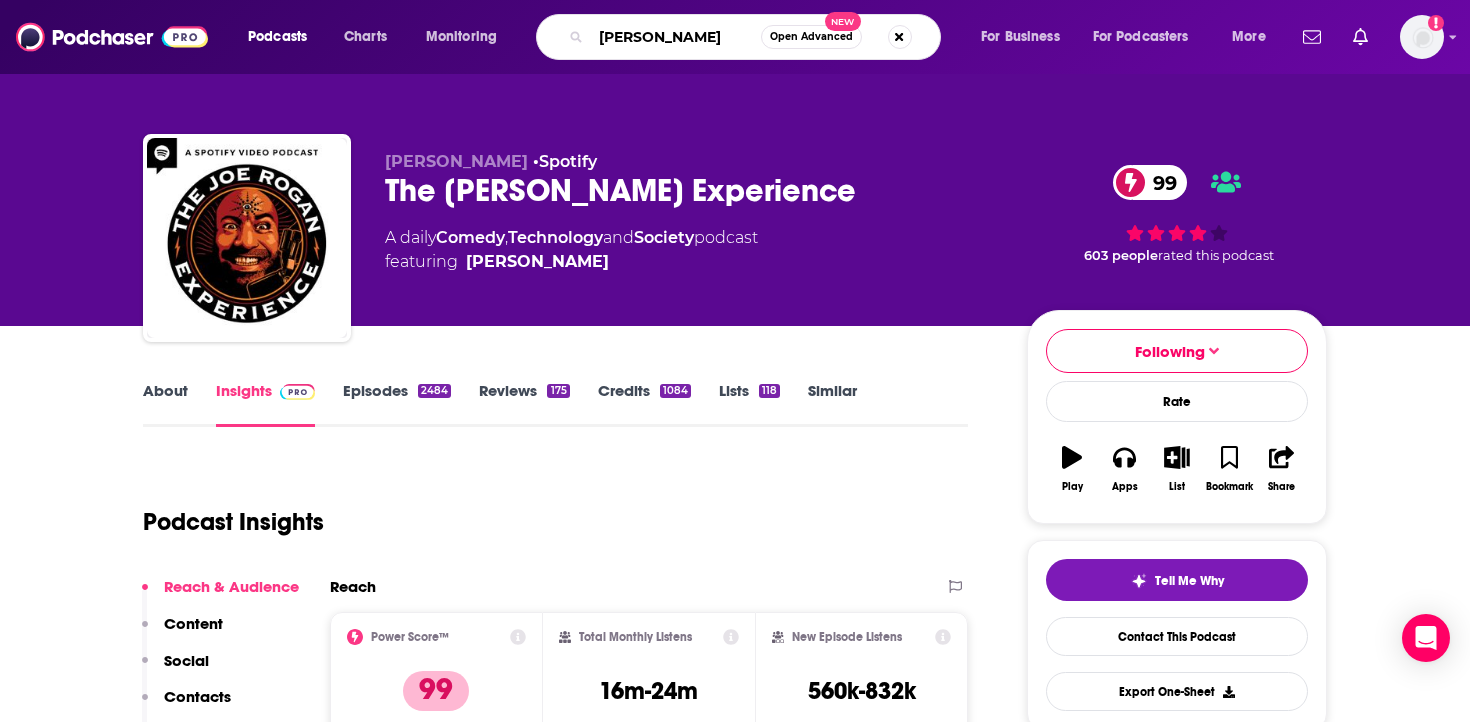 type on "theo vonn" 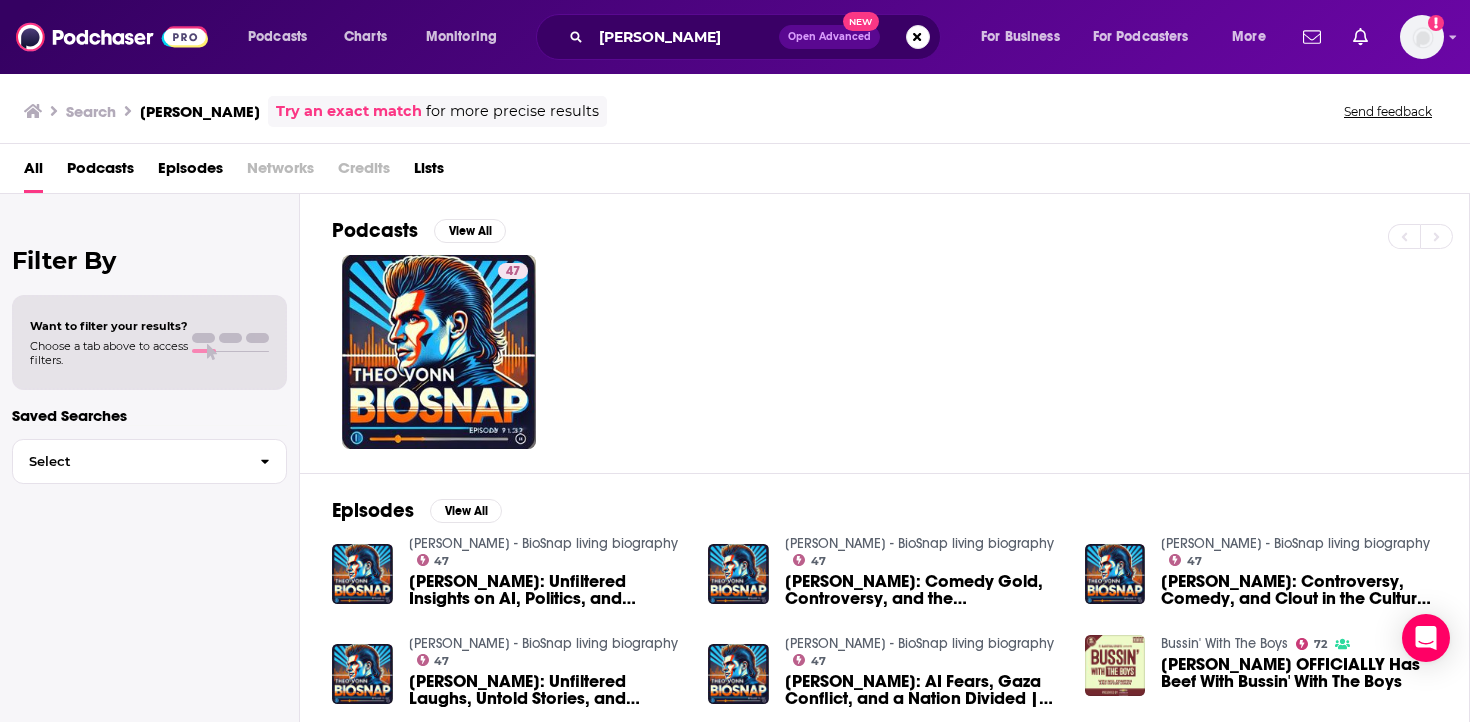 click on "Podcasts" at bounding box center [100, 172] 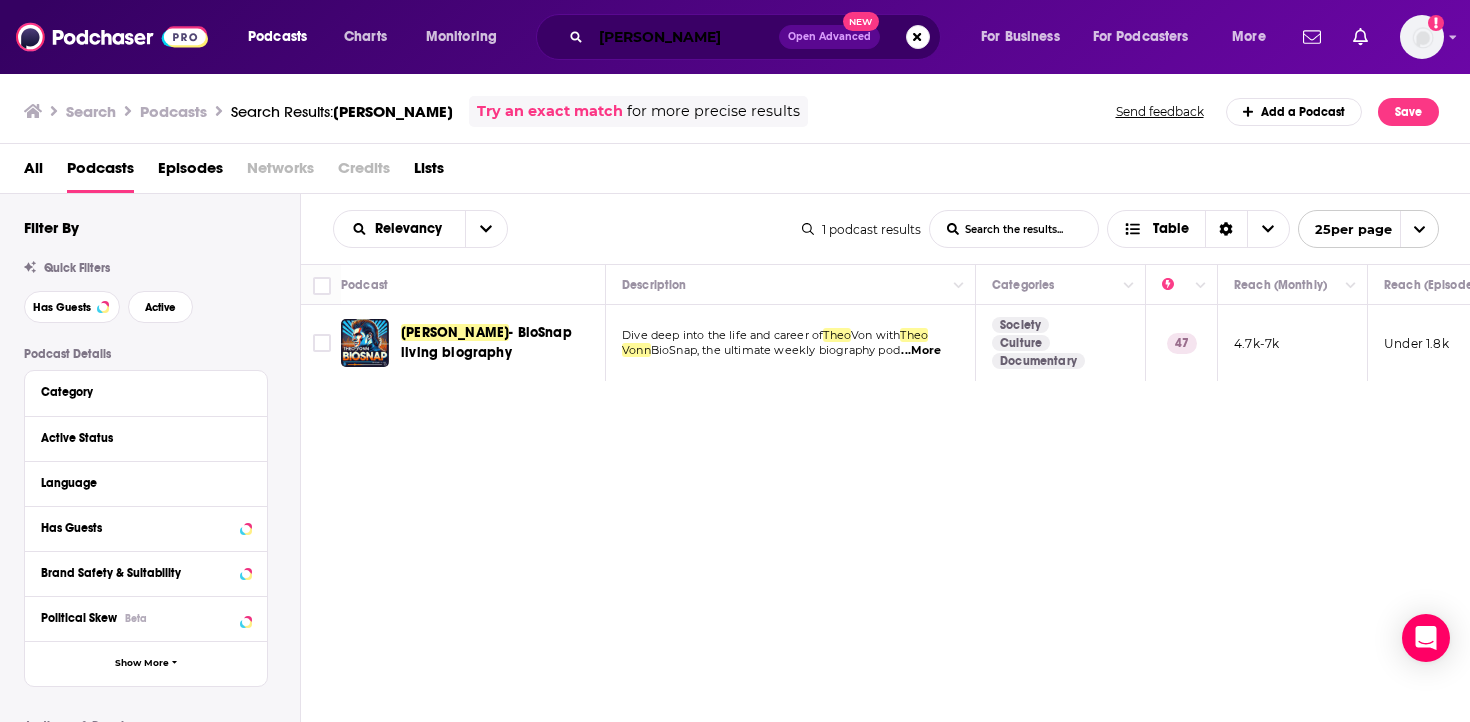 click on "theo vonn" at bounding box center [685, 37] 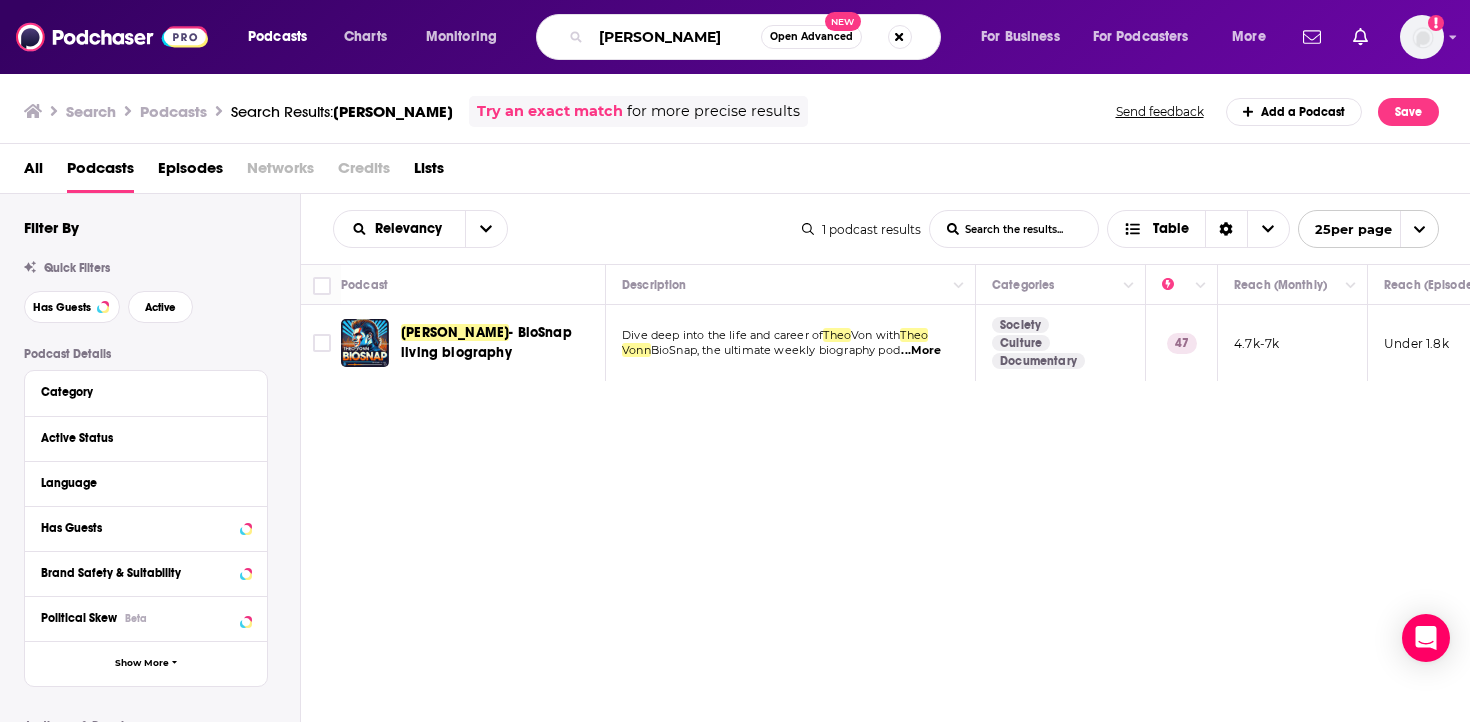 click on "theo vonn" at bounding box center [676, 37] 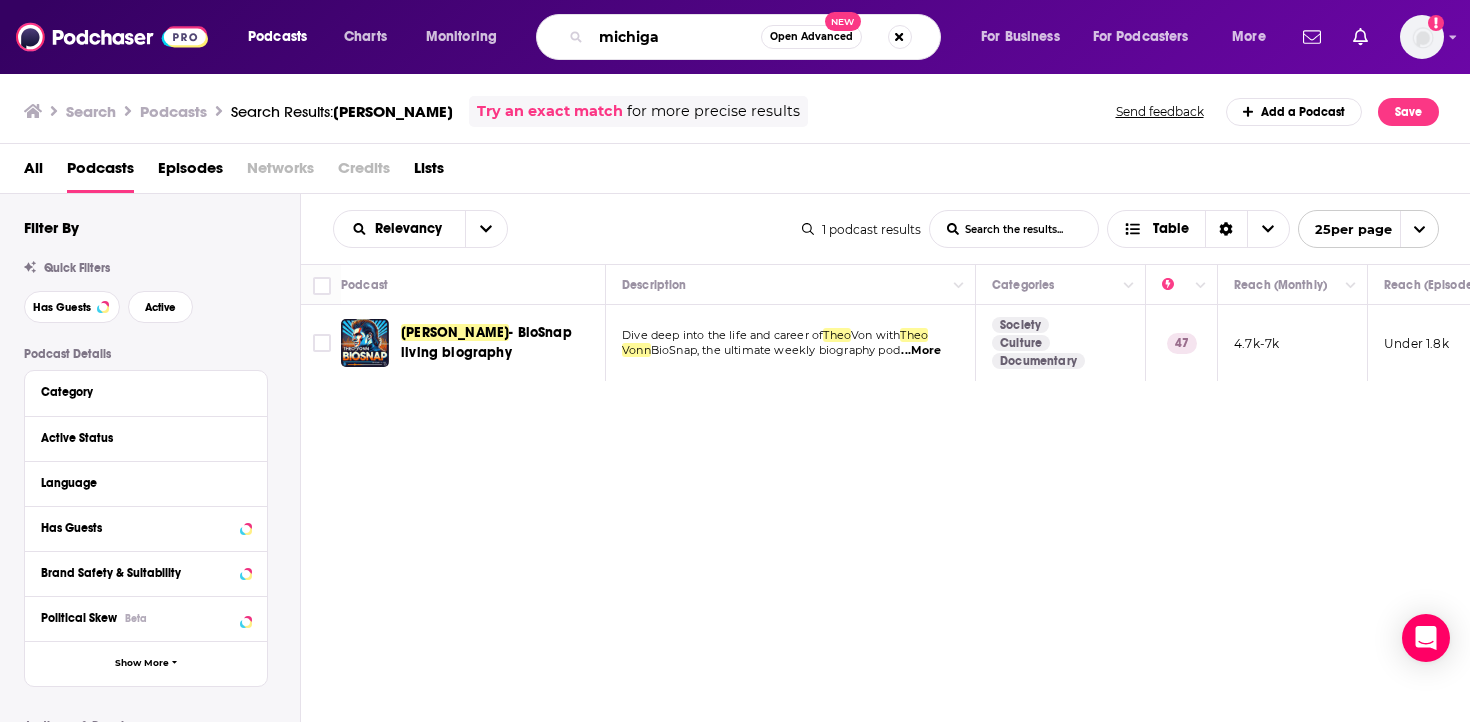 type on "michiga" 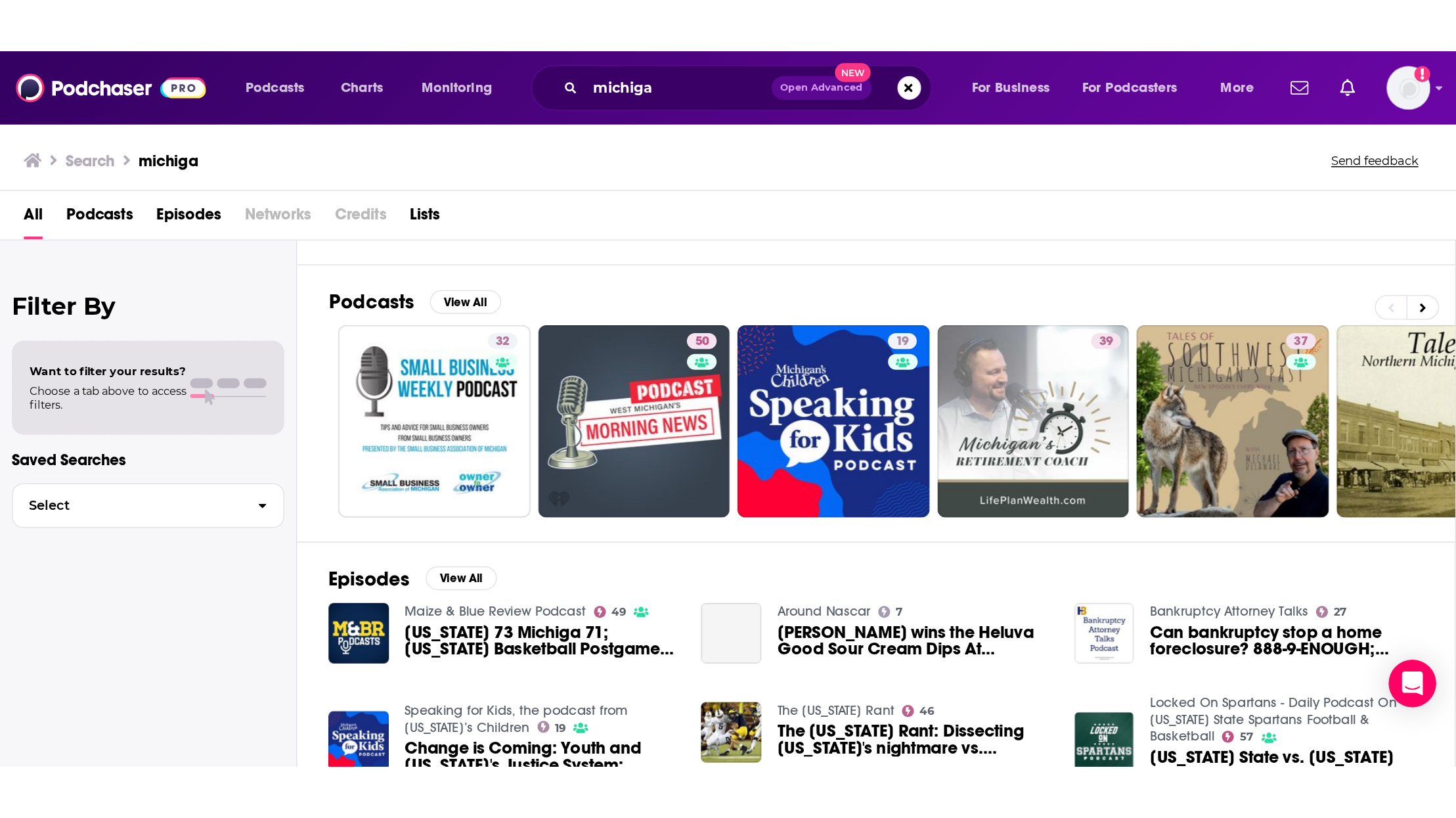 scroll, scrollTop: 0, scrollLeft: 0, axis: both 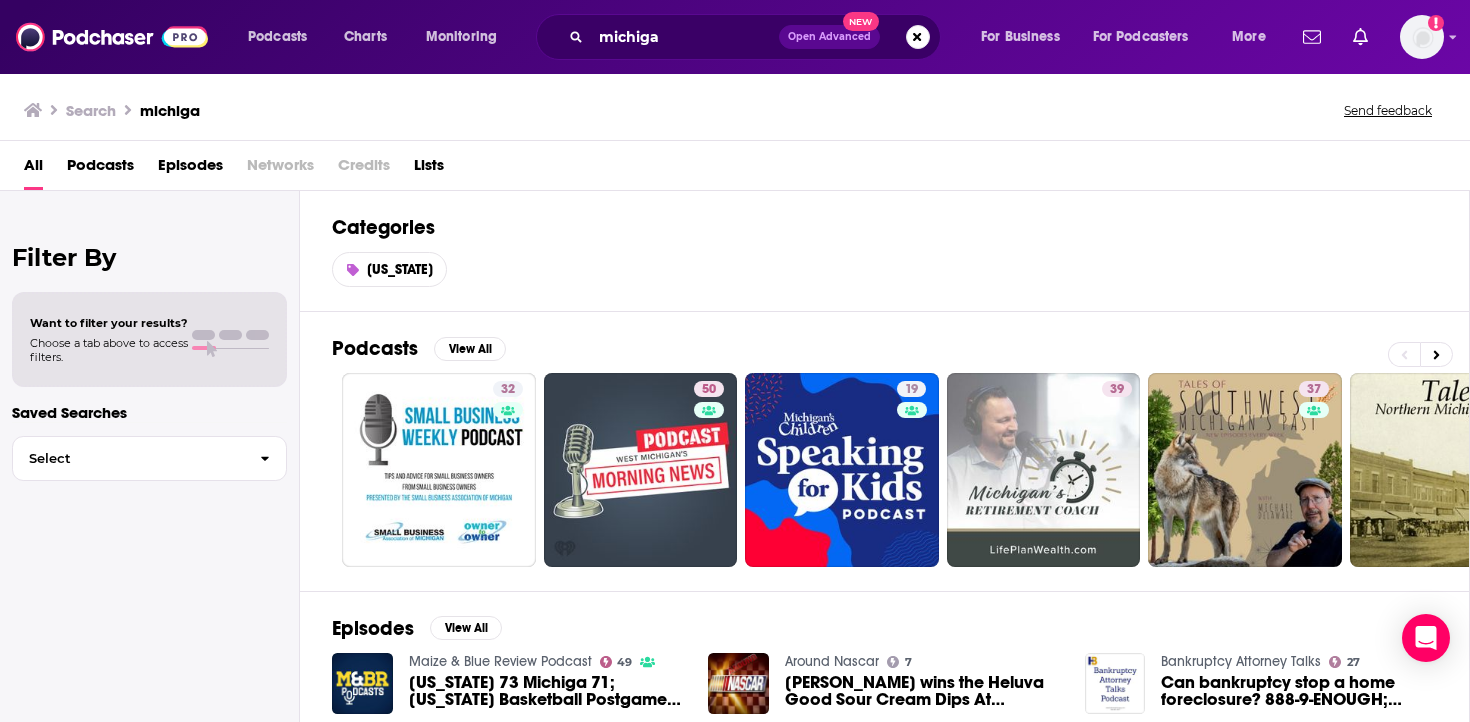 click on "Podcasts" at bounding box center (100, 169) 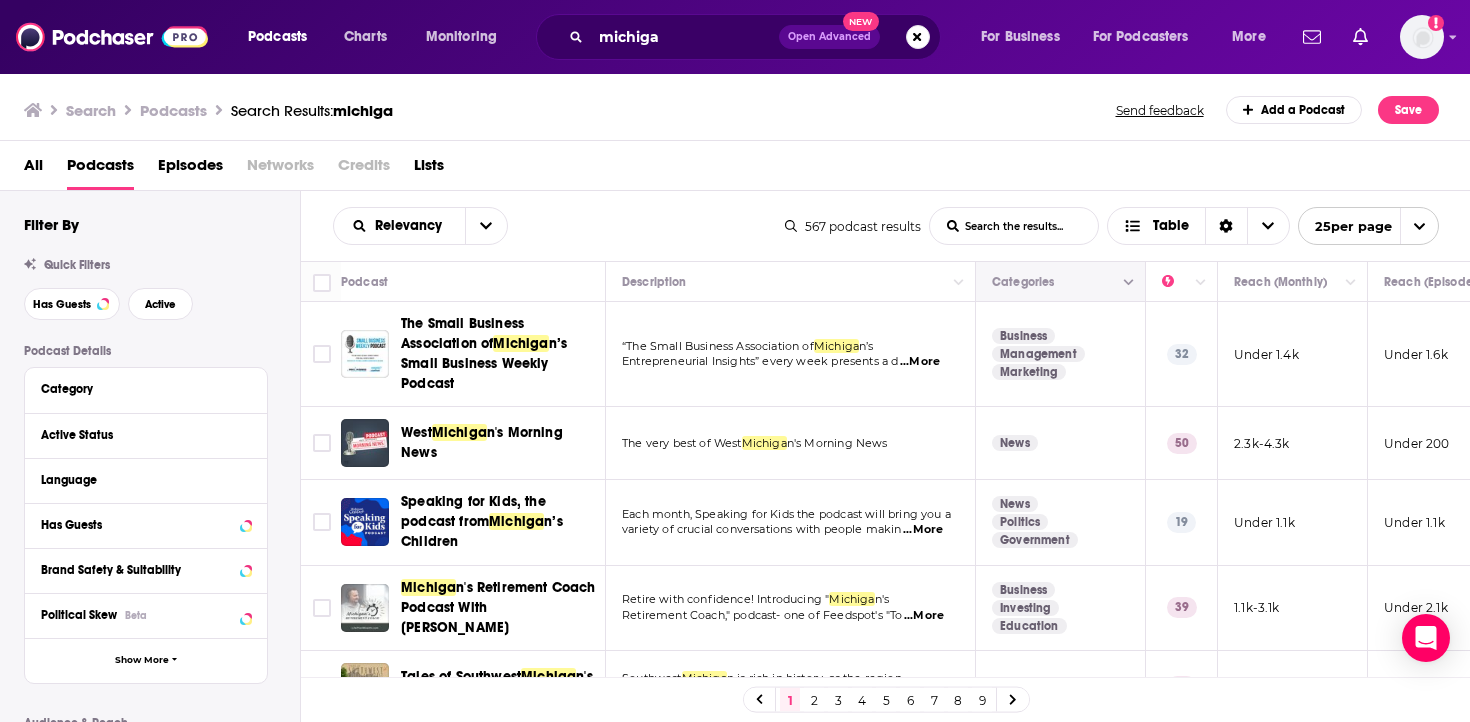 click at bounding box center (1129, 283) 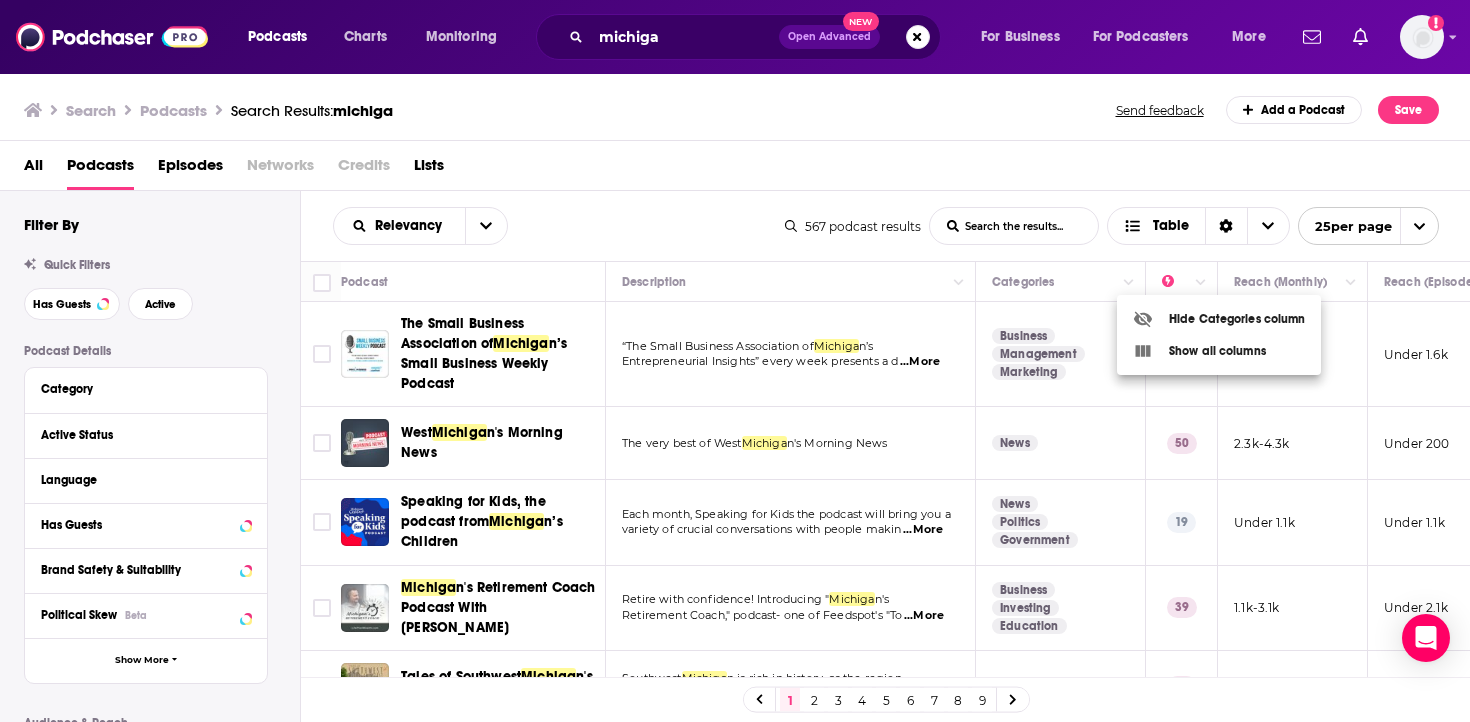 click at bounding box center (735, 361) 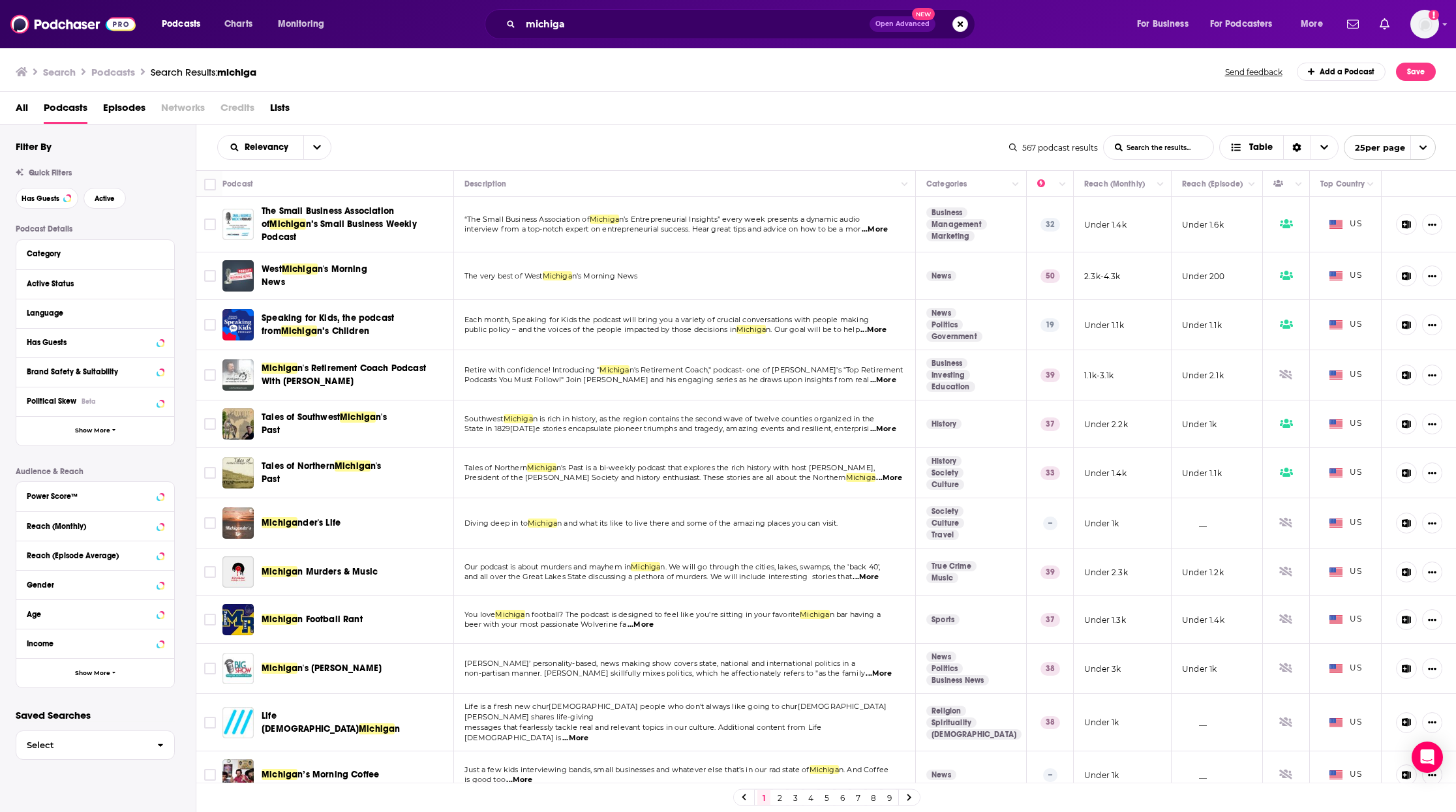 click on "All" at bounding box center (22, 110) 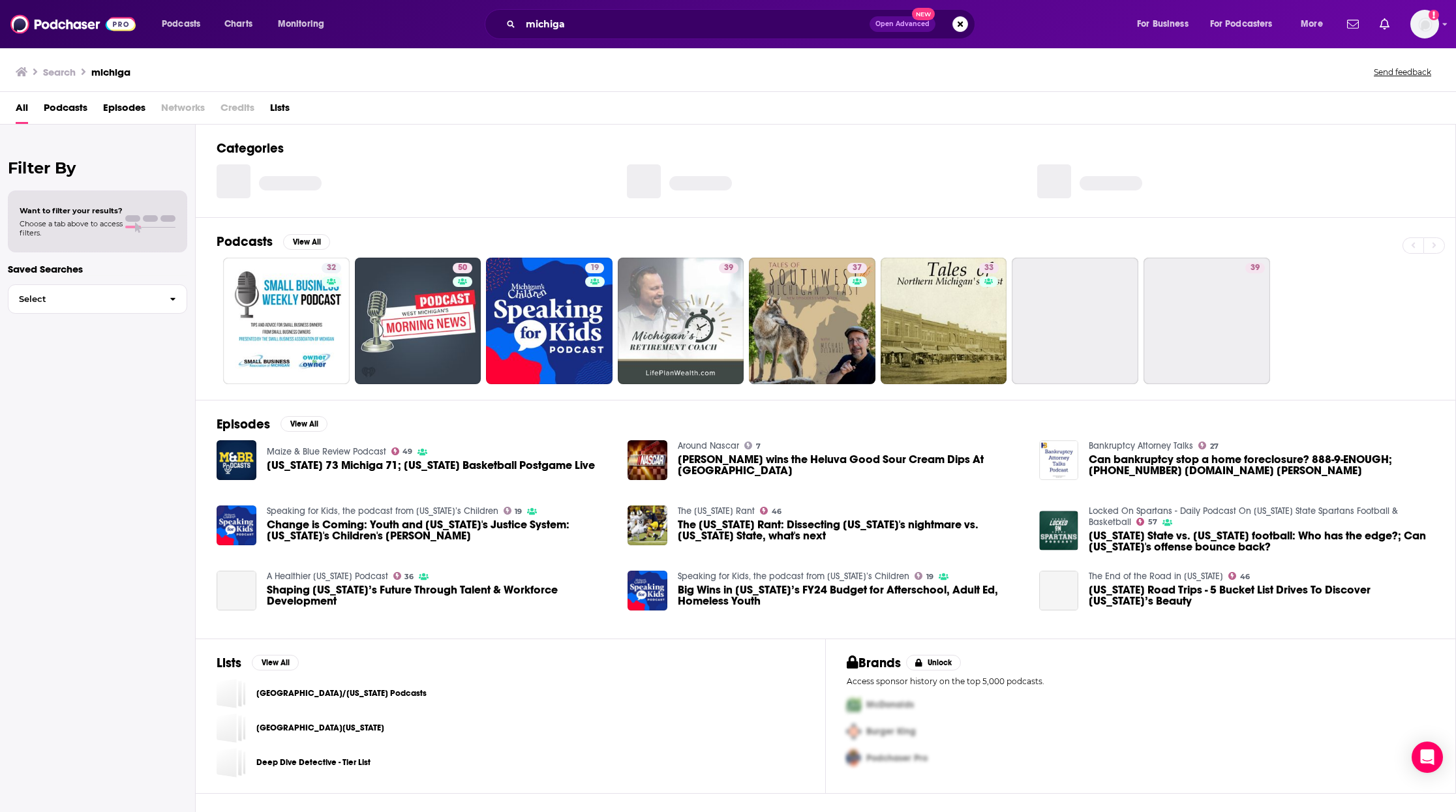 click on "All" at bounding box center (22, 110) 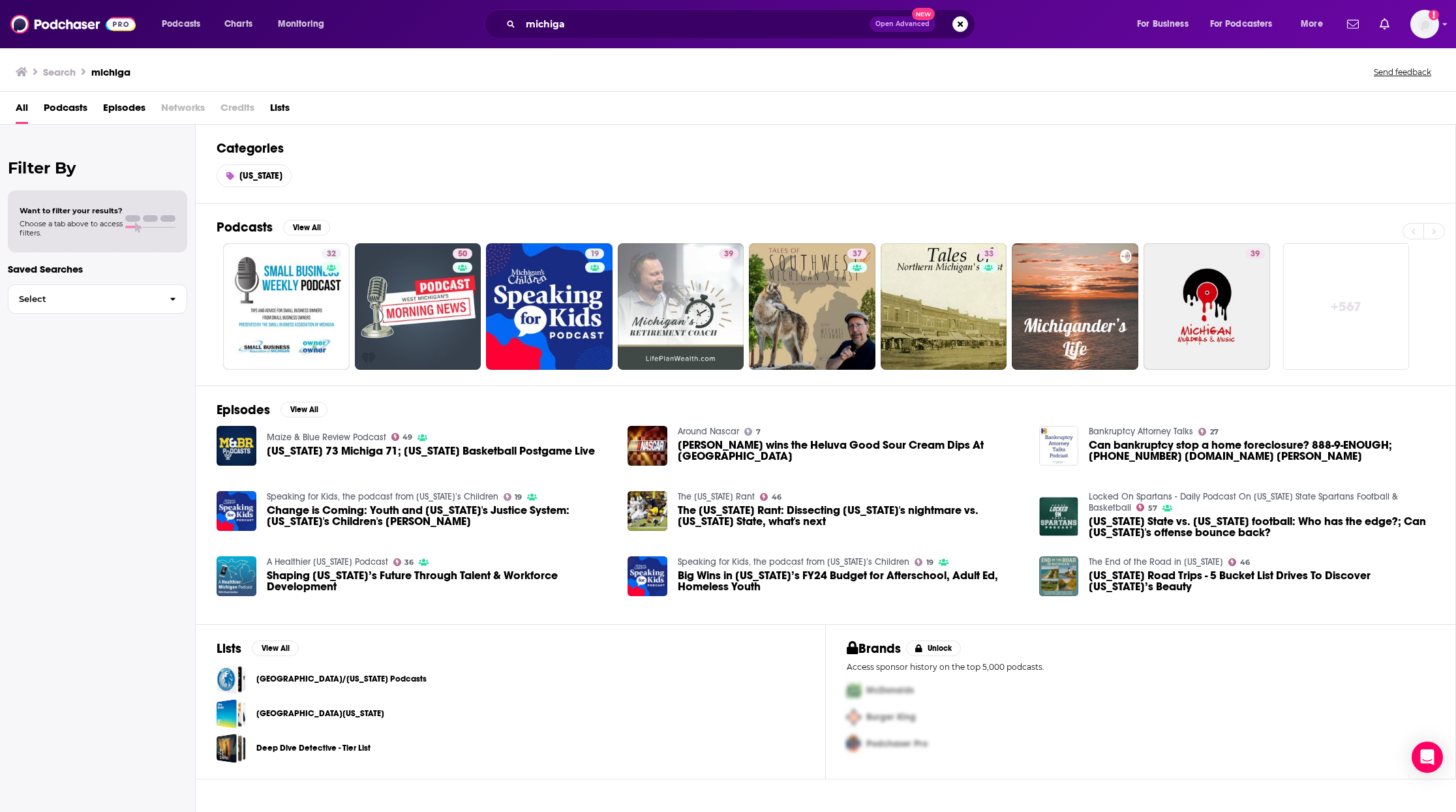 click on "Search" at bounding box center (59, 72) 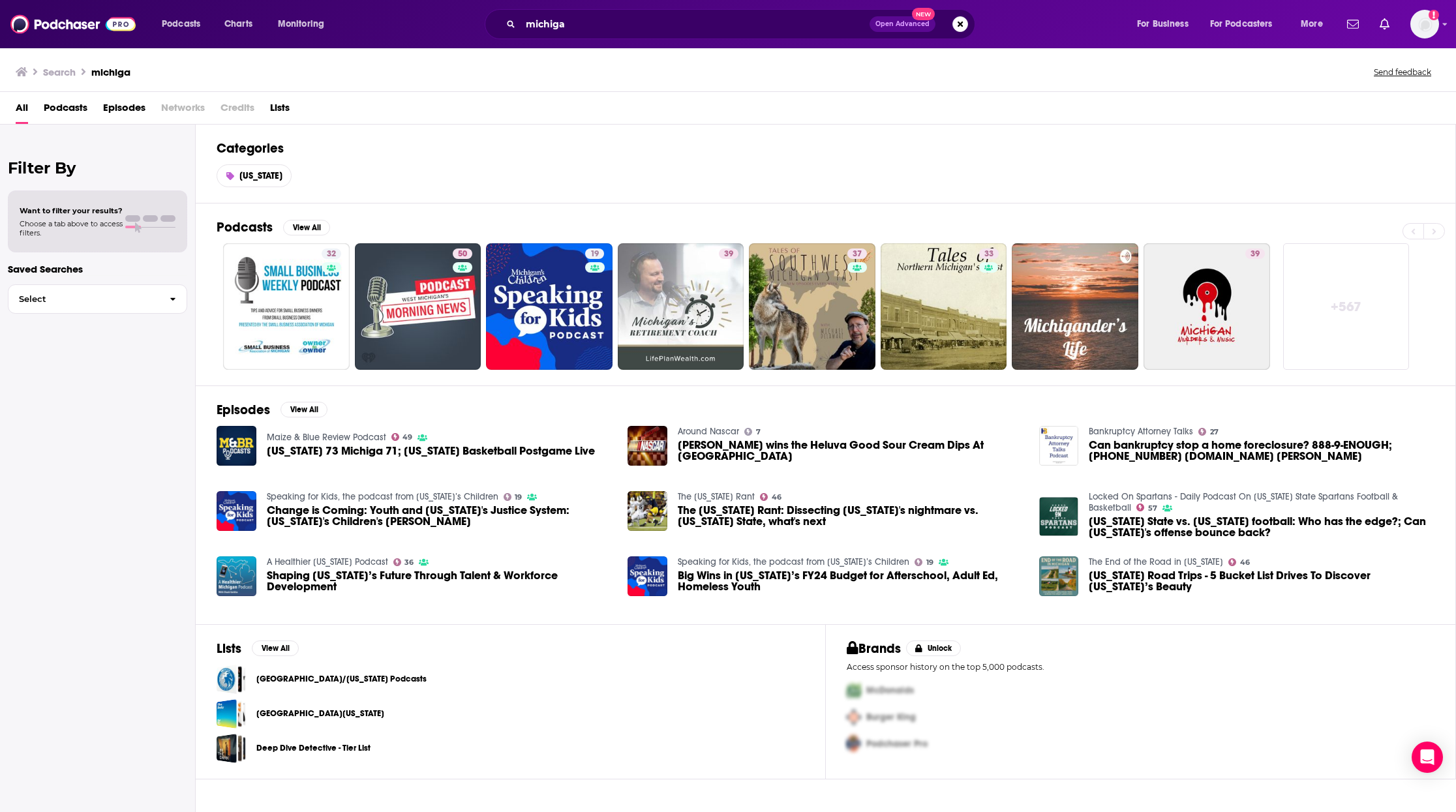click on "Search" at bounding box center [59, 72] 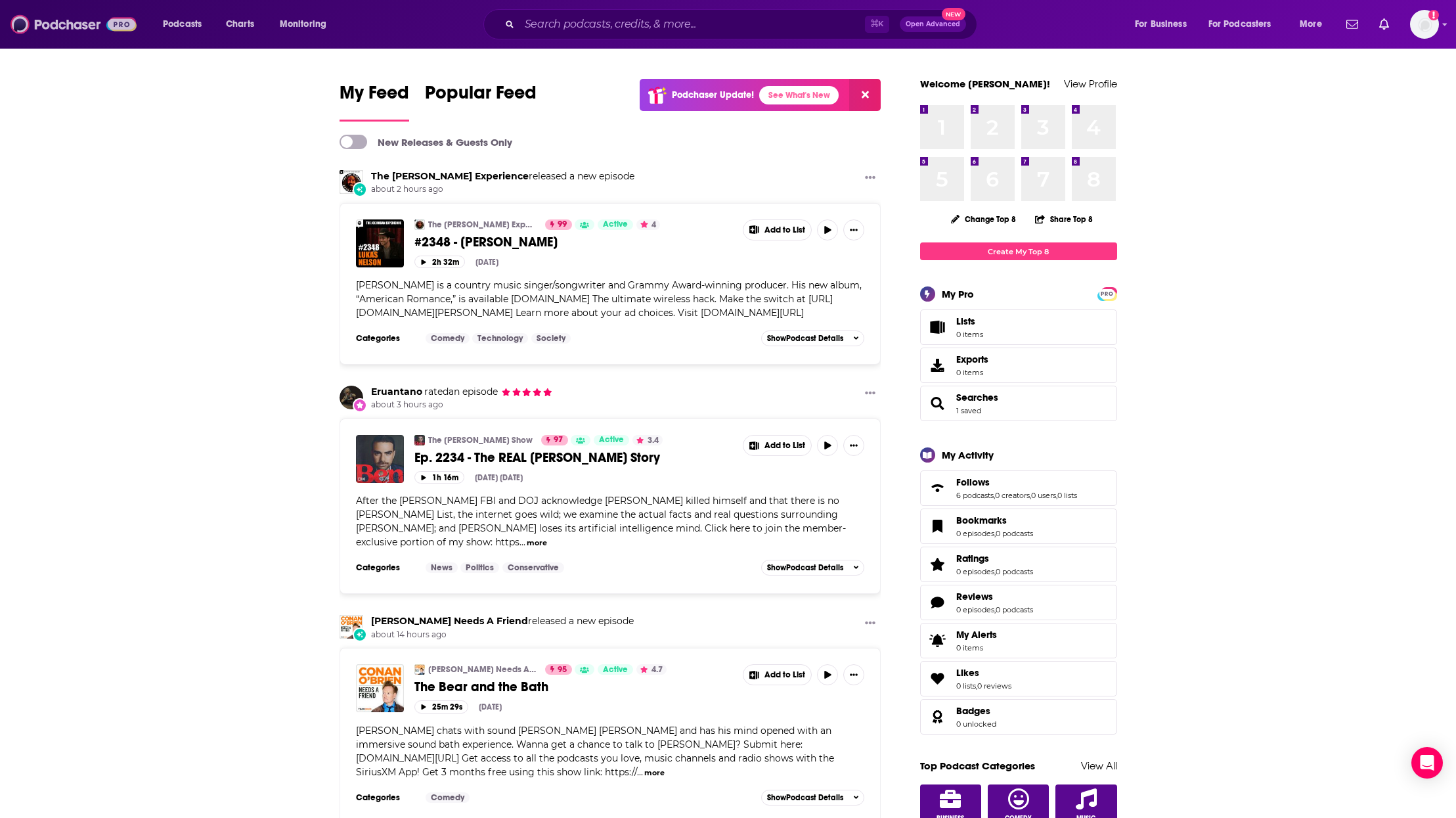 click at bounding box center (74, 24) 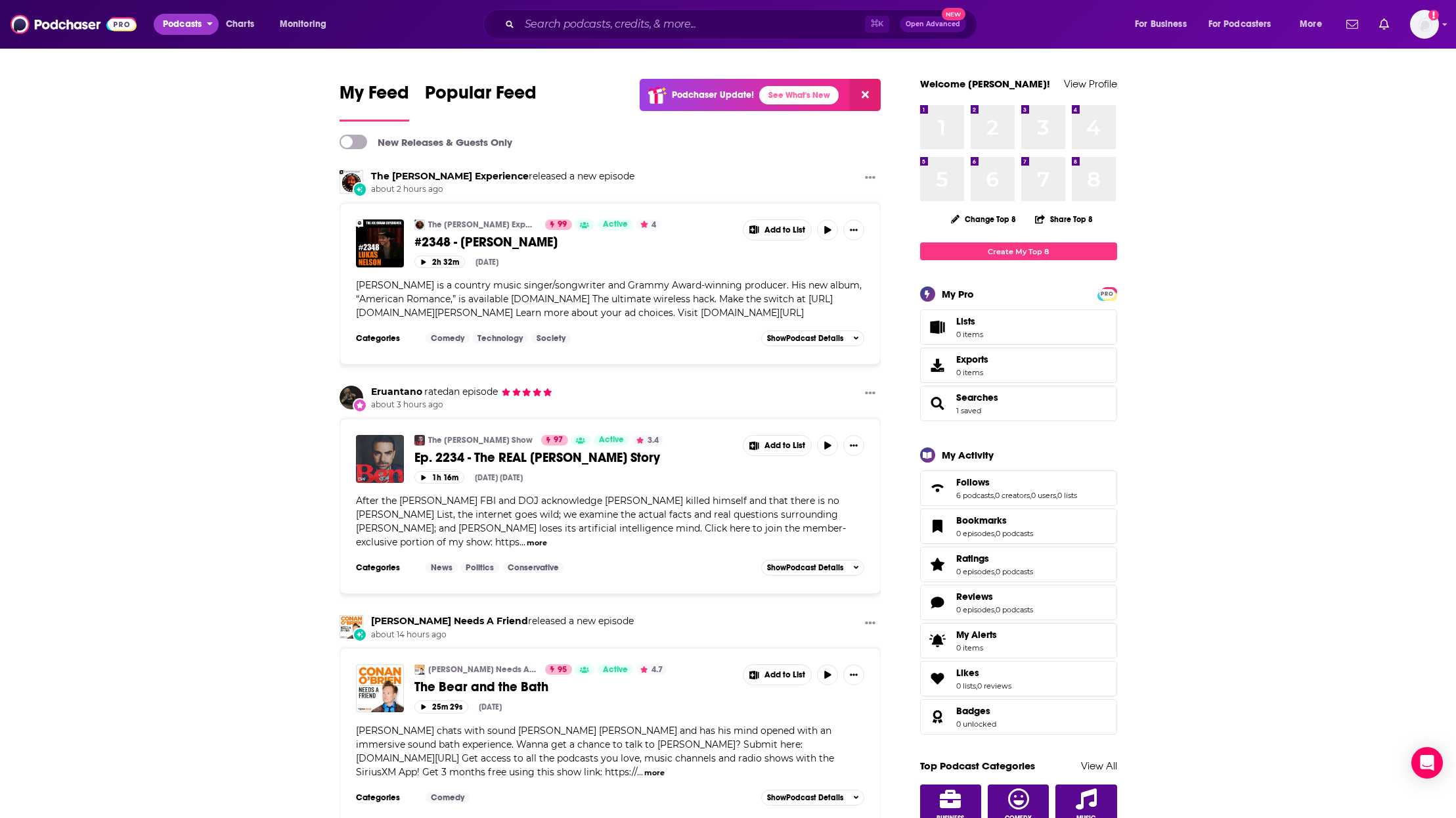 click on "Podcasts" at bounding box center [182, 24] 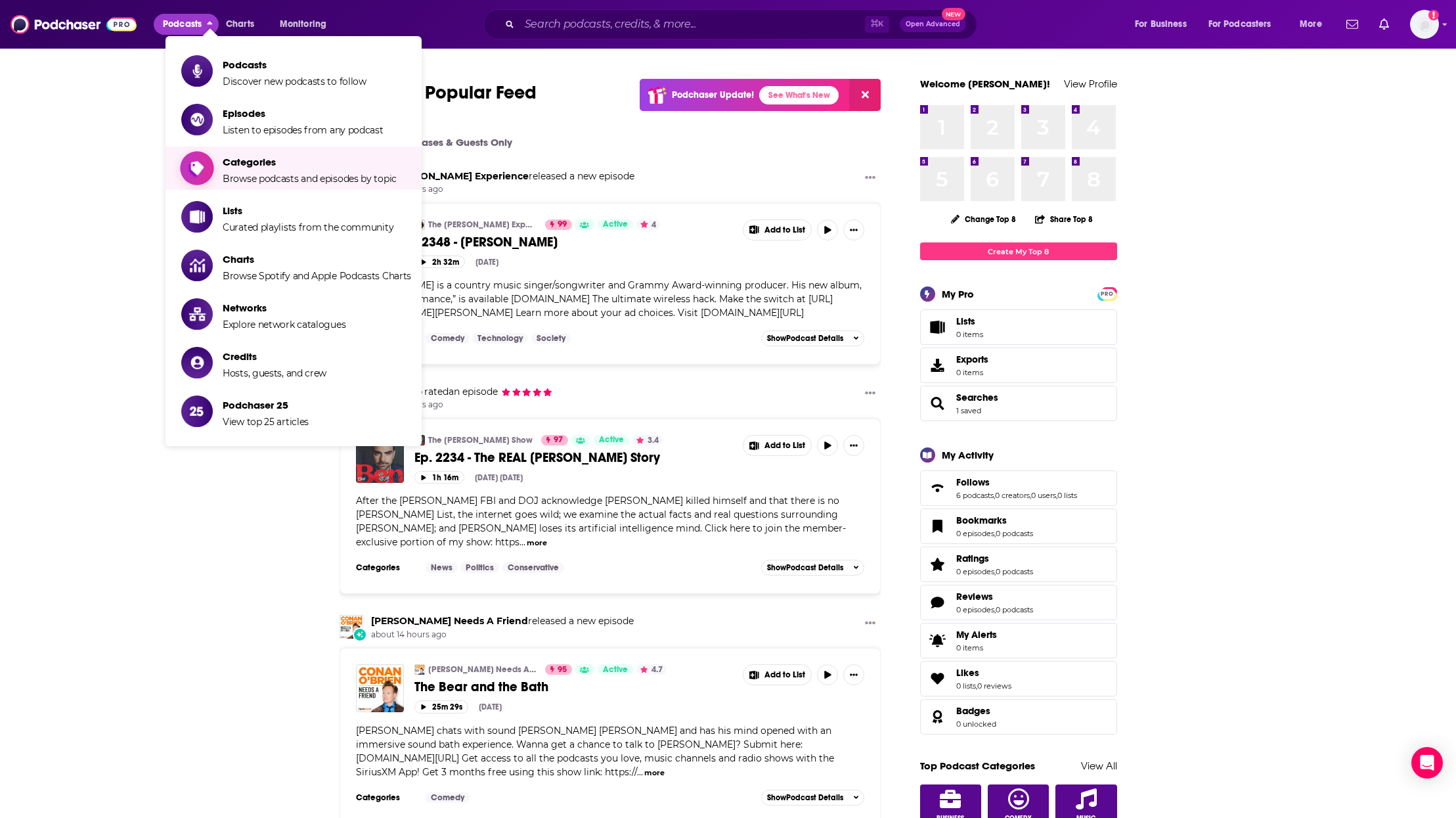 click on "Categories Browse podcasts and episodes by topic" at bounding box center (309, 168) 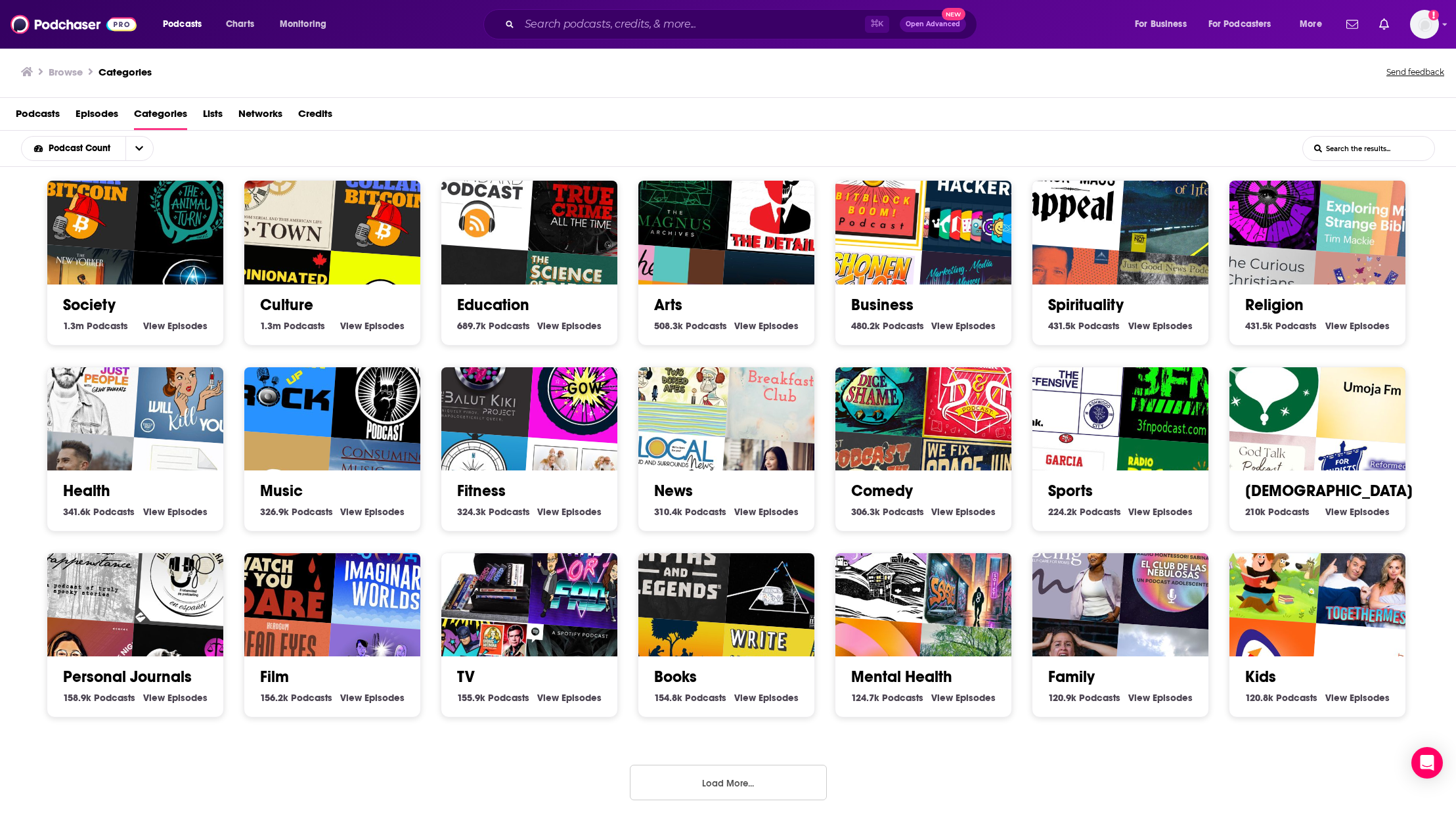 scroll, scrollTop: 3, scrollLeft: 0, axis: vertical 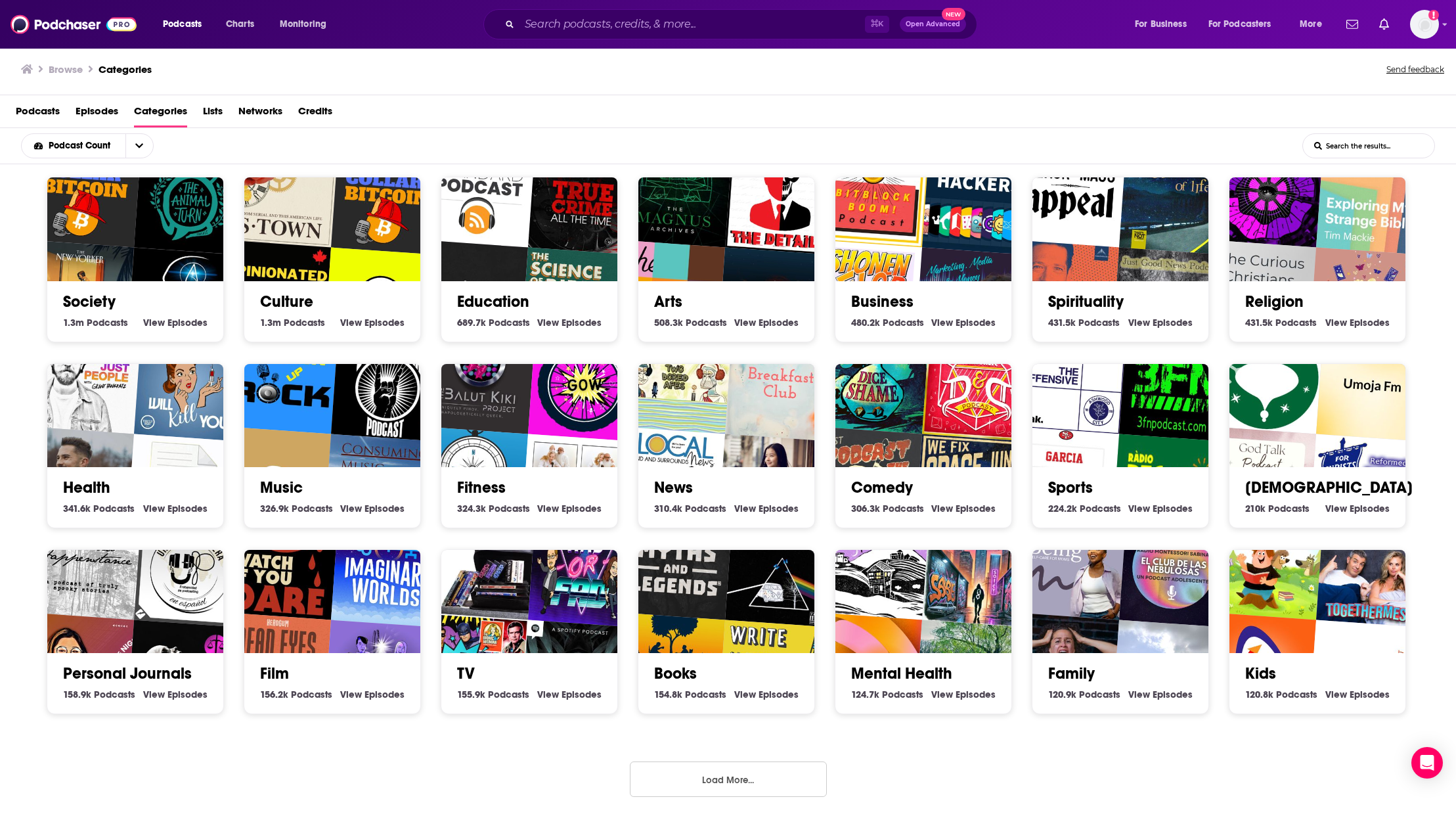click on "Load More..." at bounding box center [728, 779] 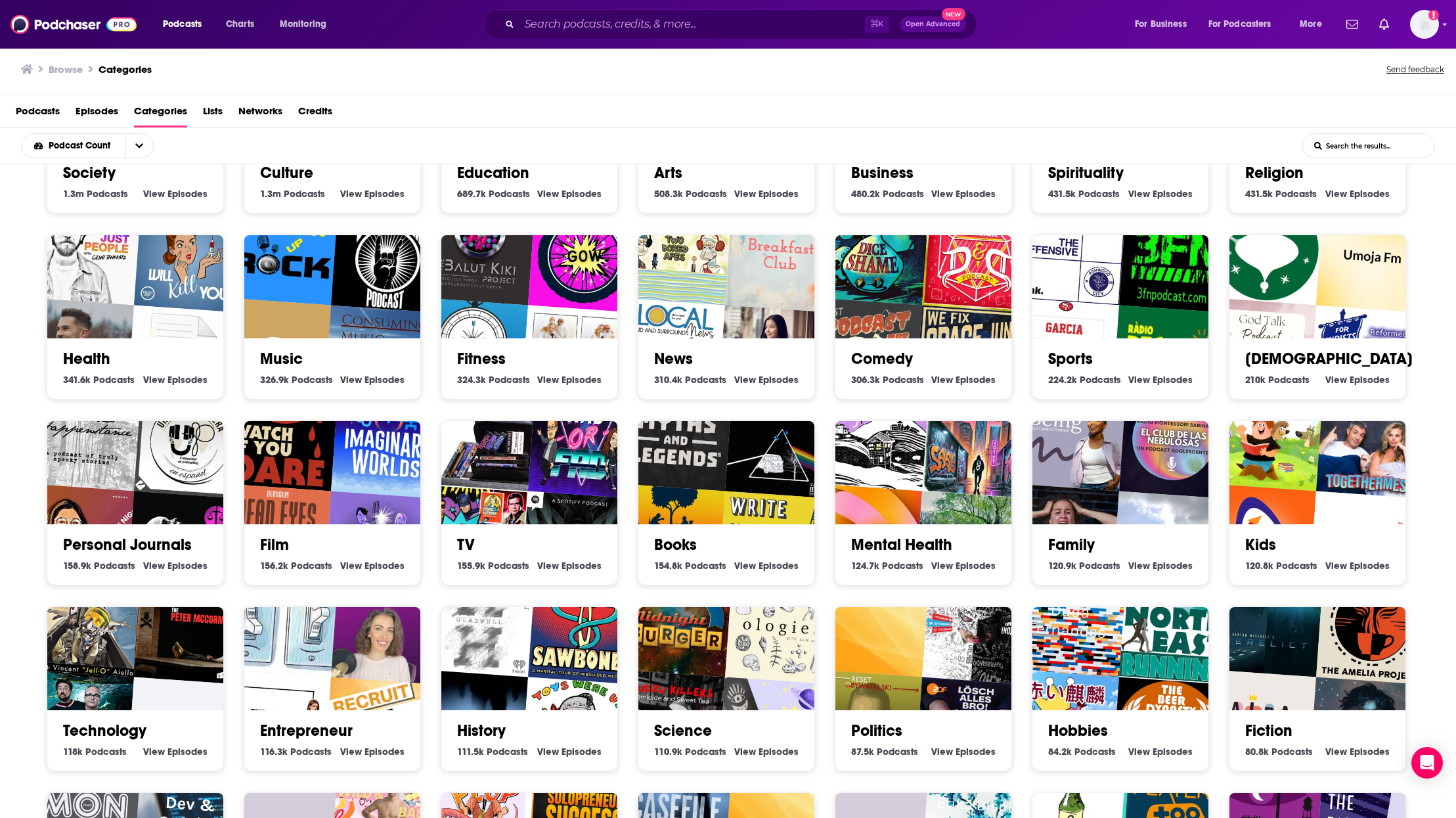 scroll, scrollTop: 186, scrollLeft: 0, axis: vertical 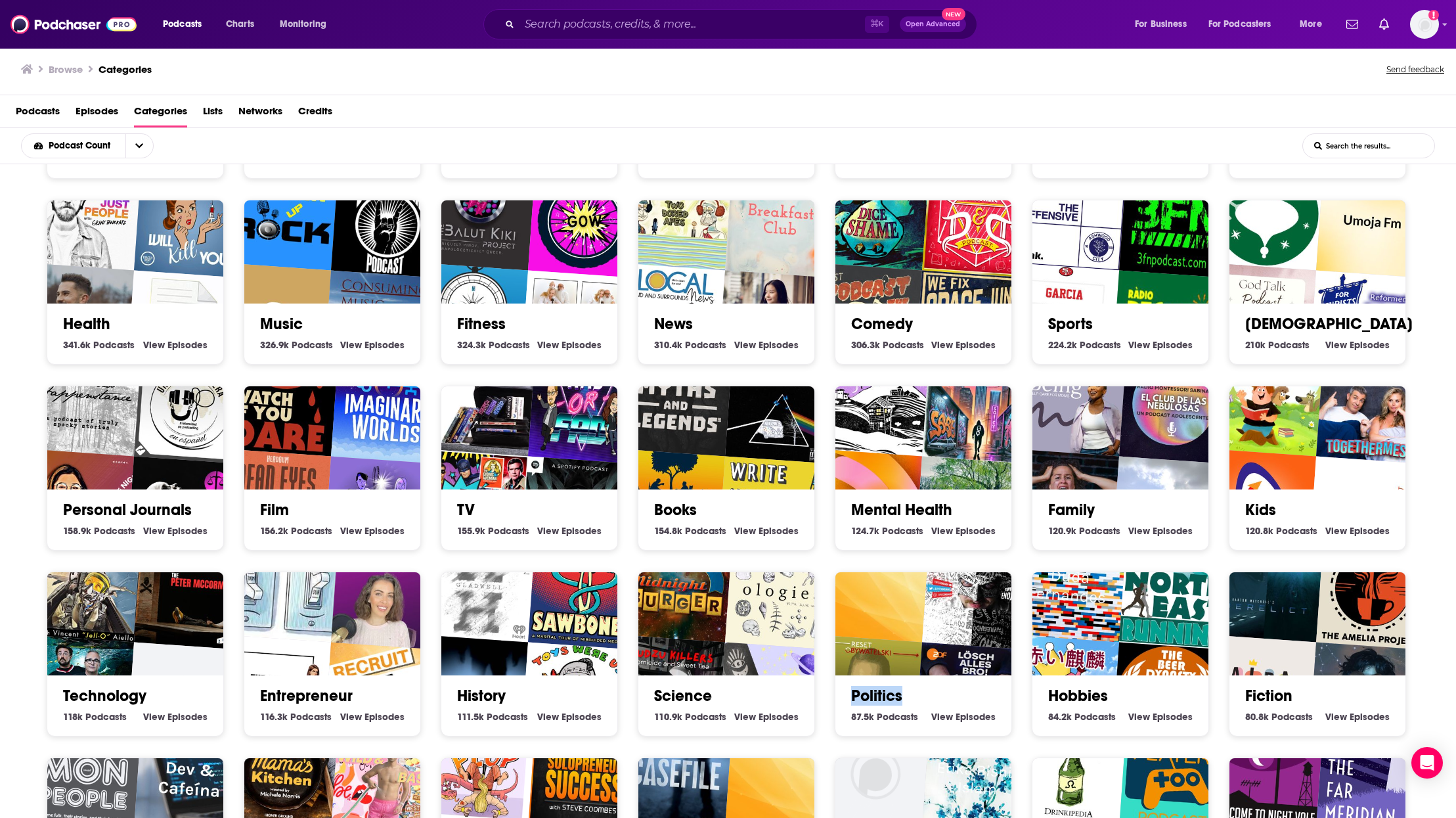click on "Comedy" at bounding box center (882, 324) 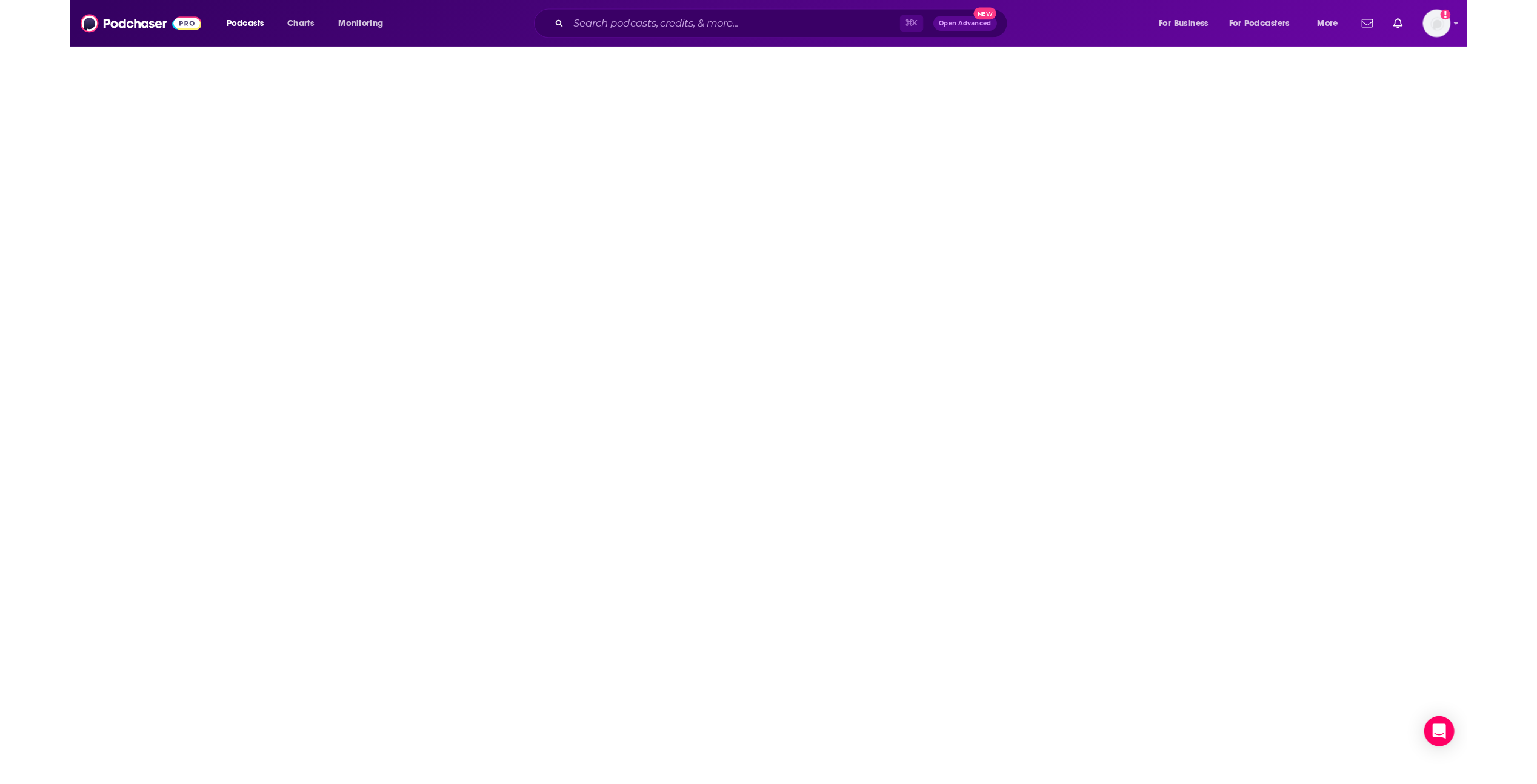 scroll, scrollTop: 0, scrollLeft: 0, axis: both 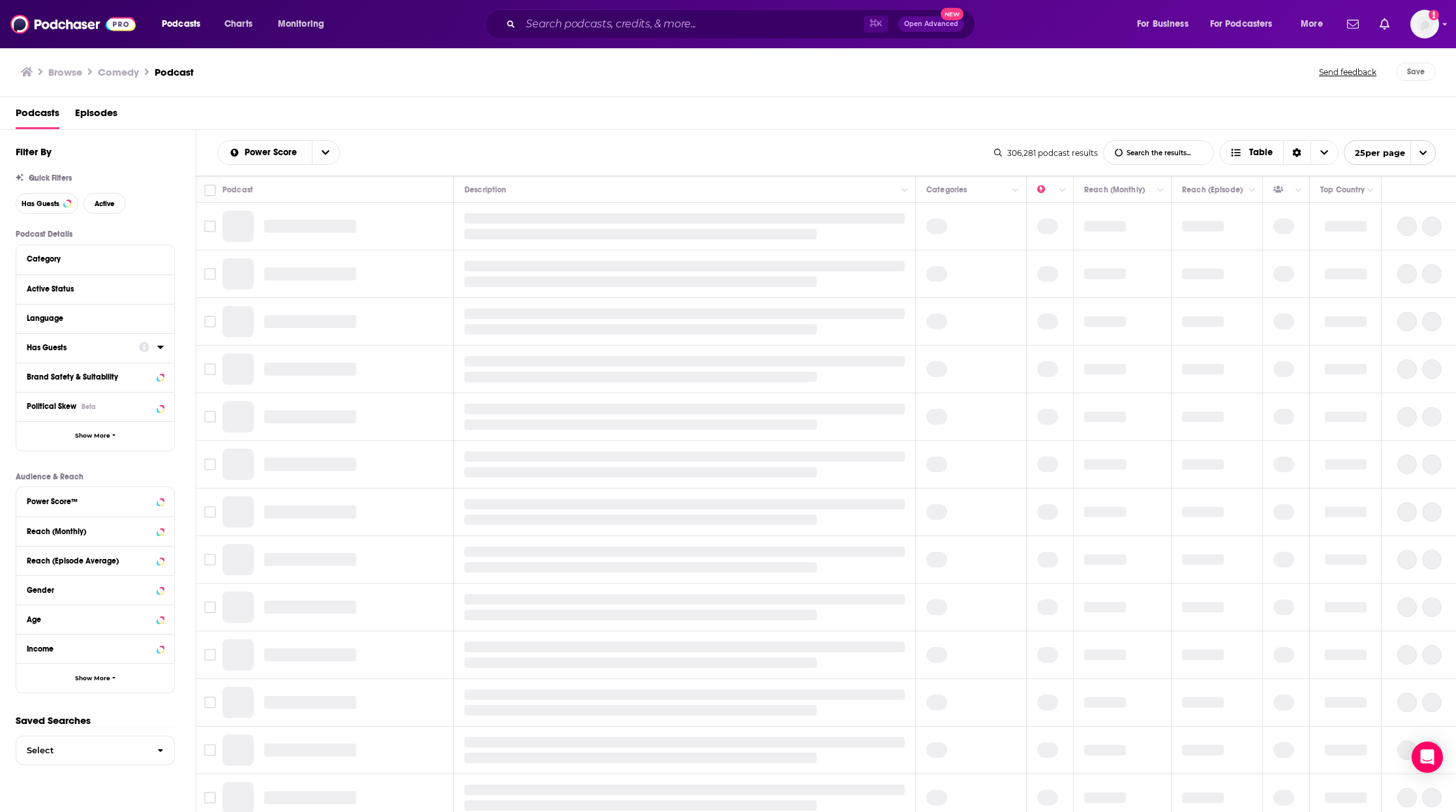 click on "Has Guests" at bounding box center (83, 347) 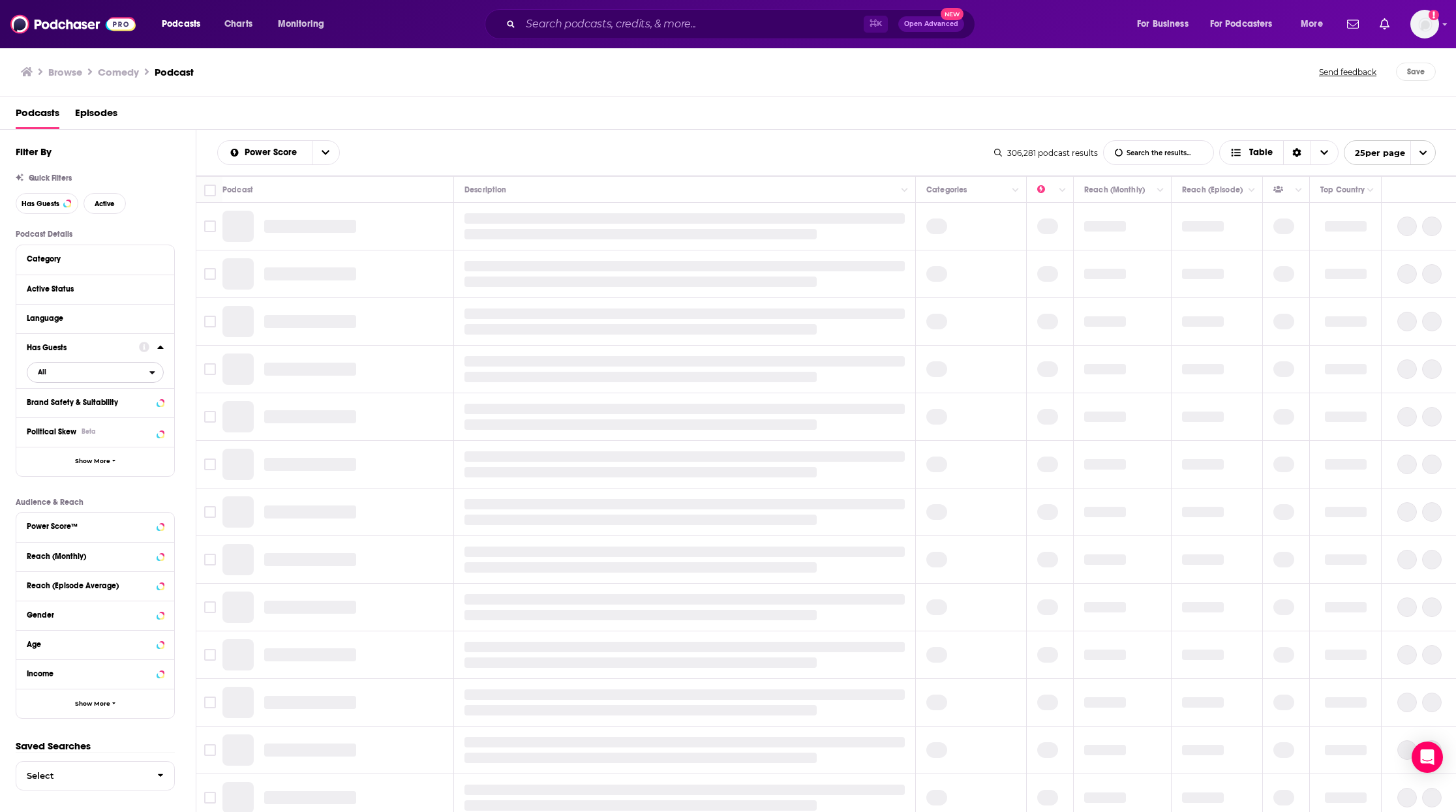click on "All" at bounding box center [88, 372] 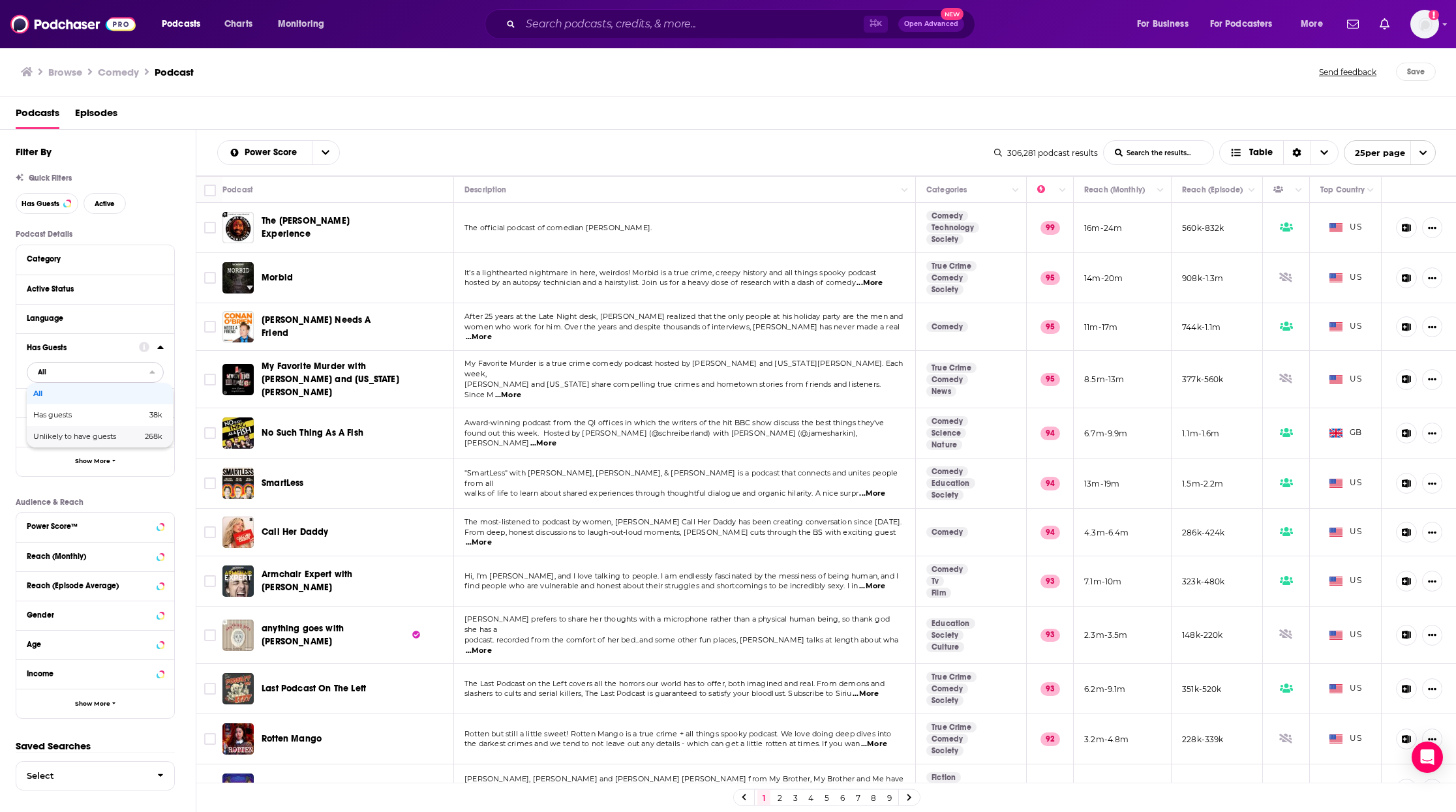 click on "Unlikely to have guests" at bounding box center (81, 436) 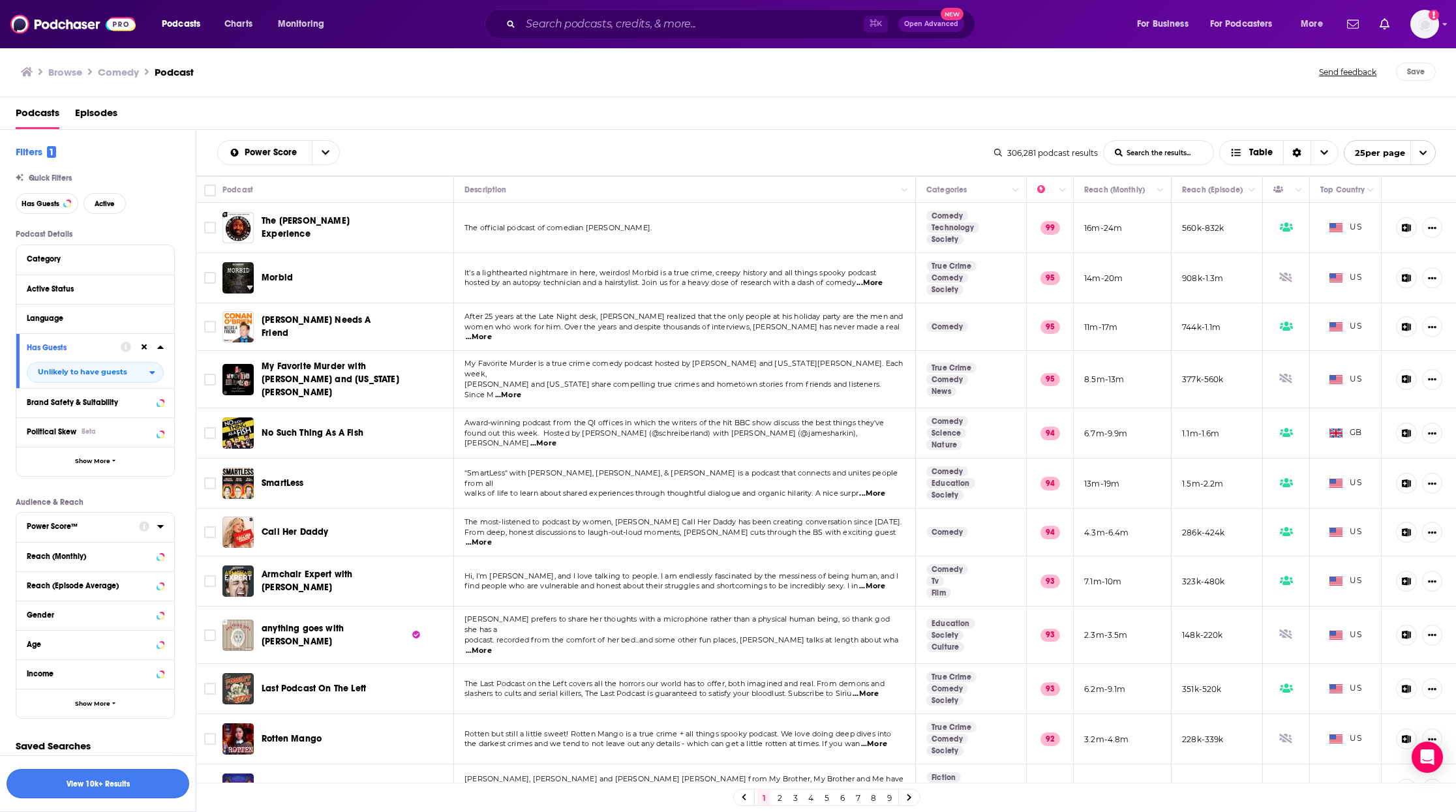 click on "View 10k+ Results" at bounding box center (98, 783) 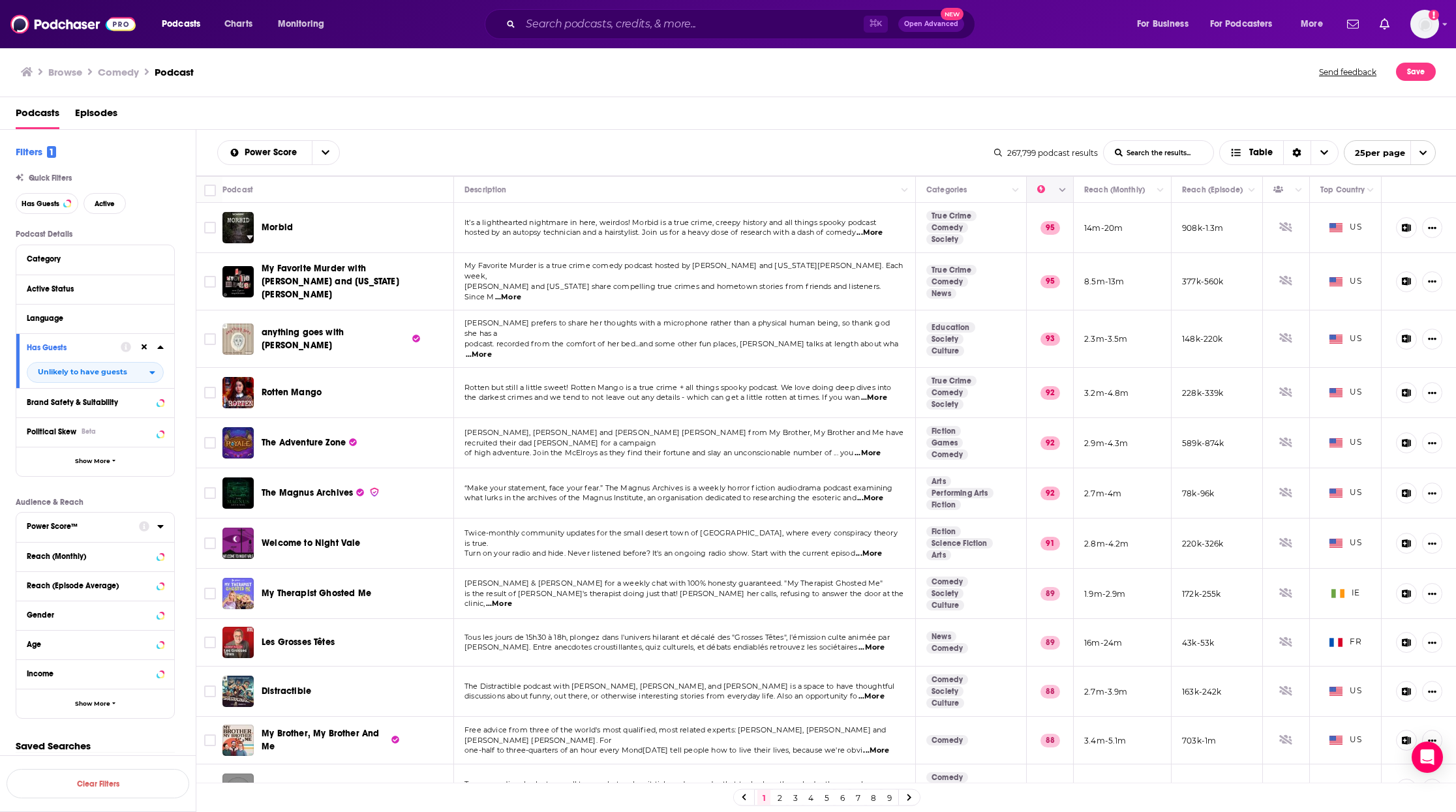 click 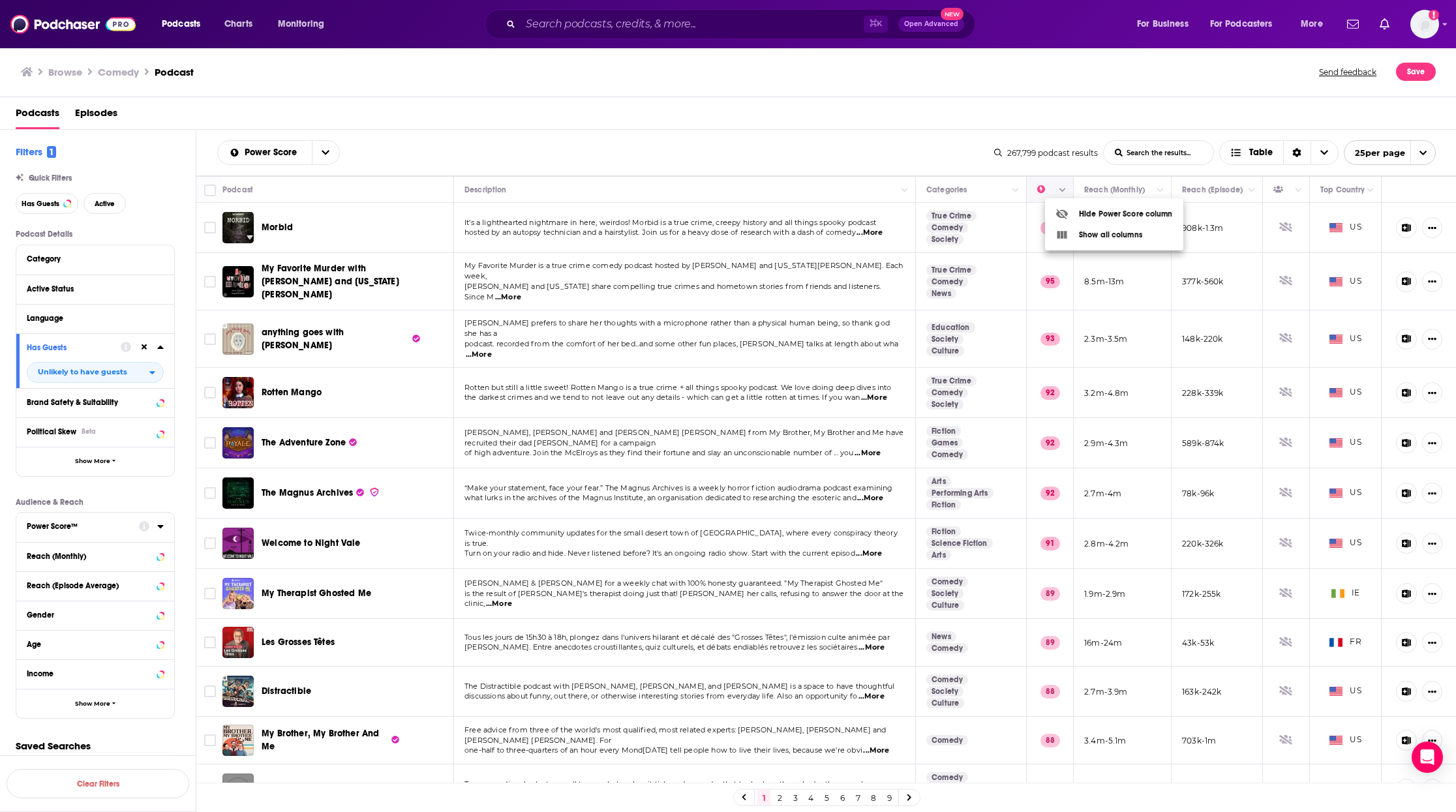 click at bounding box center (728, 406) 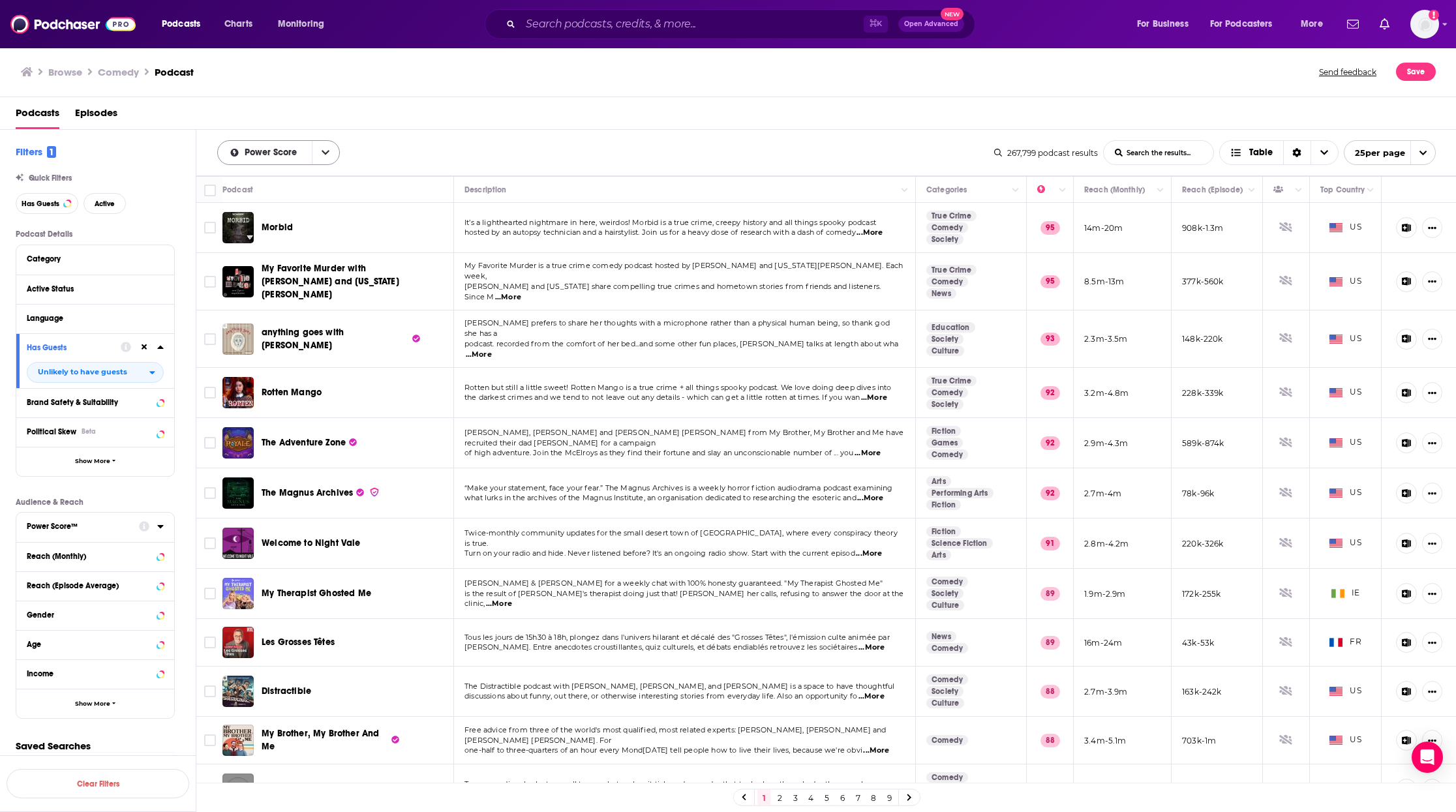 click on "Power Score" at bounding box center [273, 153] 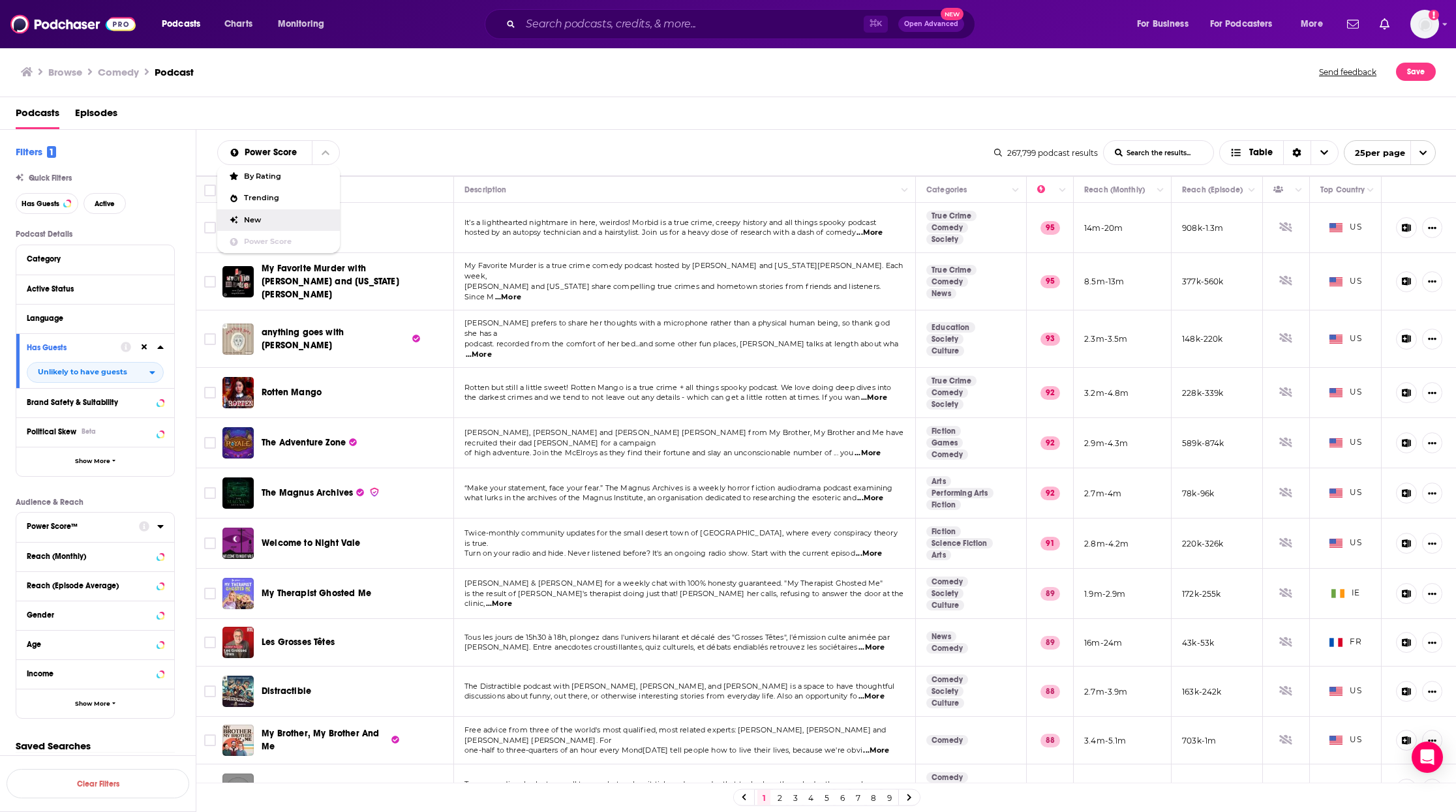click on "New" at bounding box center (286, 220) 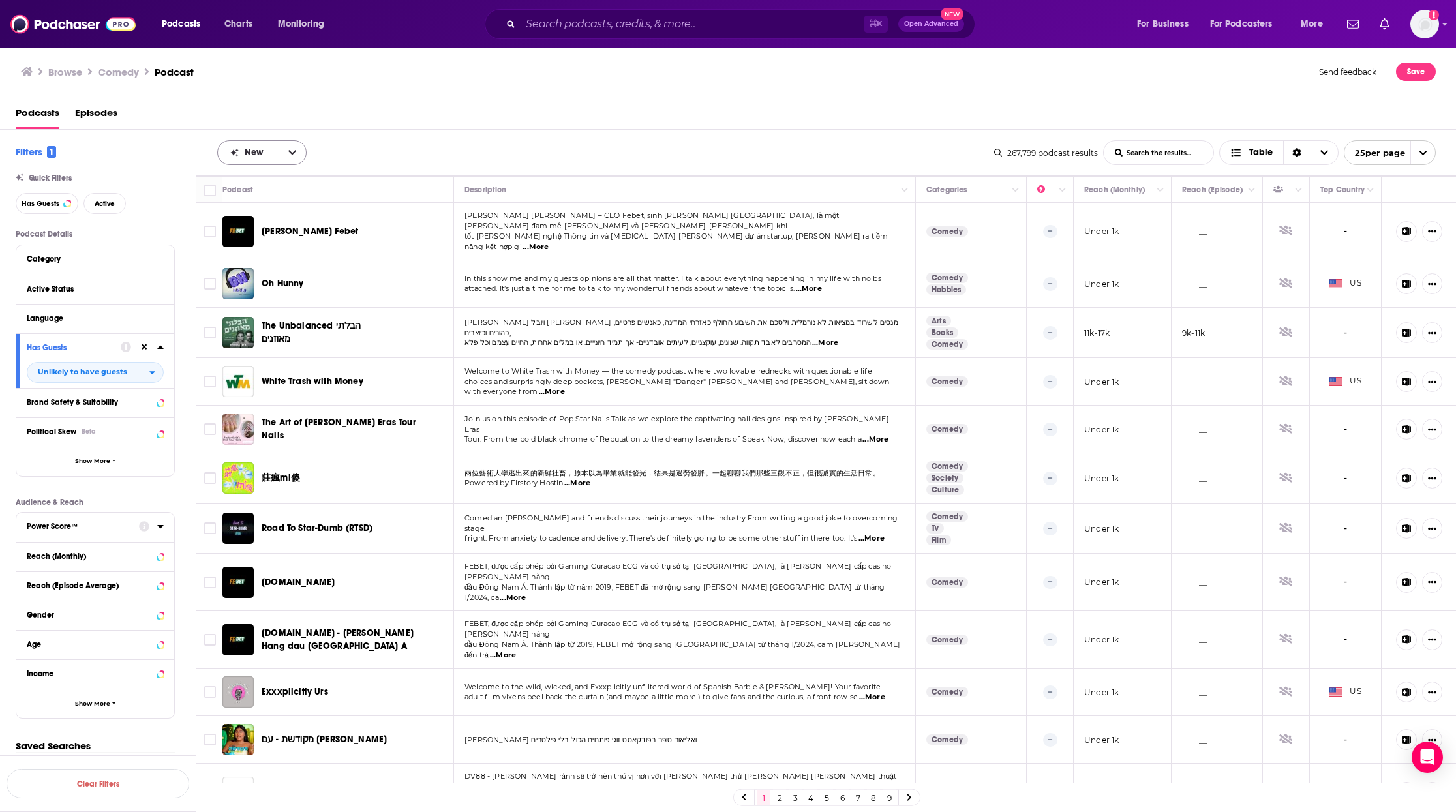 click 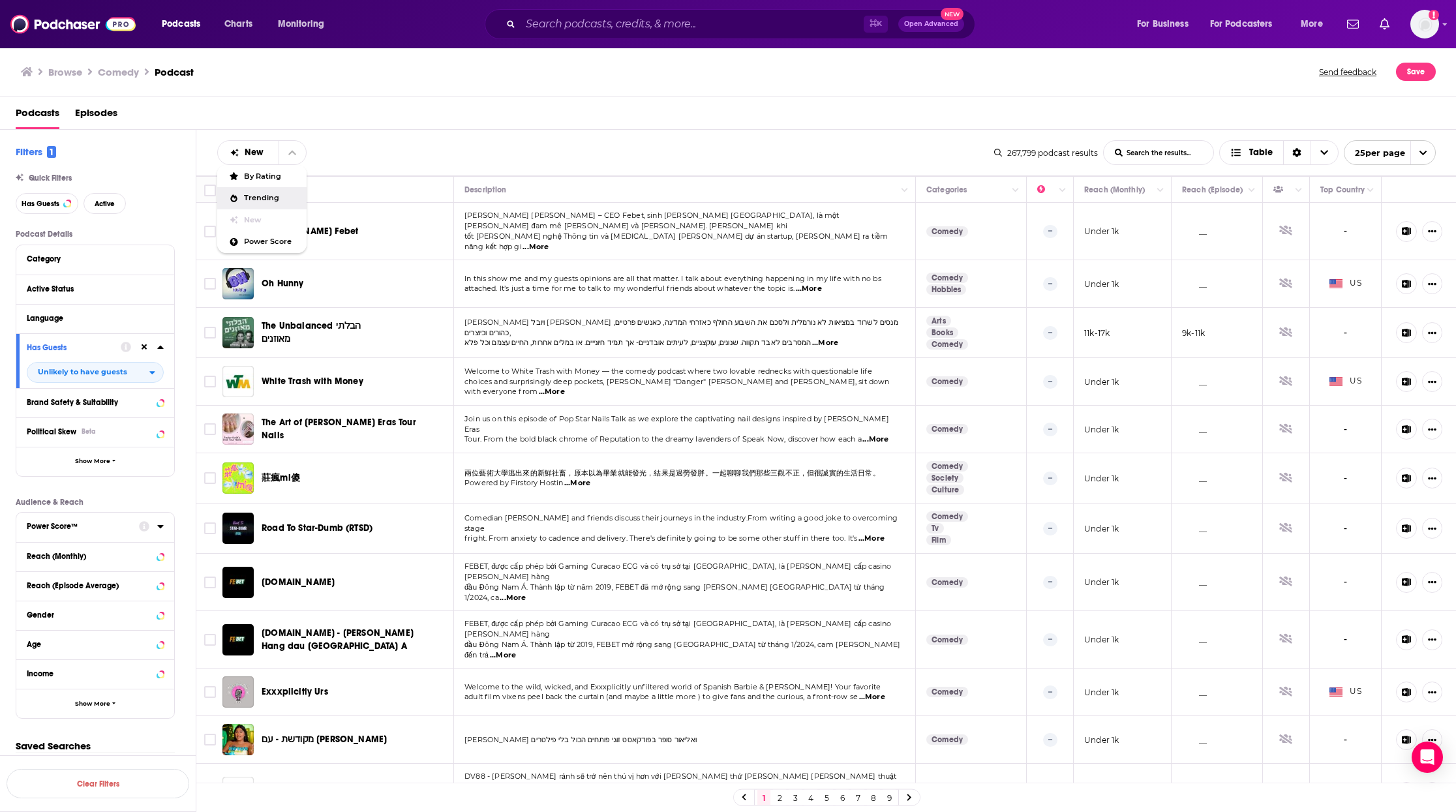 click on "Trending" at bounding box center (262, 198) 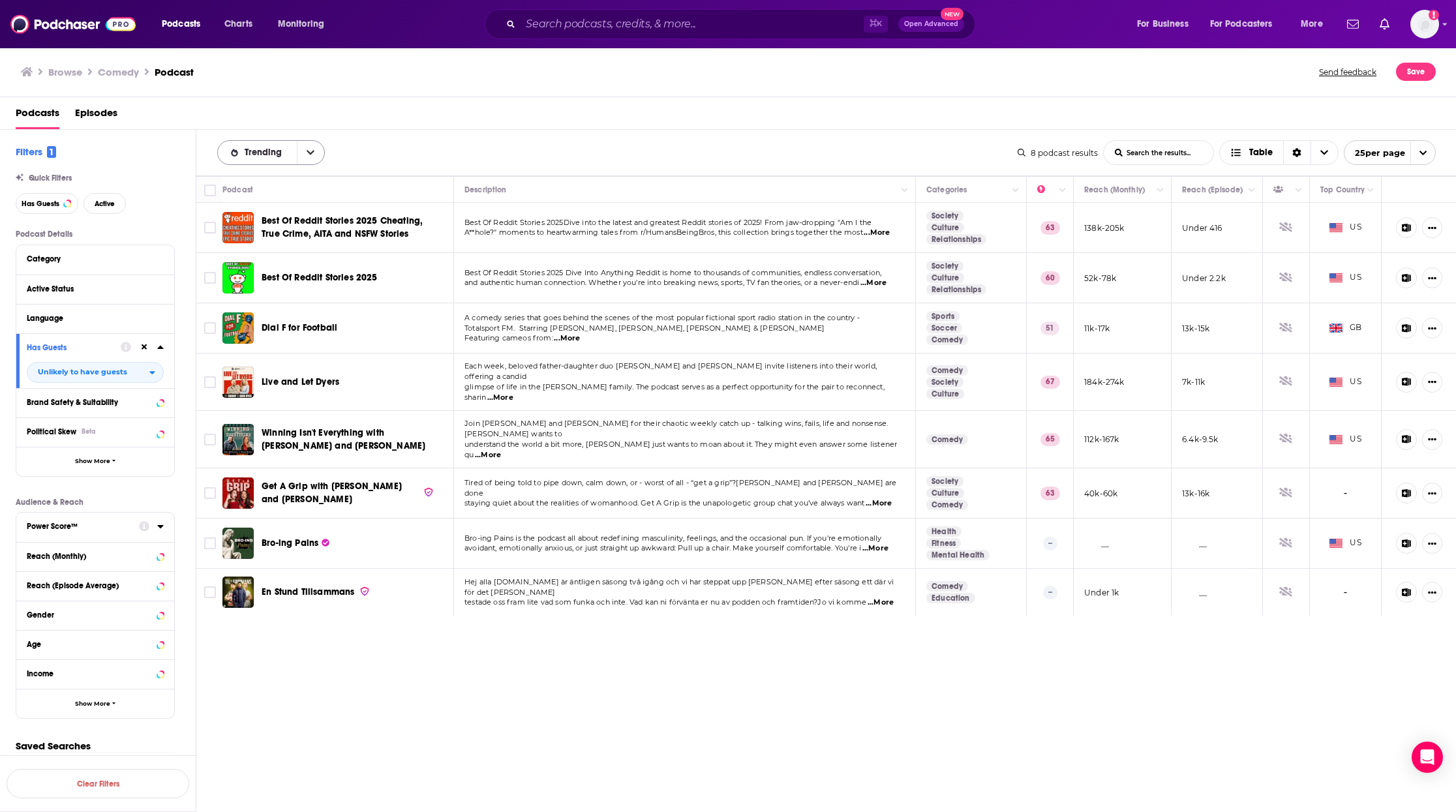 click 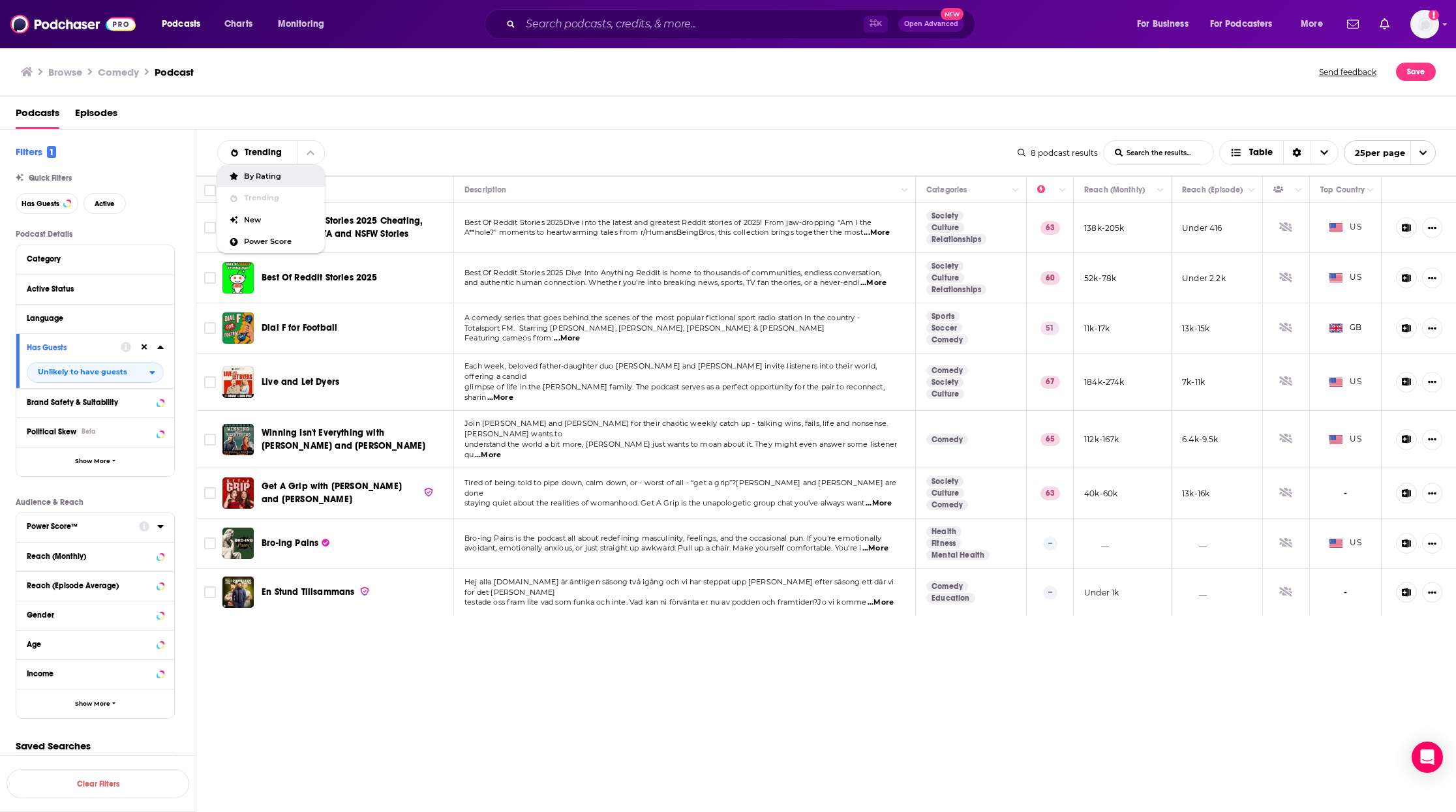 click on "By Rating" at bounding box center (279, 176) 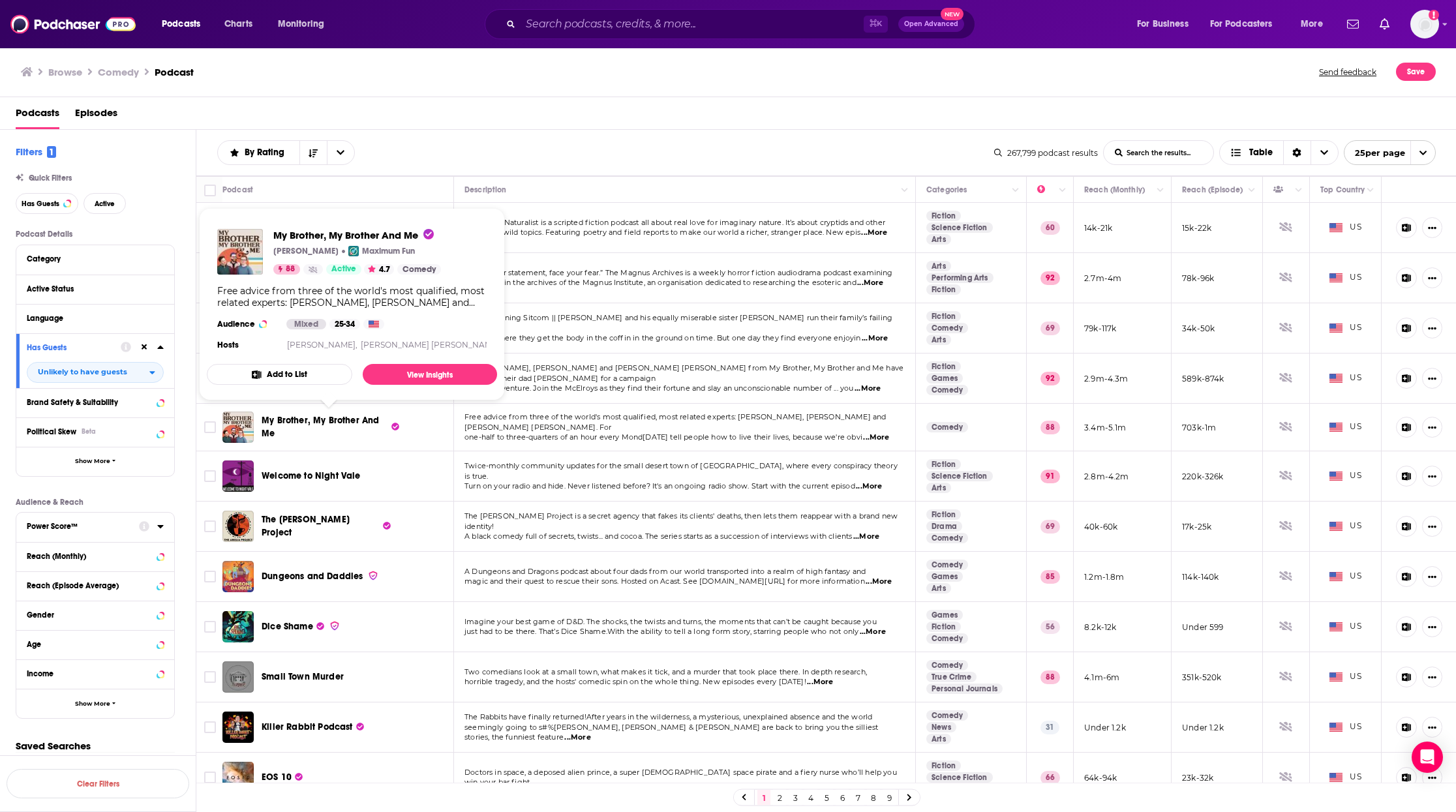 click on "My Brother, My Brother And Me" at bounding box center (320, 427) 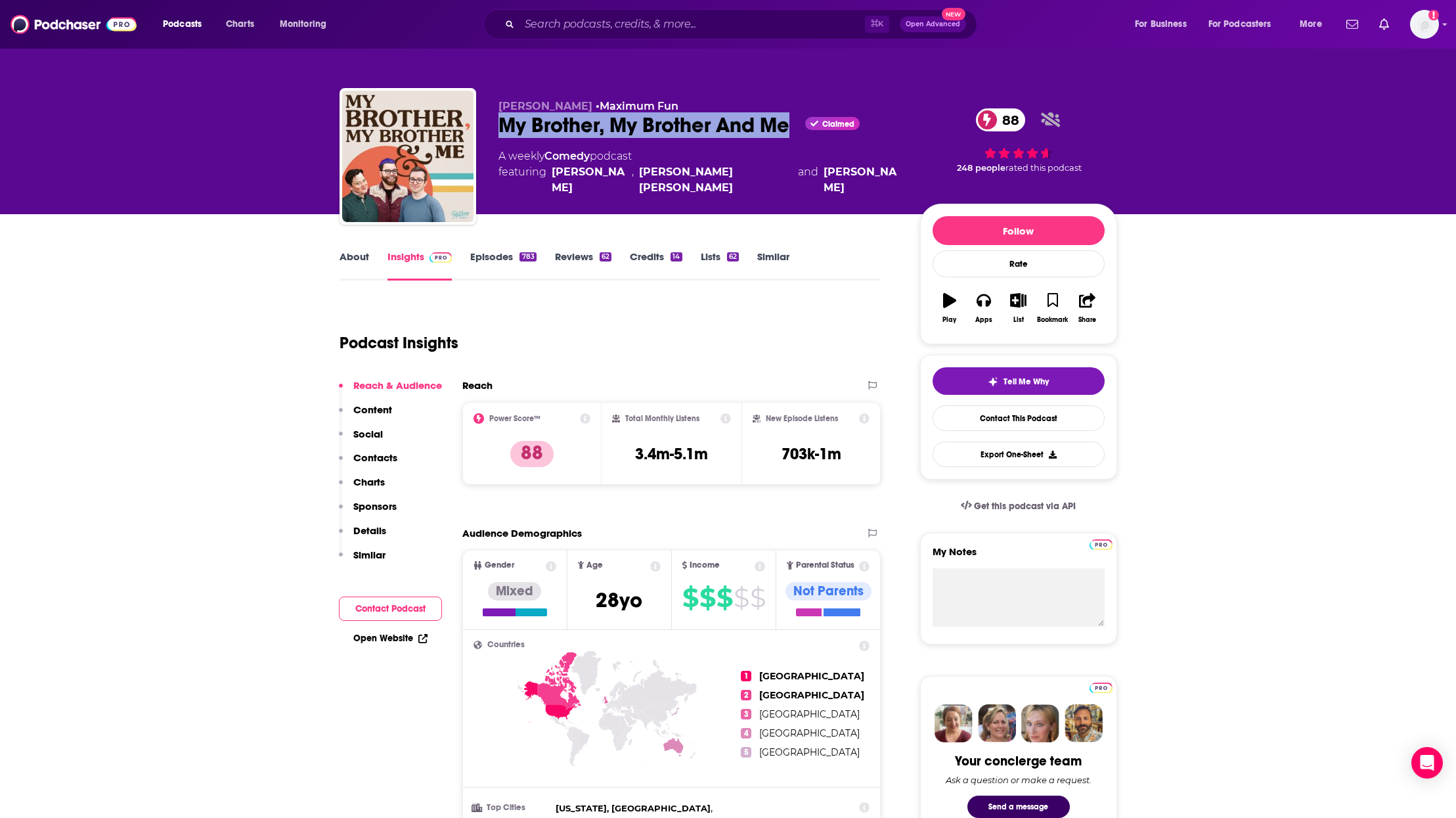 drag, startPoint x: 712, startPoint y: 130, endPoint x: 493, endPoint y: 127, distance: 219.02055 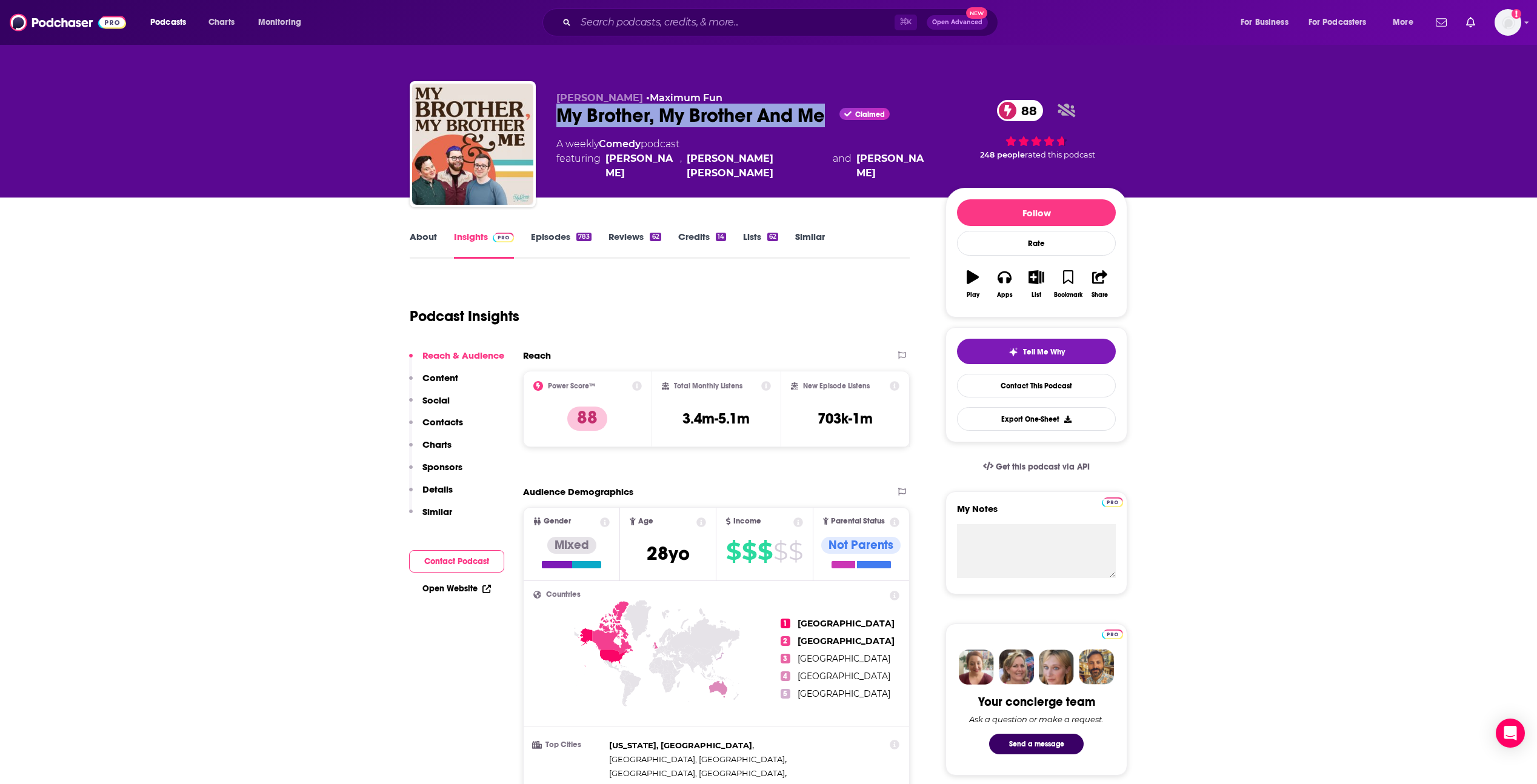 copy on "My Brother, My Brother And Me" 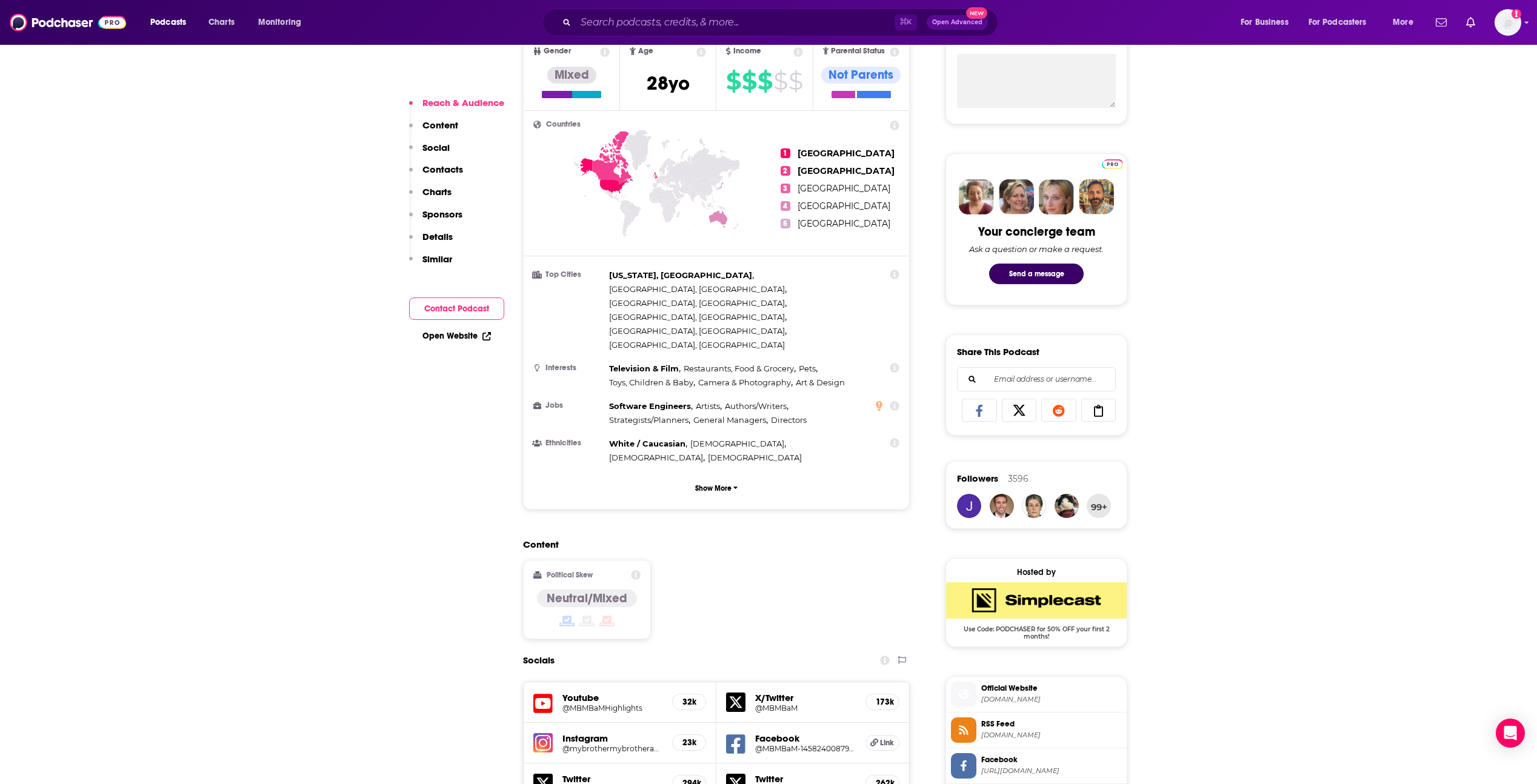 scroll, scrollTop: 472, scrollLeft: 0, axis: vertical 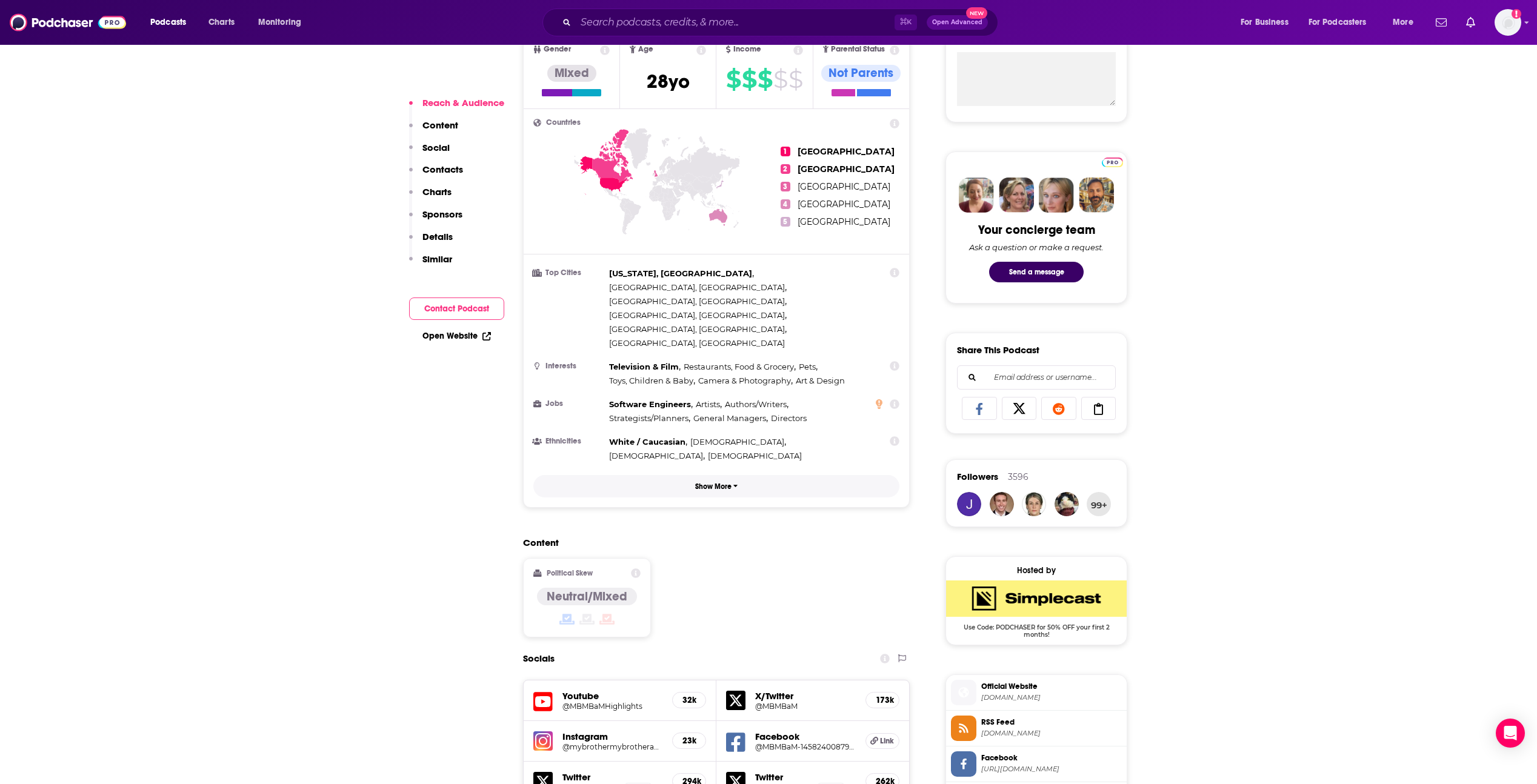 click on "Show More" at bounding box center (713, 487) 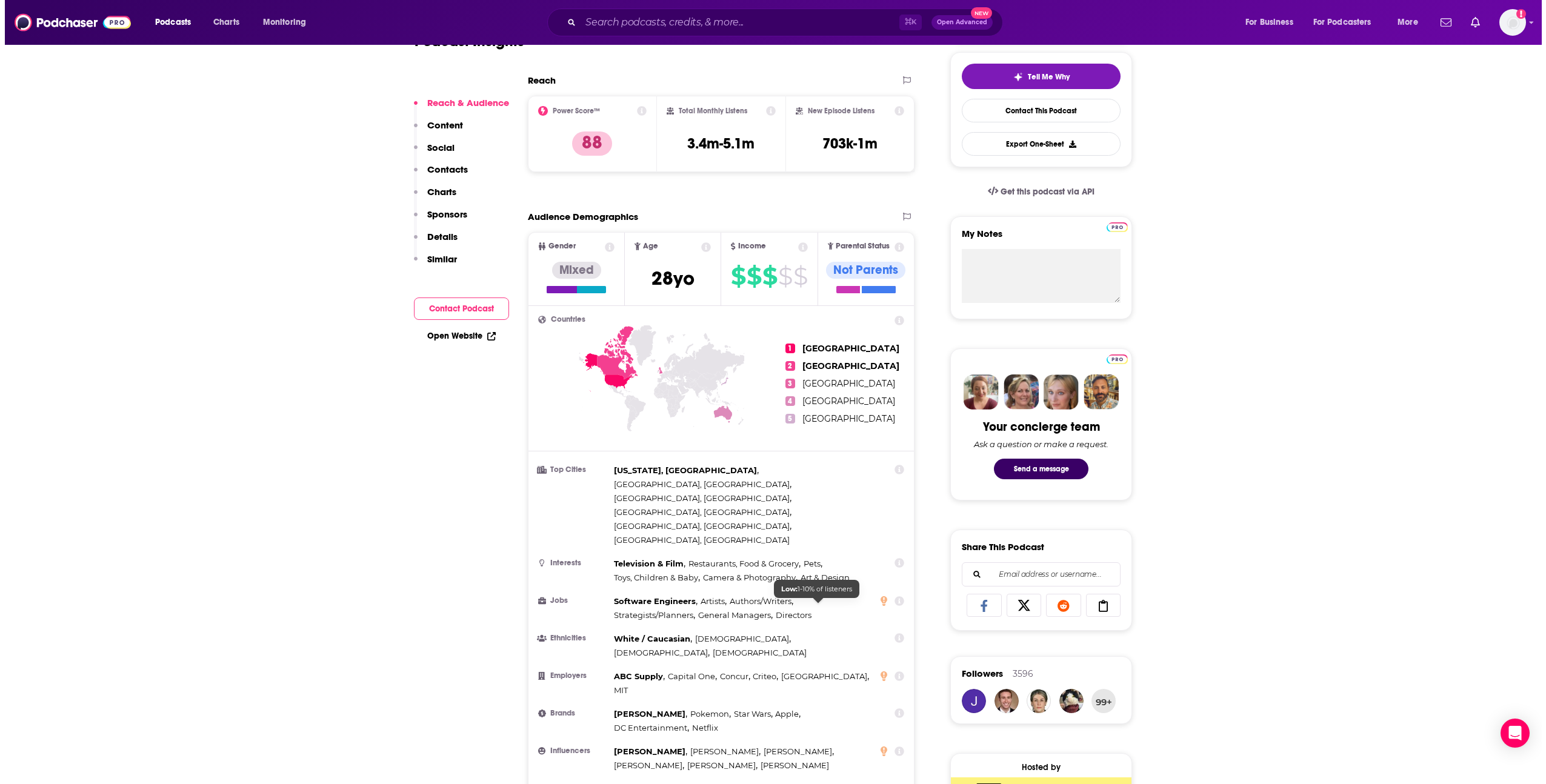 scroll, scrollTop: 0, scrollLeft: 0, axis: both 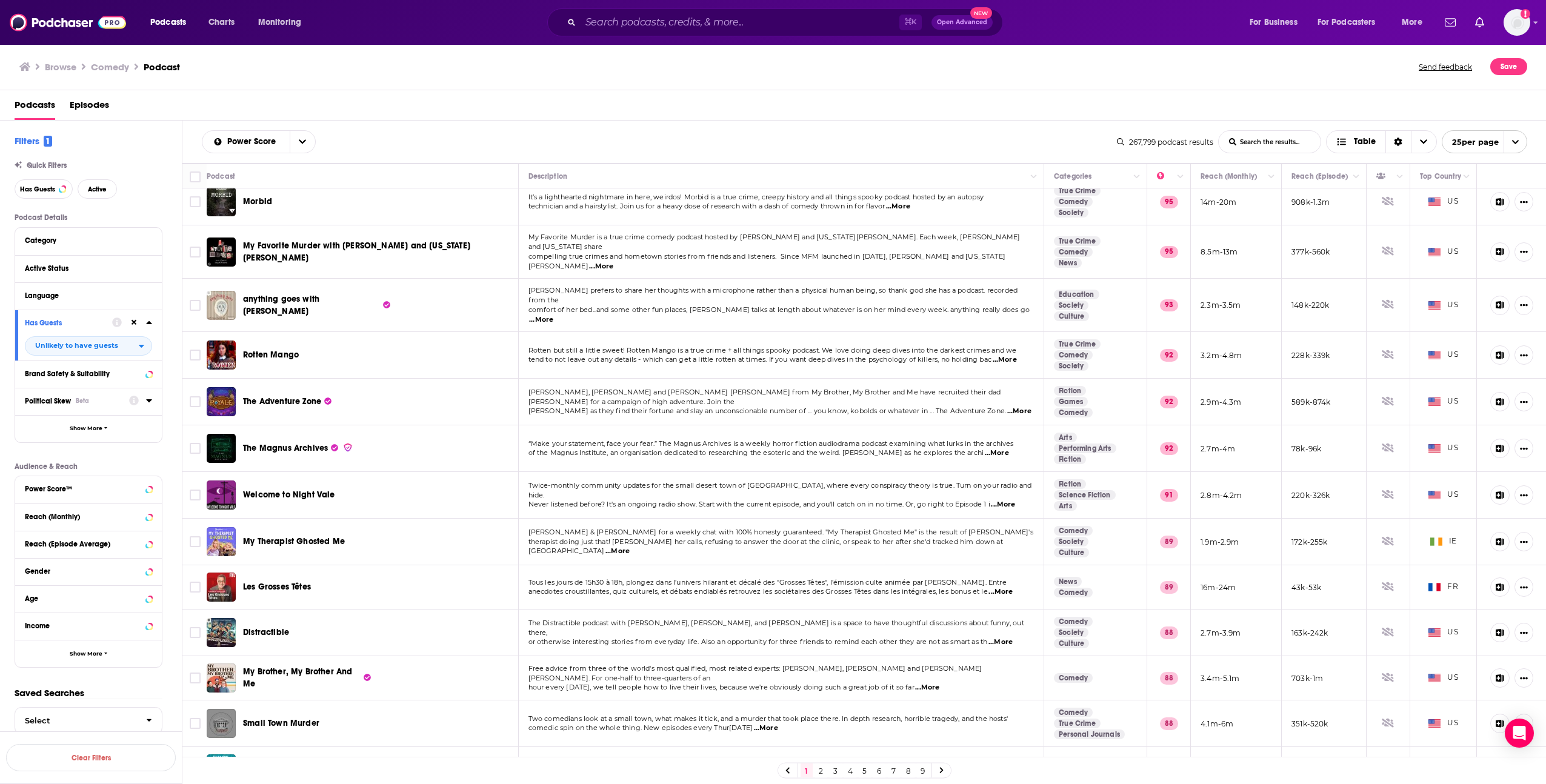click on "Political Skew Beta" at bounding box center (77, 400) 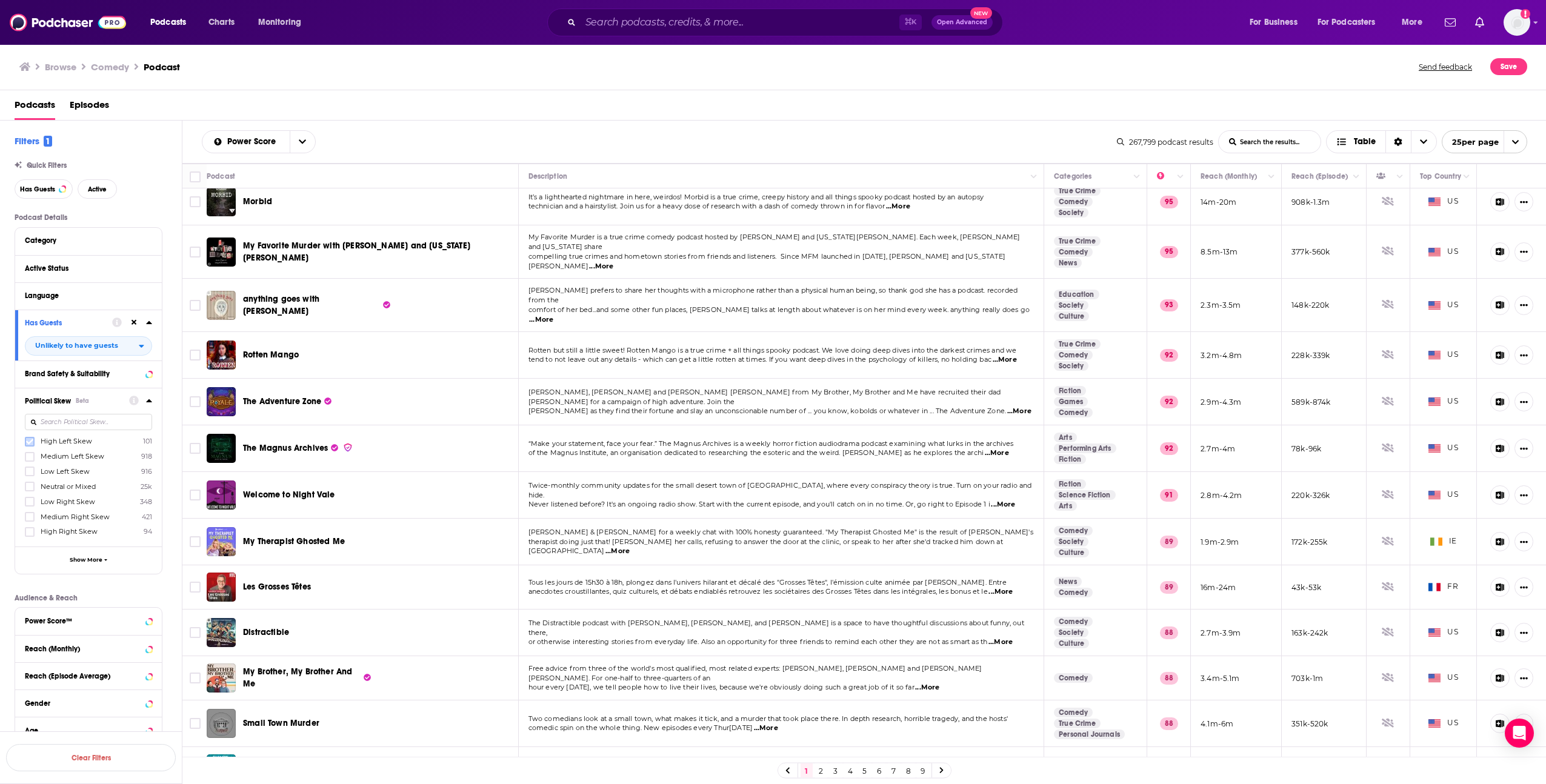 click 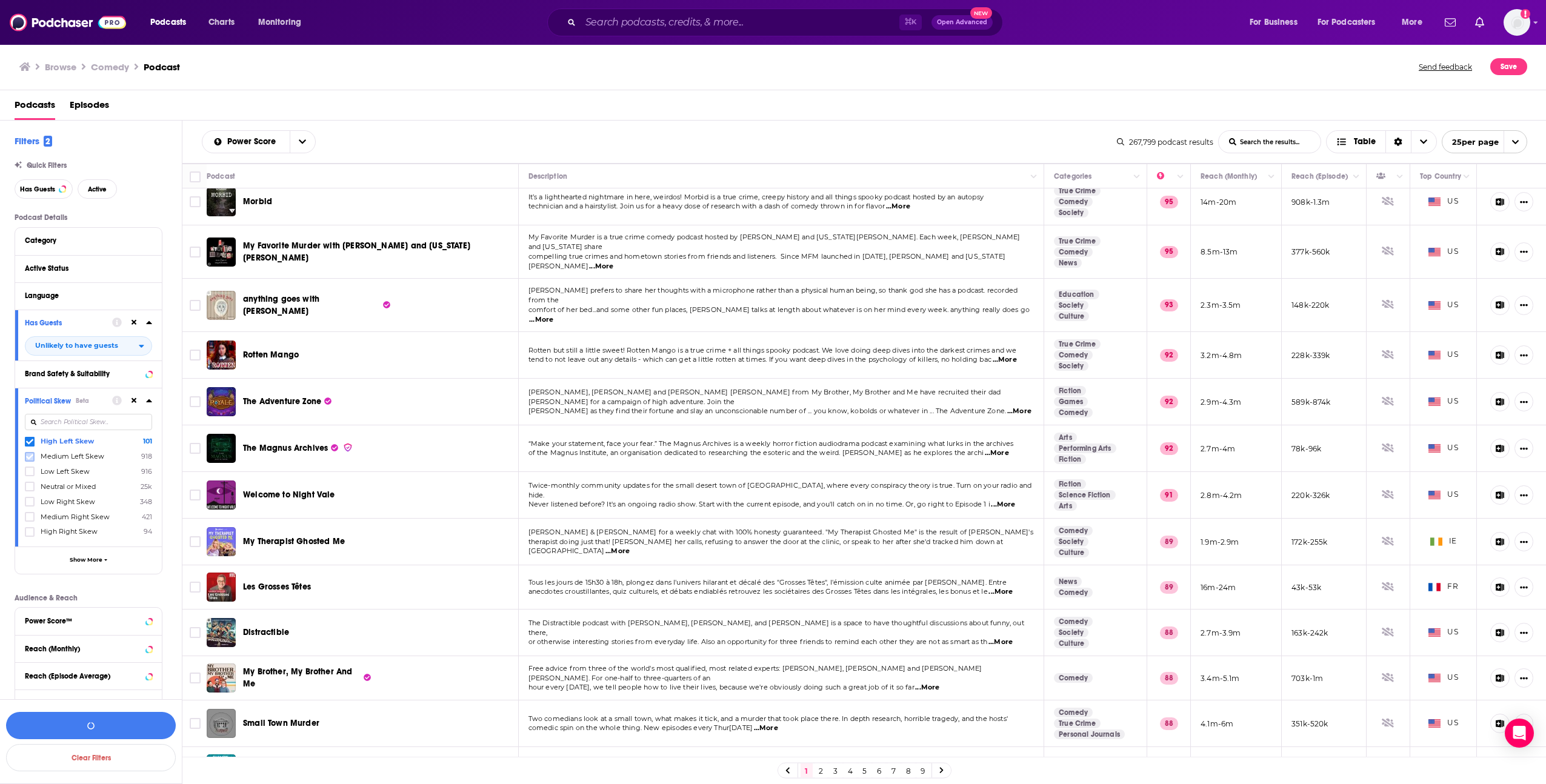 click 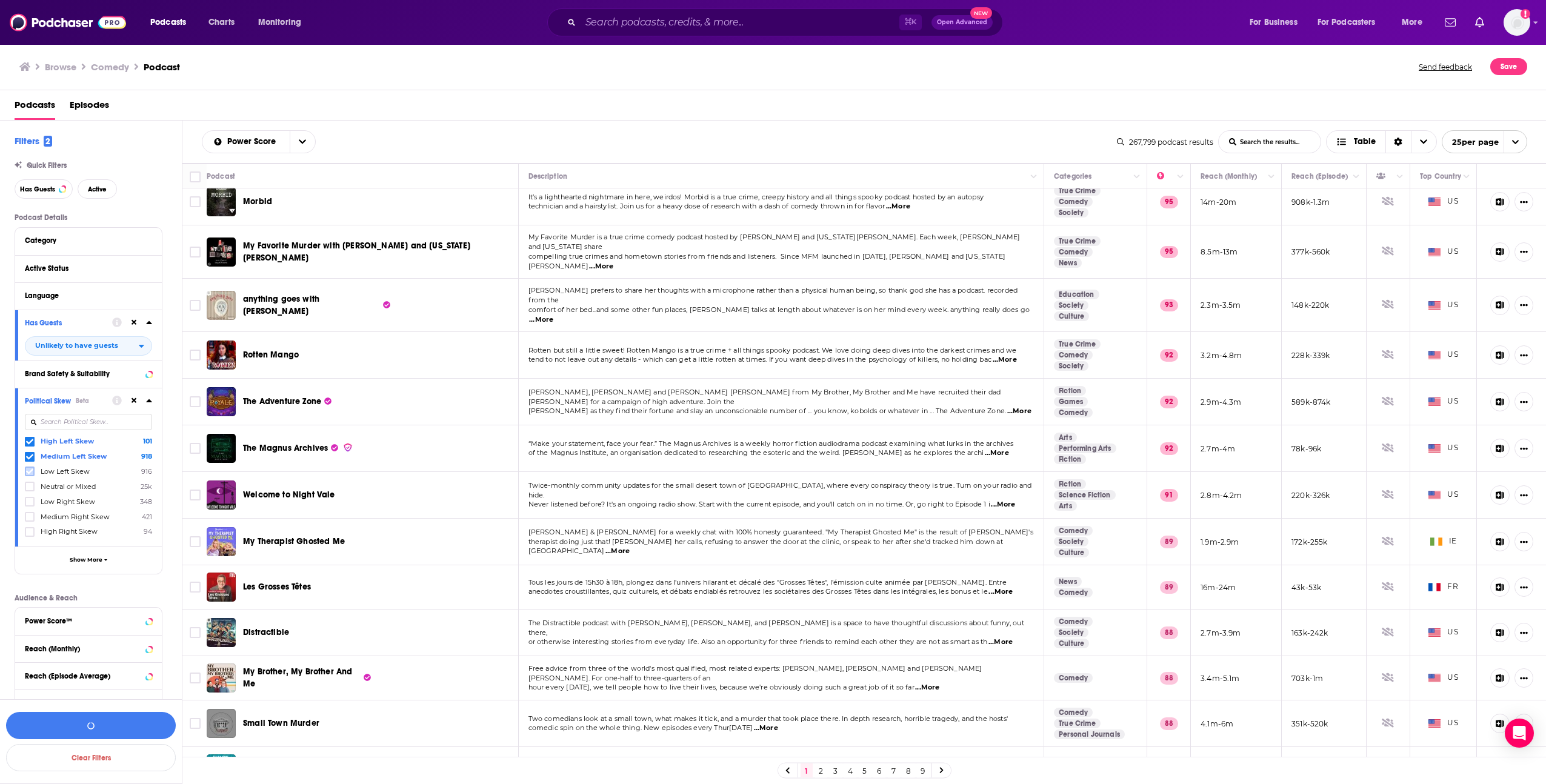 click 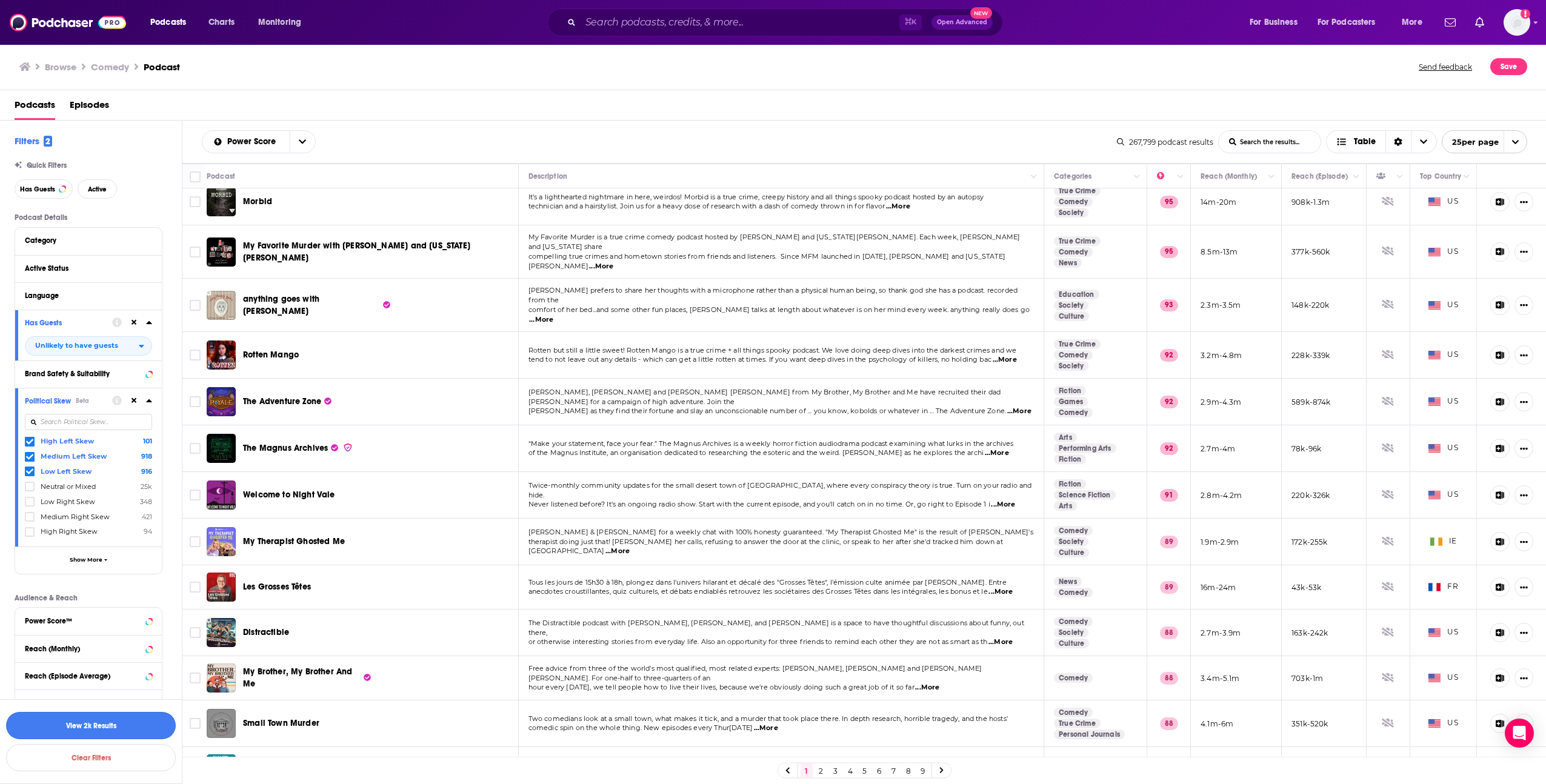 click on "View 2k Results" at bounding box center (91, 725) 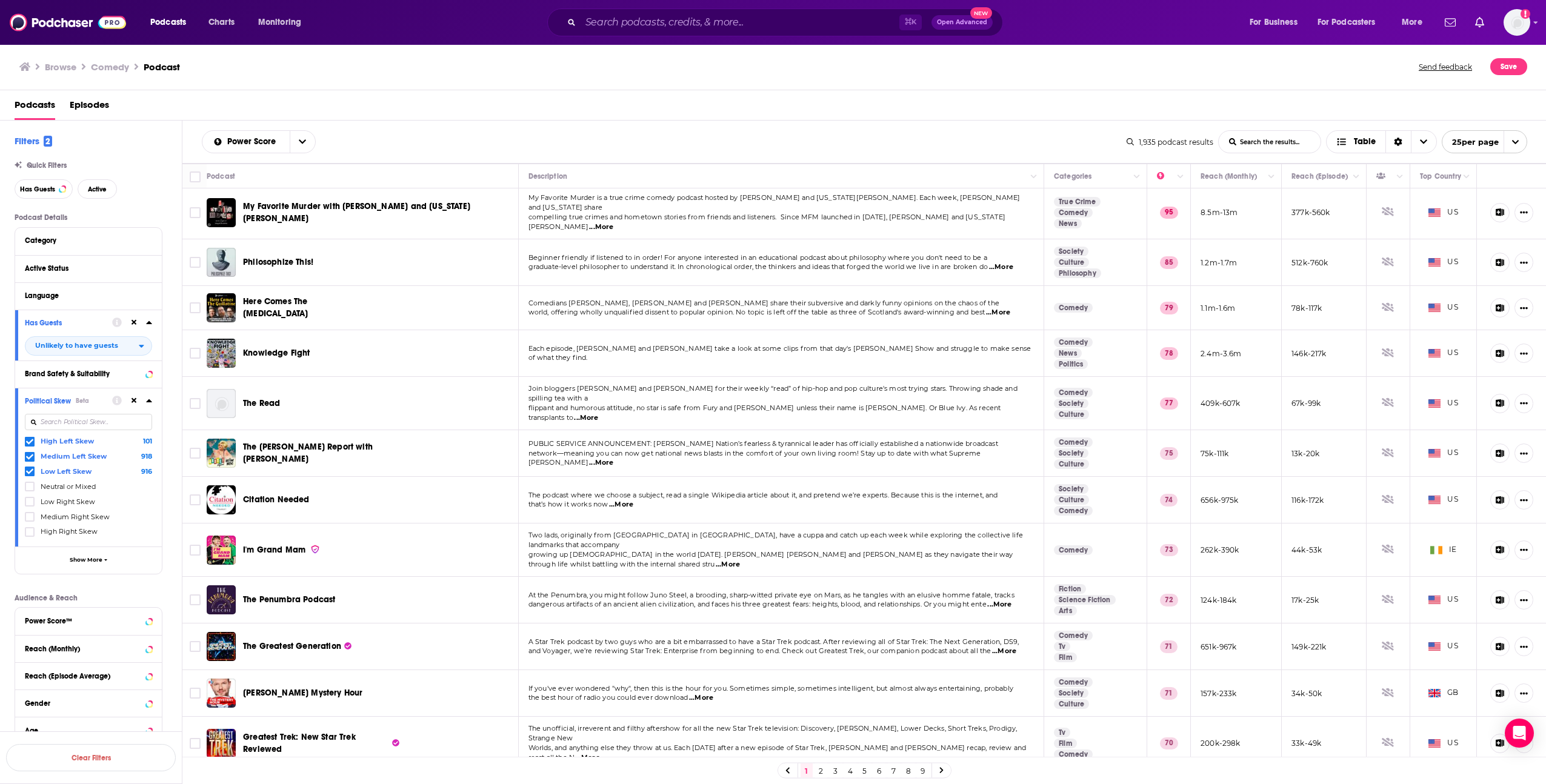 scroll, scrollTop: 0, scrollLeft: 0, axis: both 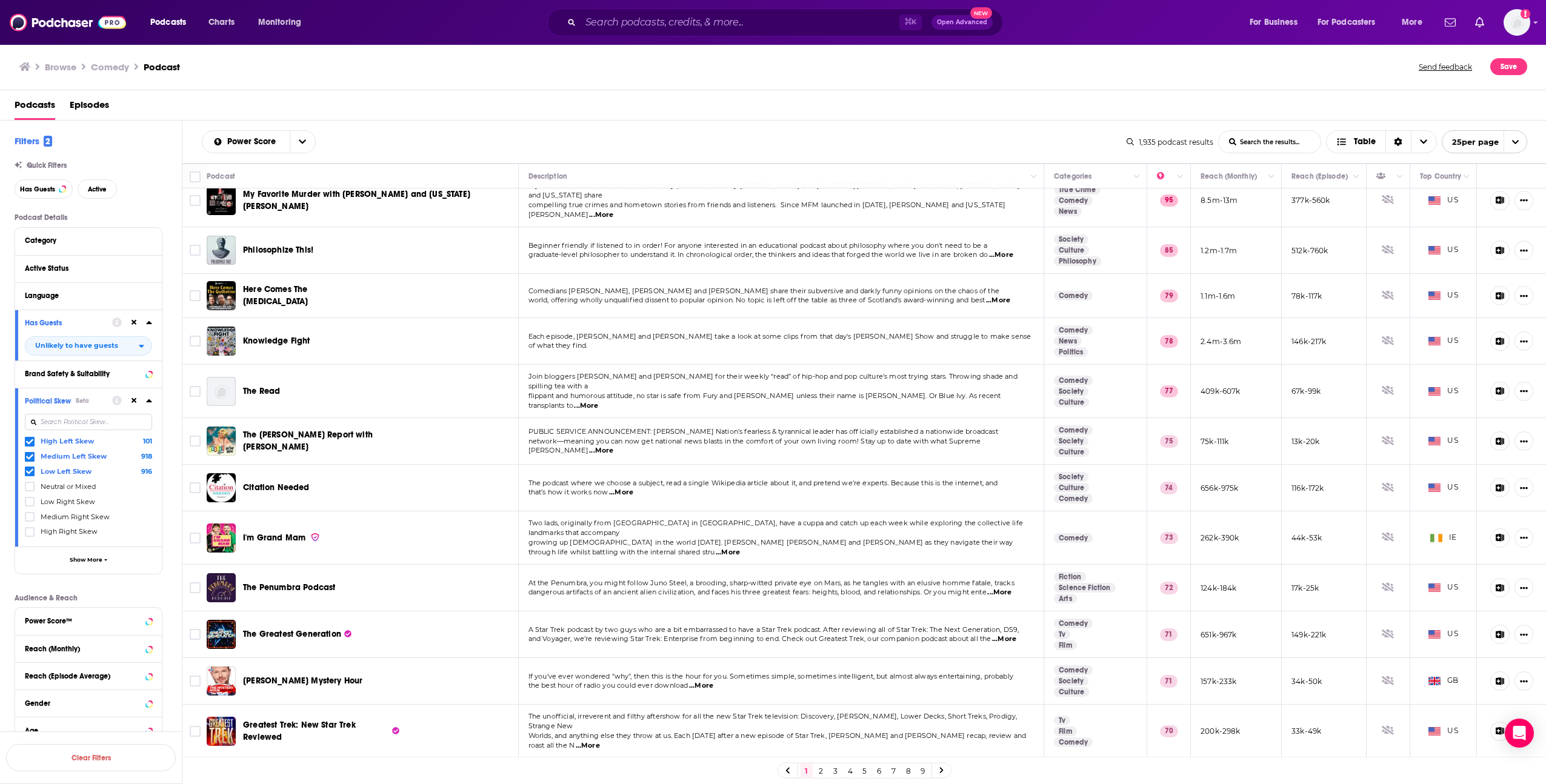 click on "...More" at bounding box center [621, 493] 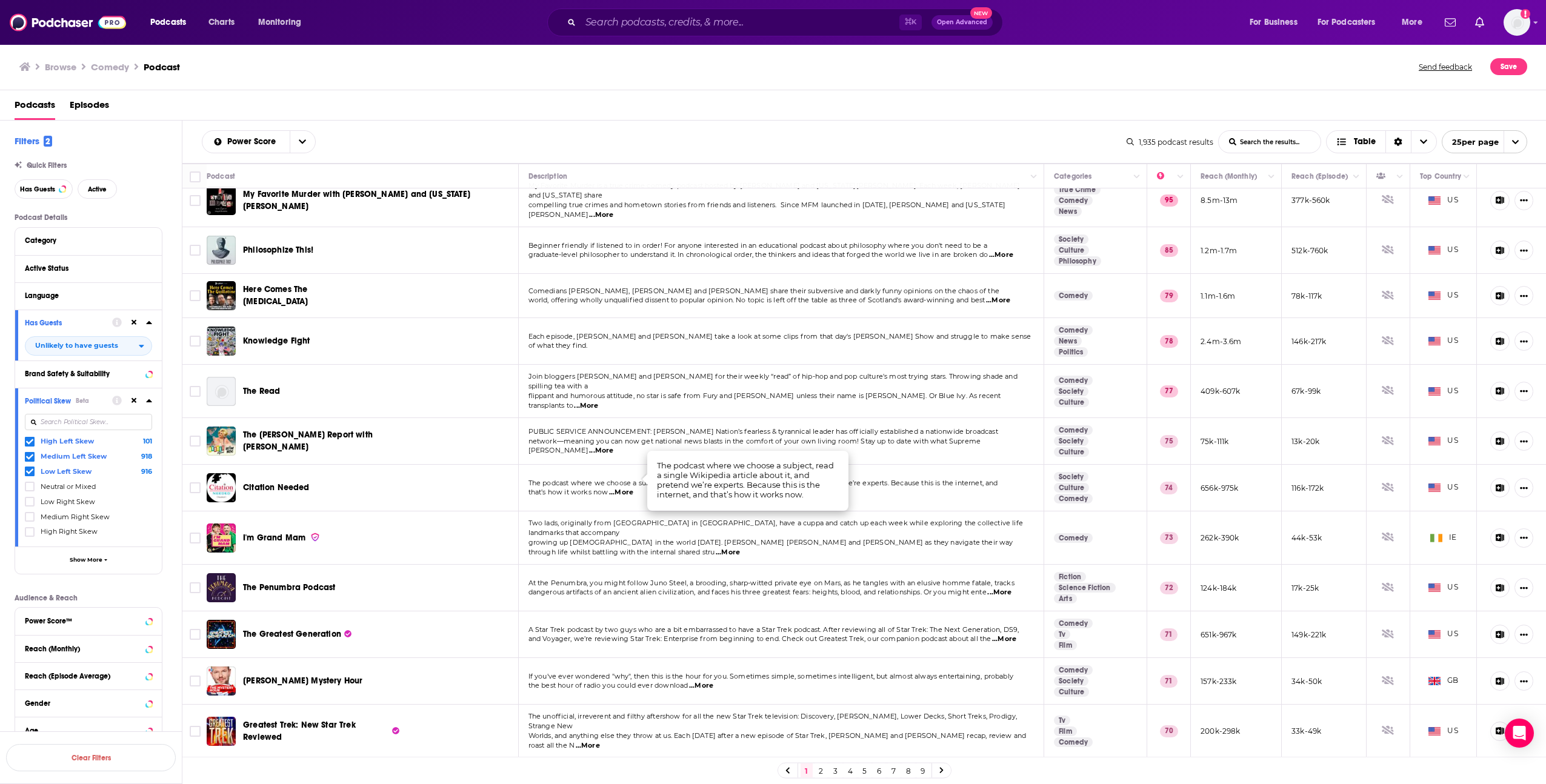 click on "...More" at bounding box center (621, 493) 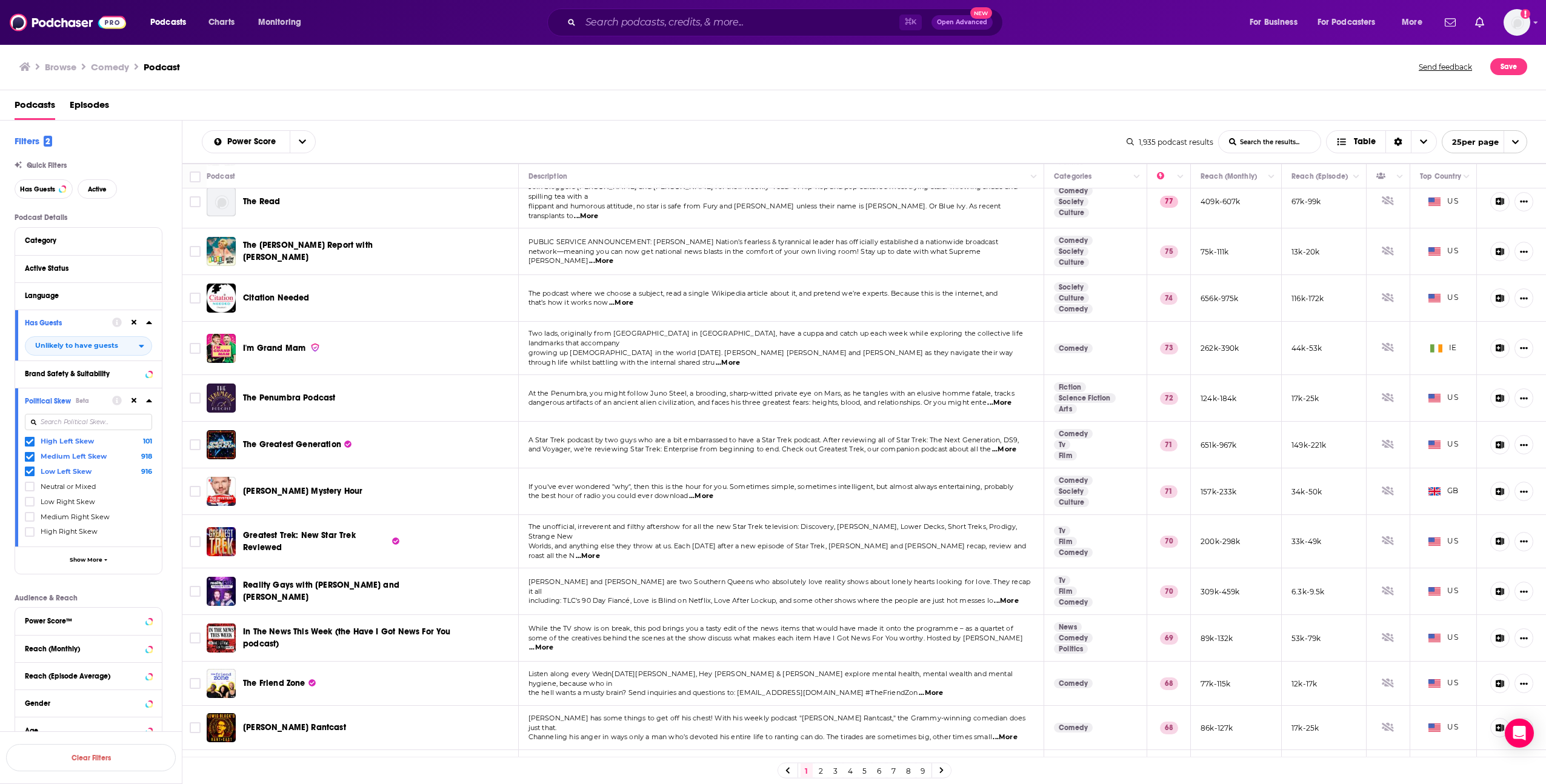 scroll, scrollTop: 205, scrollLeft: 0, axis: vertical 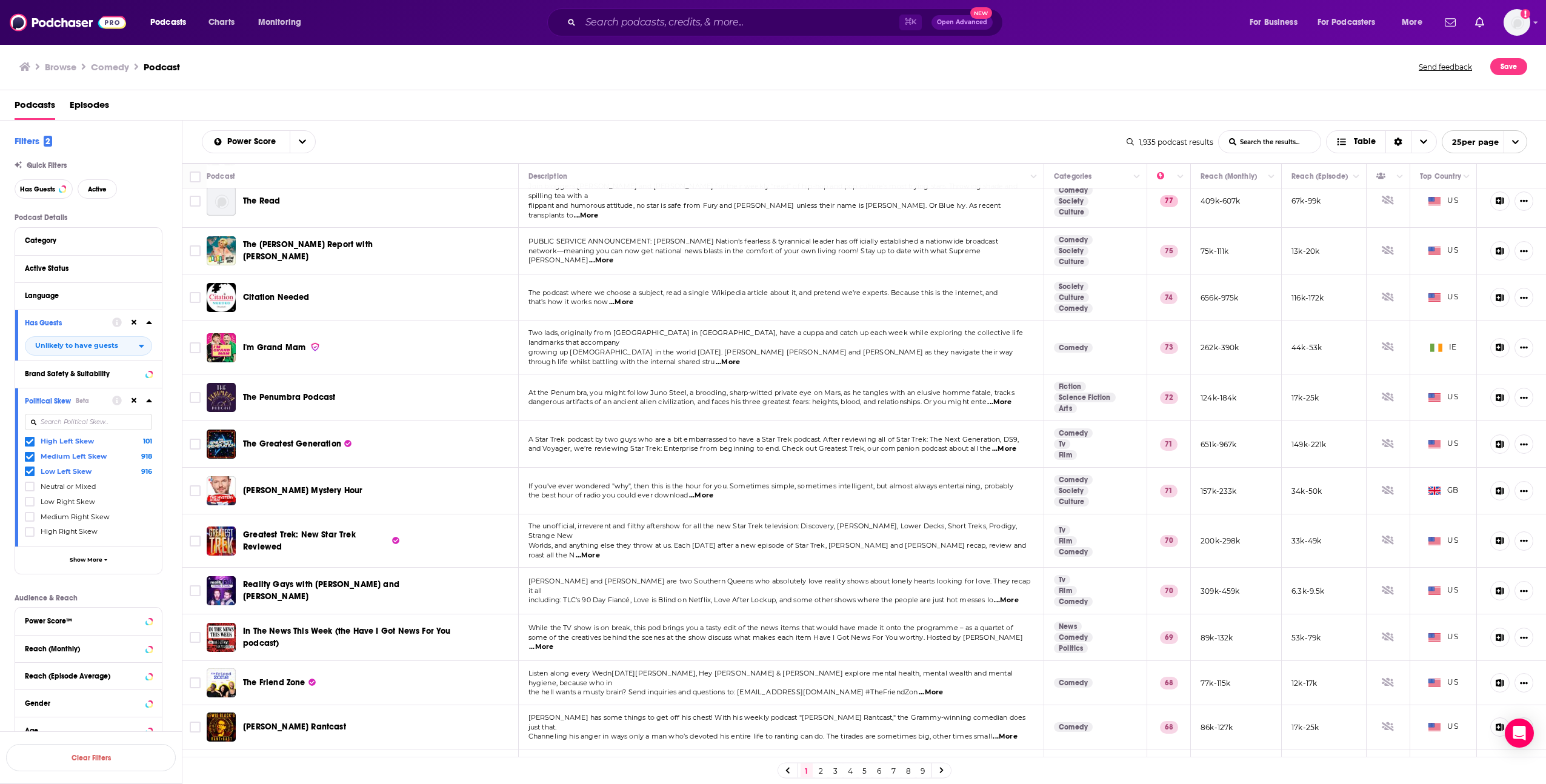 click on "...More" at bounding box center [1006, 600] 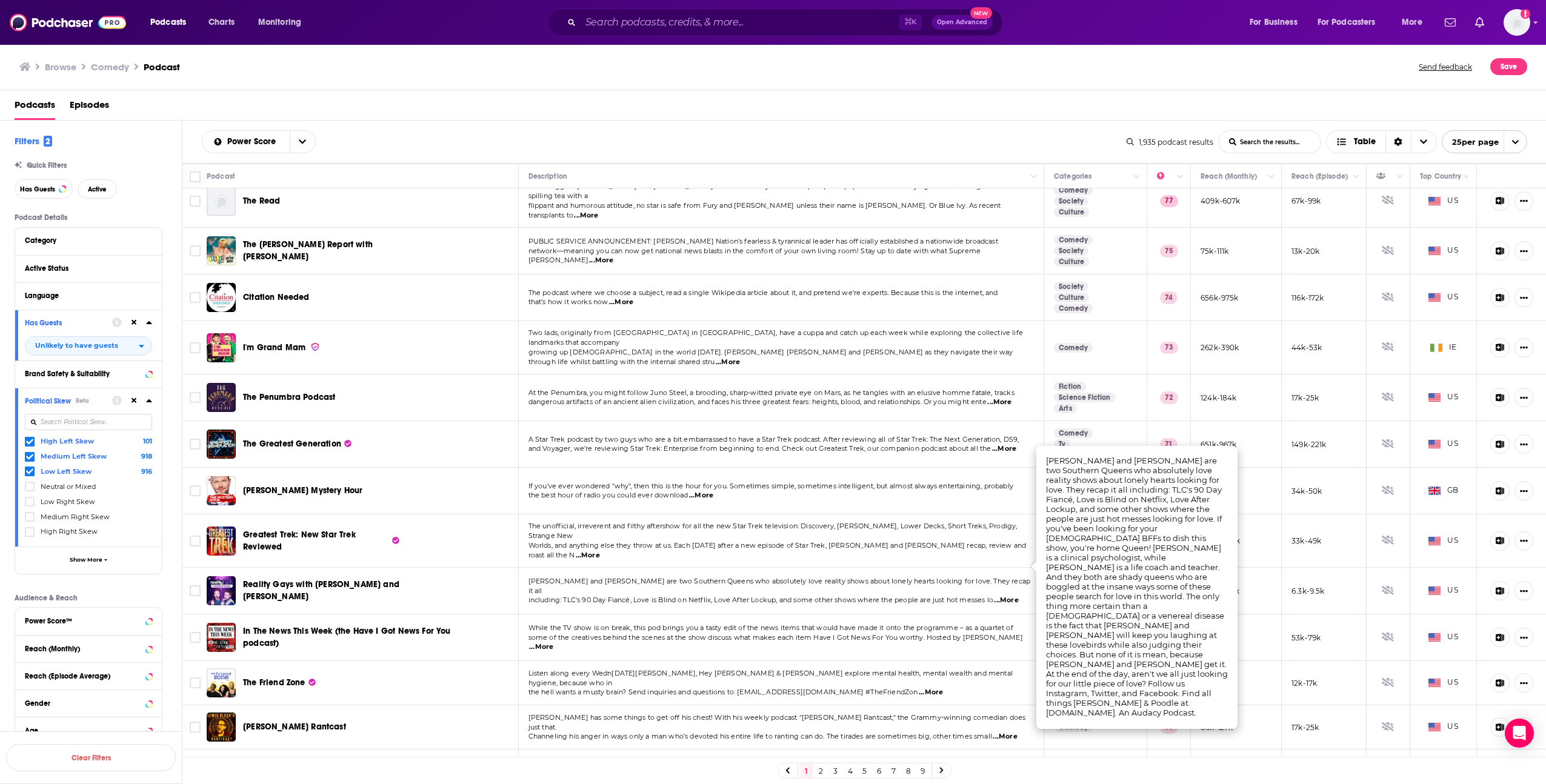 click on "...More" at bounding box center [1006, 600] 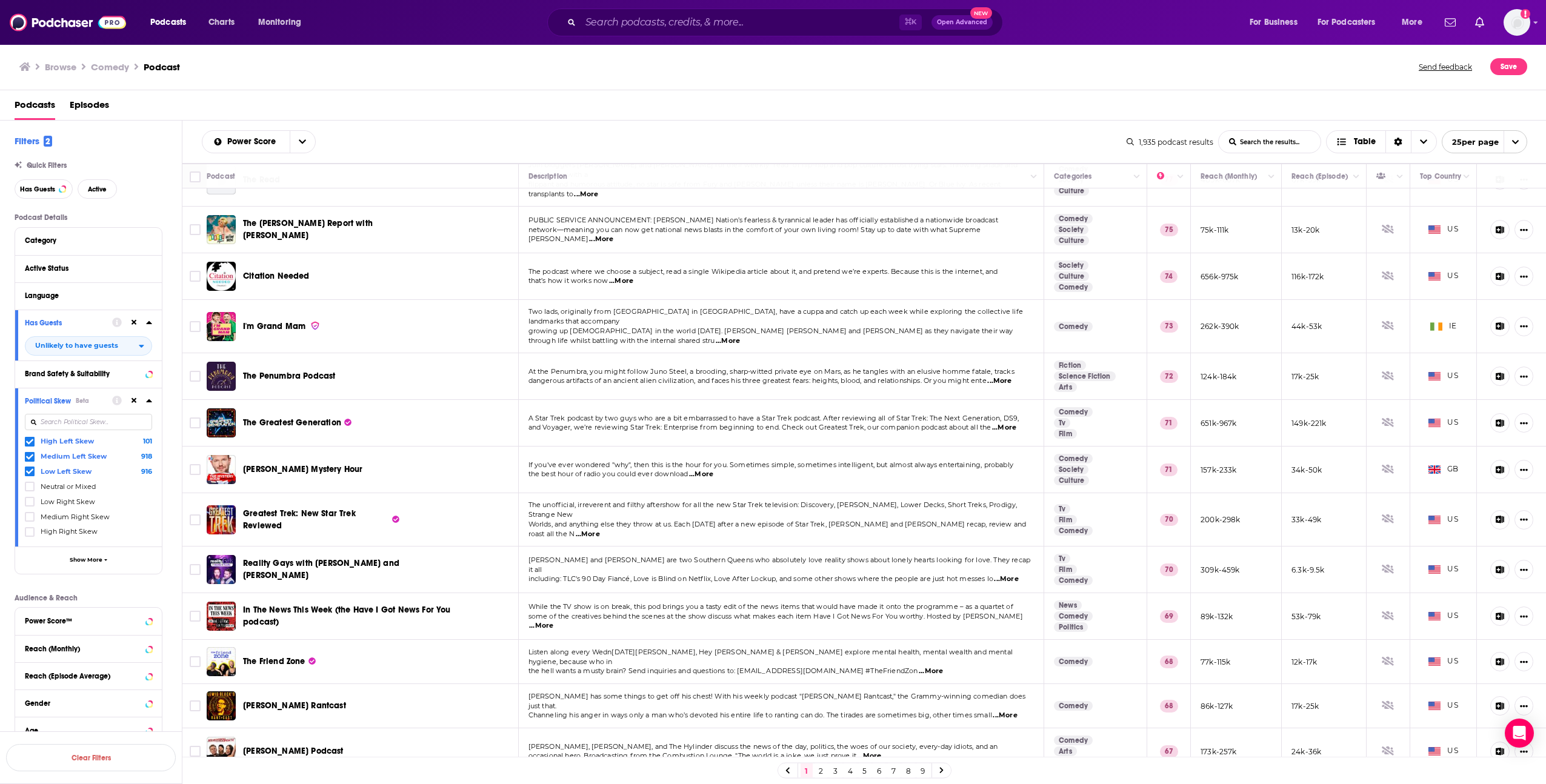 scroll, scrollTop: 288, scrollLeft: 0, axis: vertical 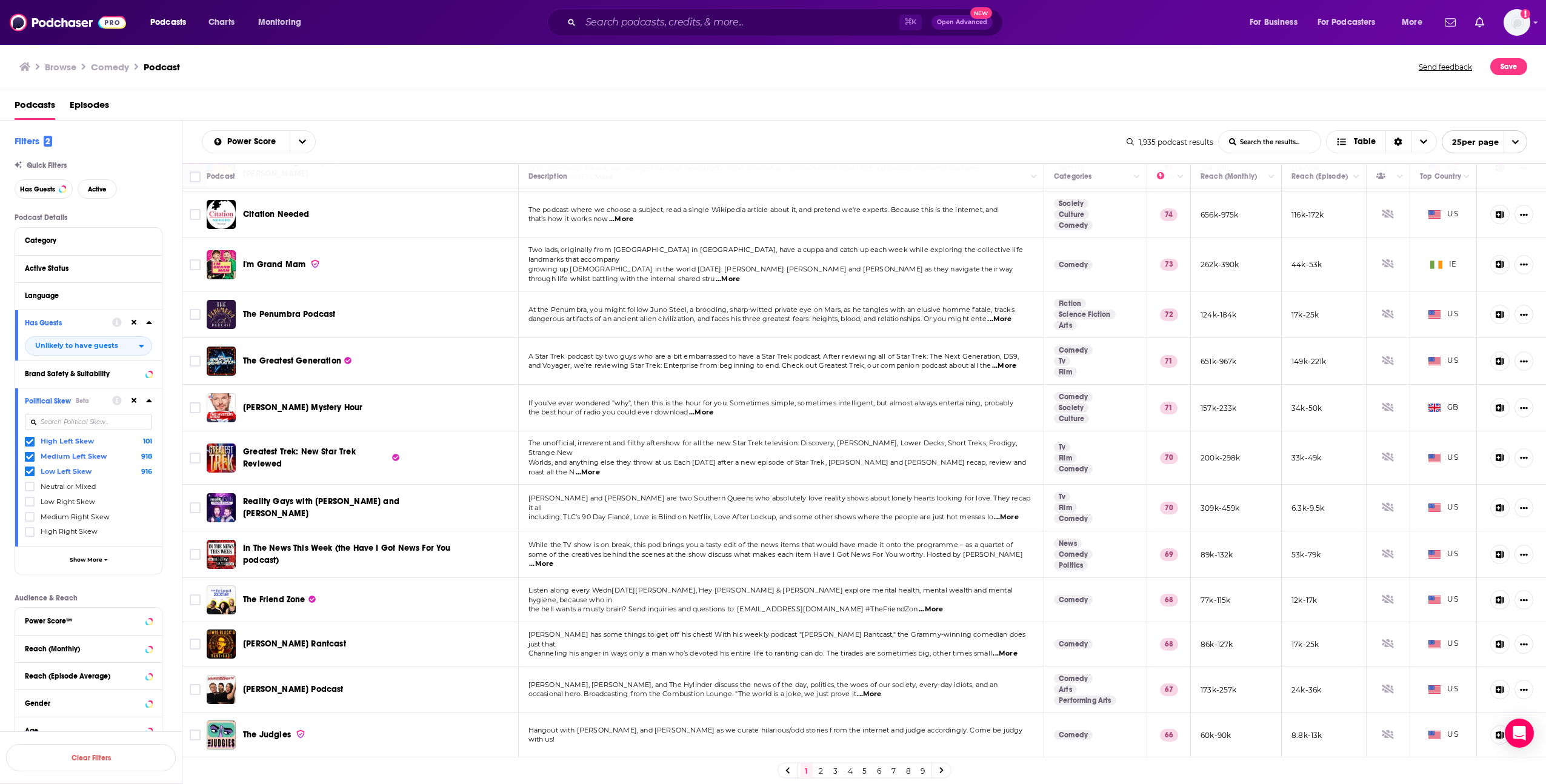 click on "...More" at bounding box center (1005, 654) 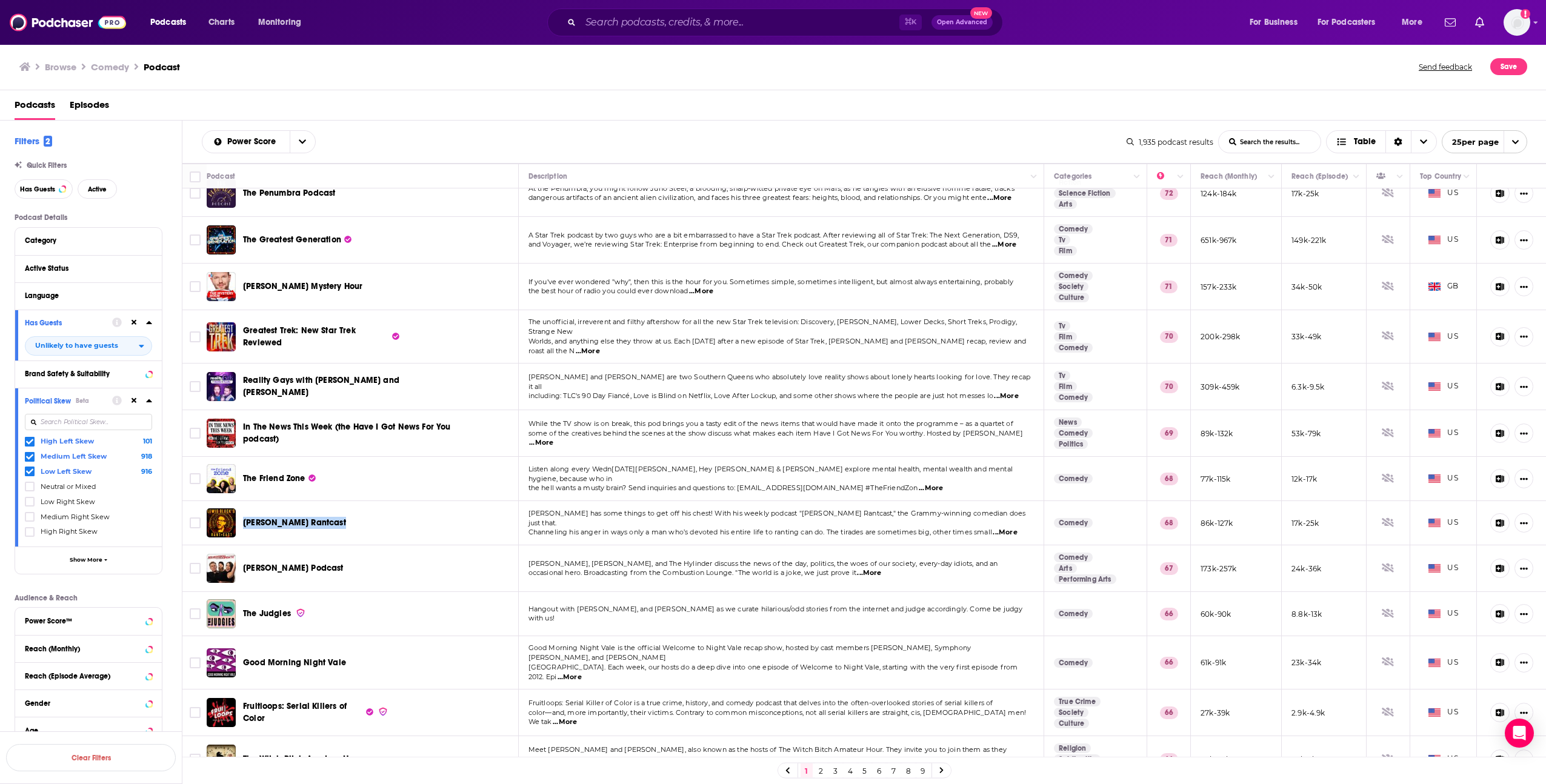 scroll, scrollTop: 415, scrollLeft: 0, axis: vertical 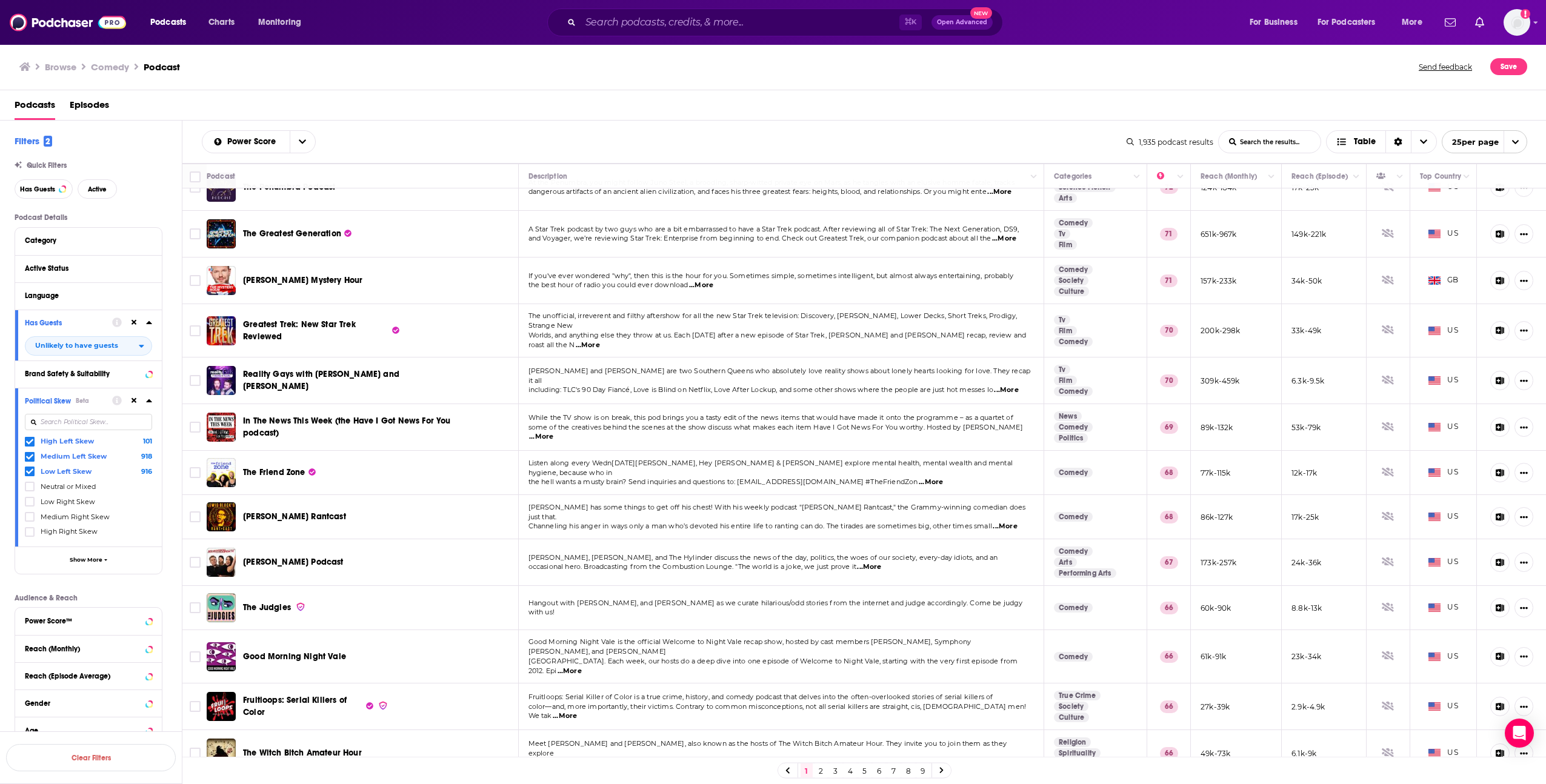 click on "...More" at bounding box center (931, 482) 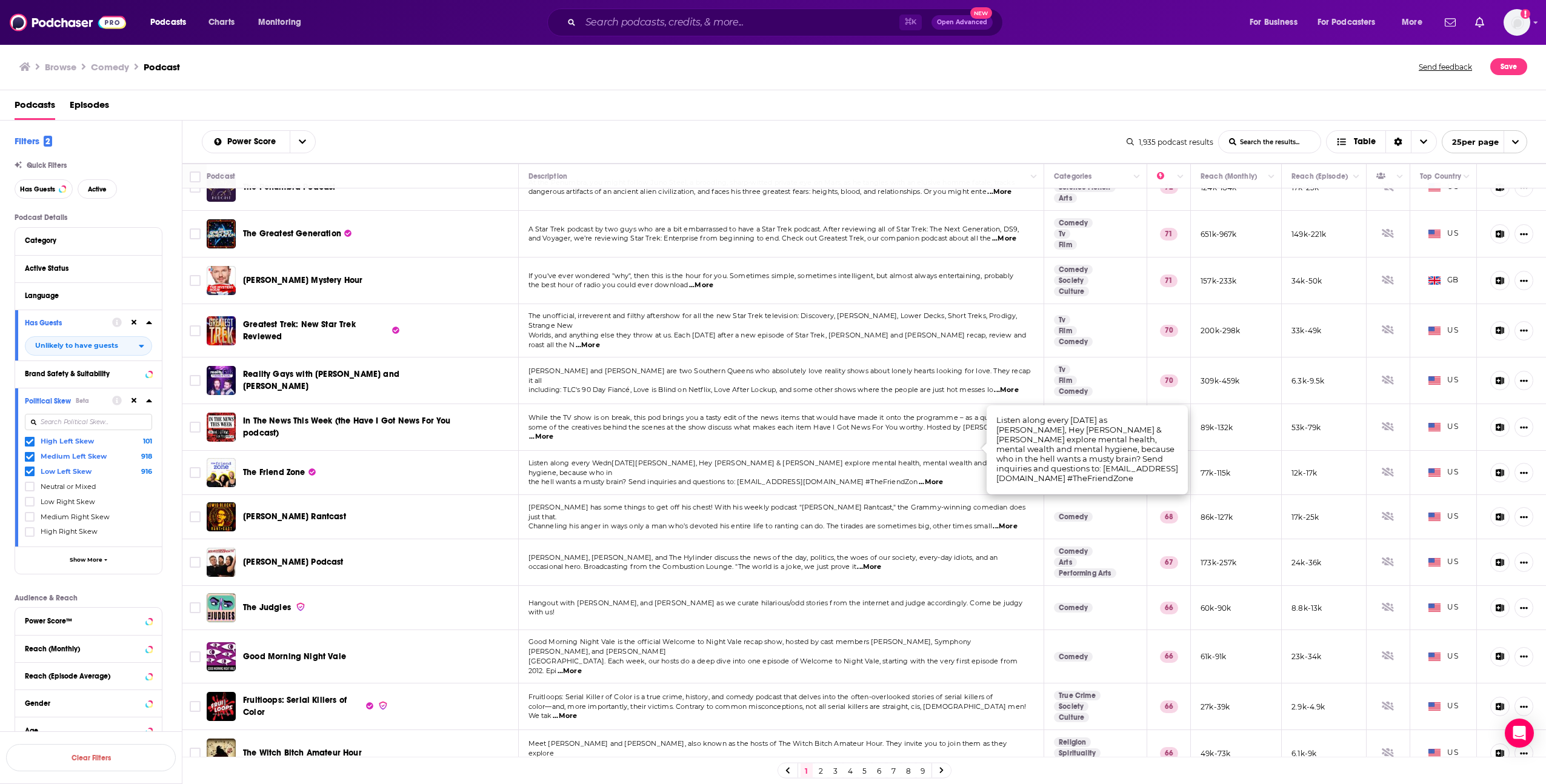 click on "...More" at bounding box center (931, 482) 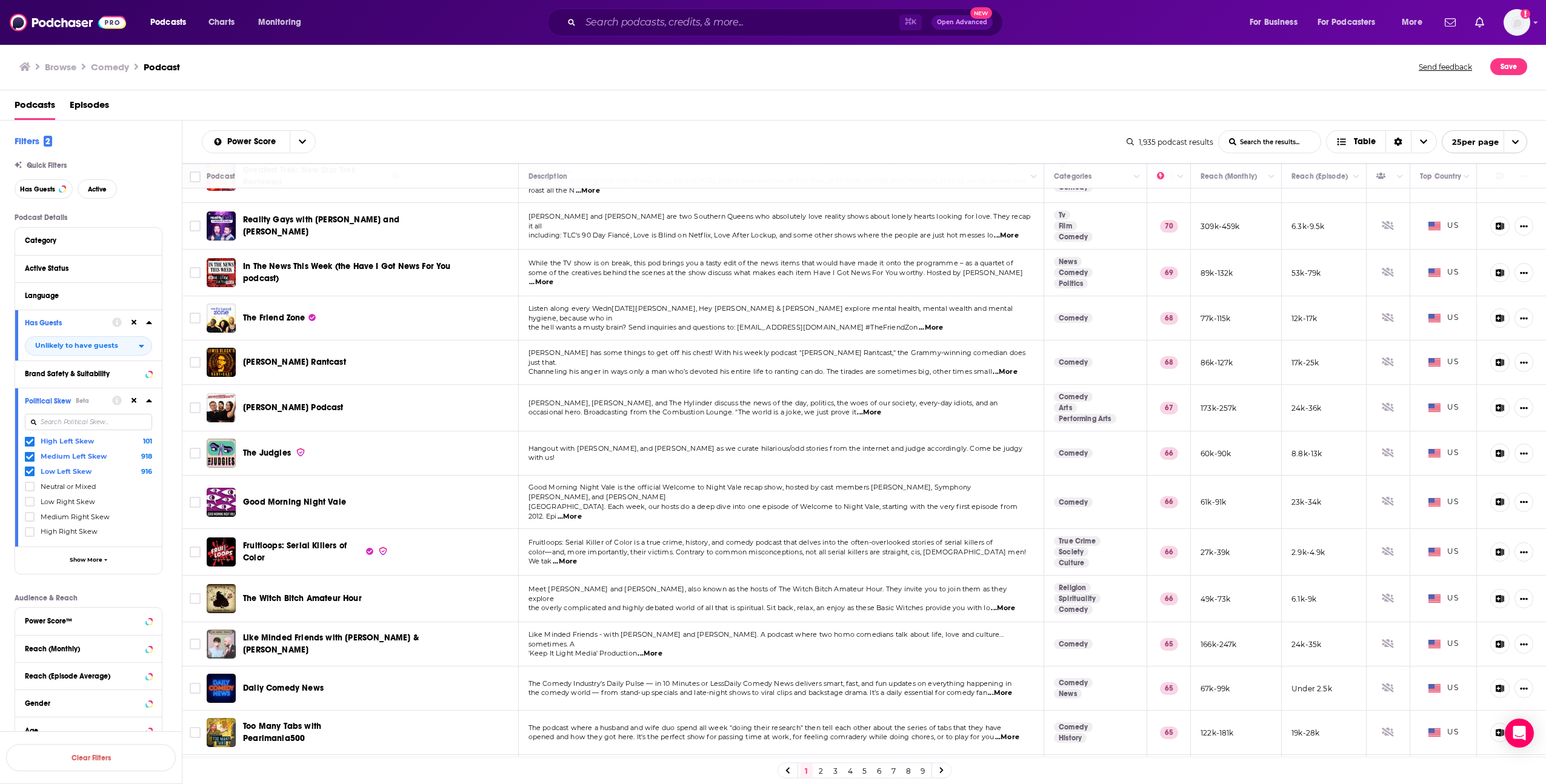 scroll, scrollTop: 573, scrollLeft: 0, axis: vertical 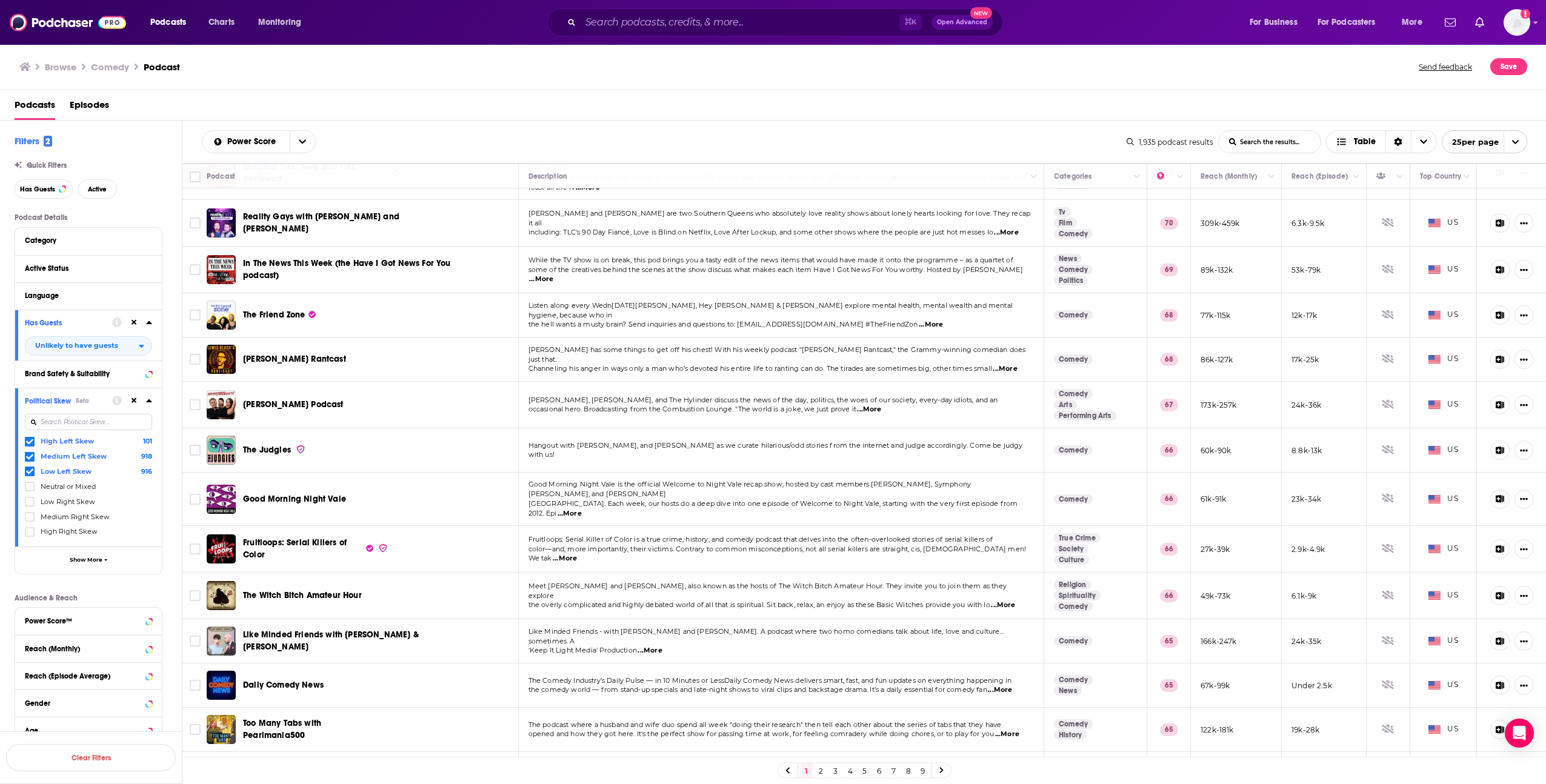 click on "2" at bounding box center [821, 771] 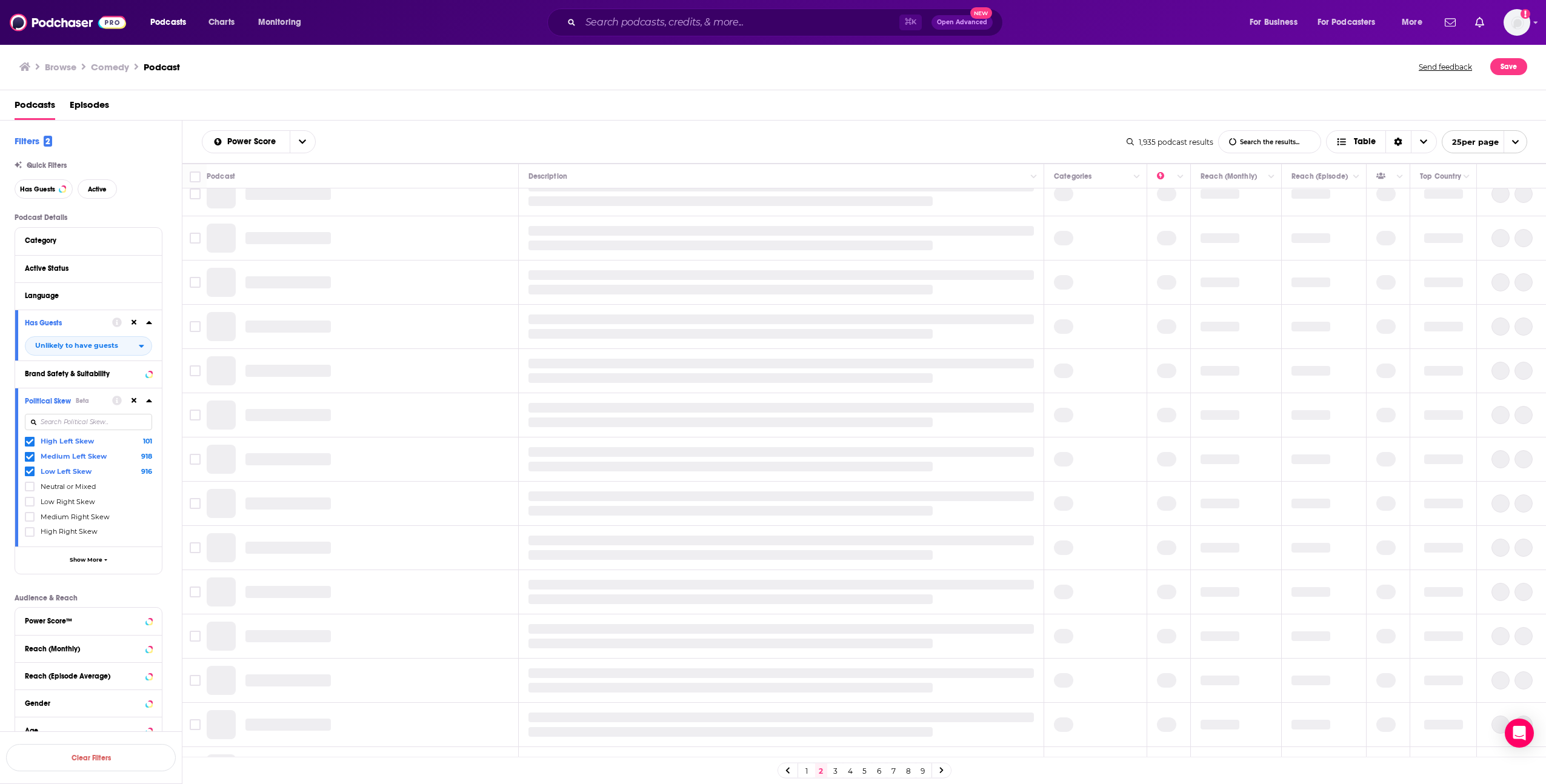 scroll, scrollTop: 0, scrollLeft: 0, axis: both 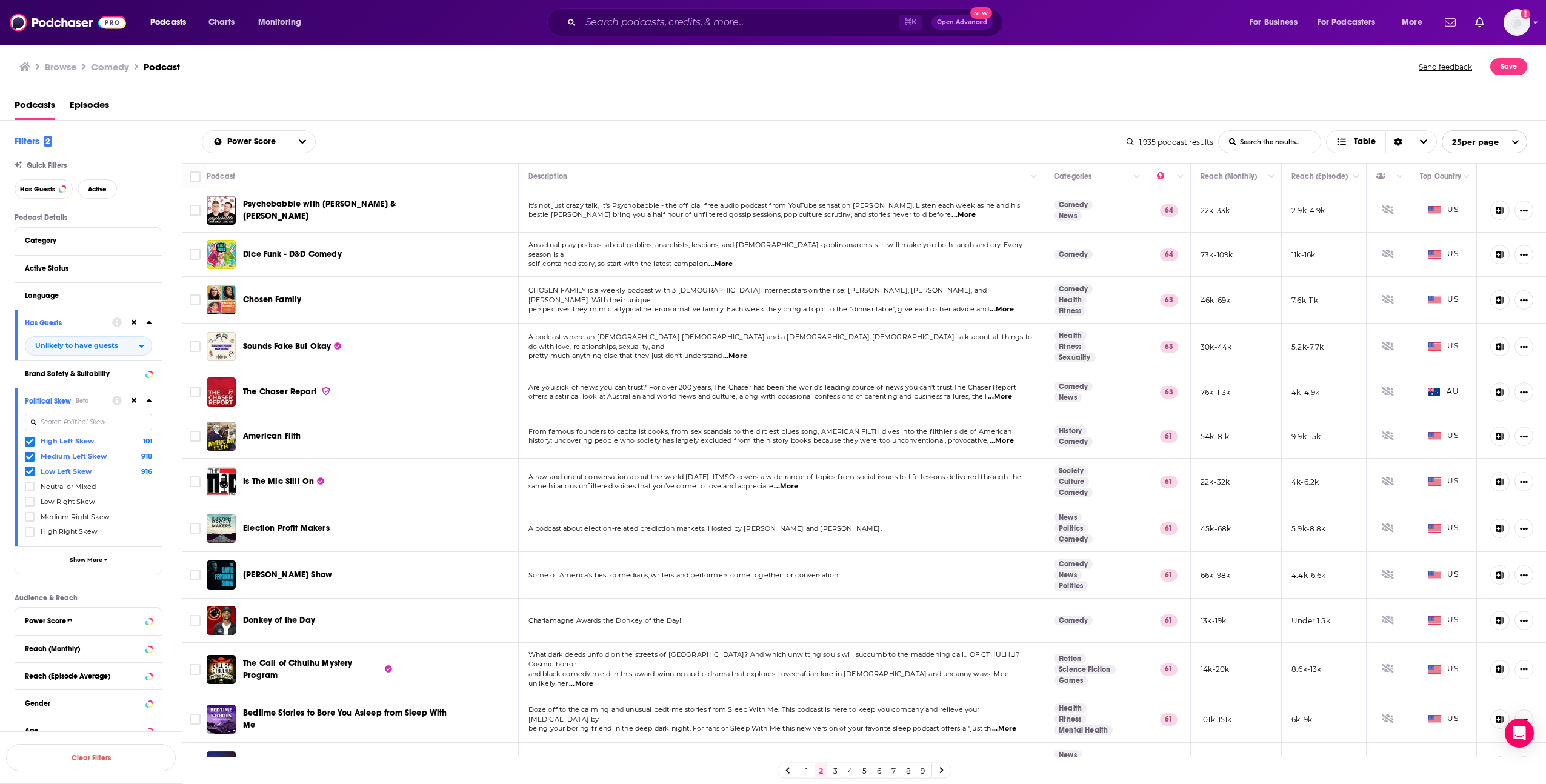 click on "...More" at bounding box center [964, 215] 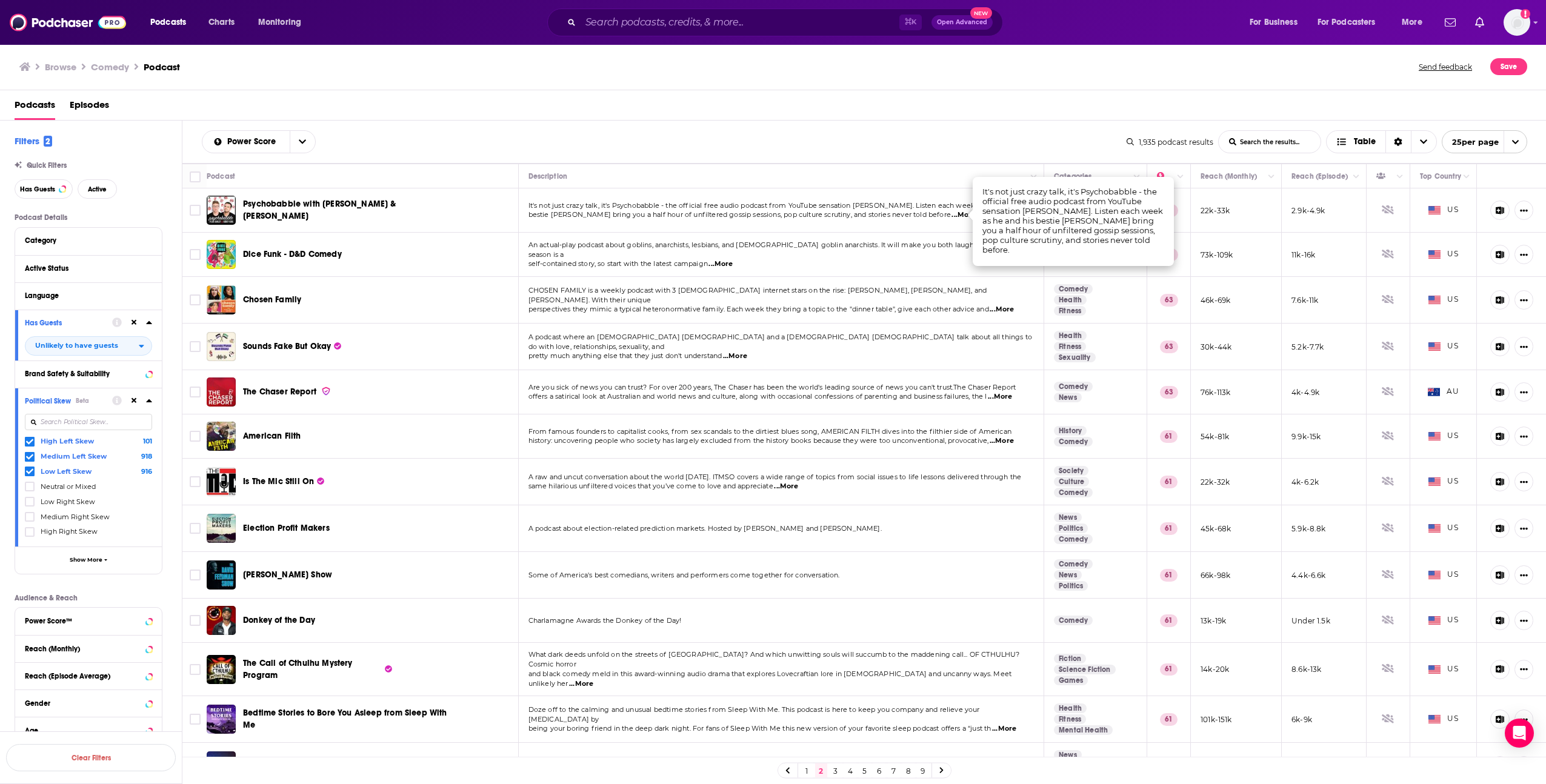 click on "...More" at bounding box center [964, 215] 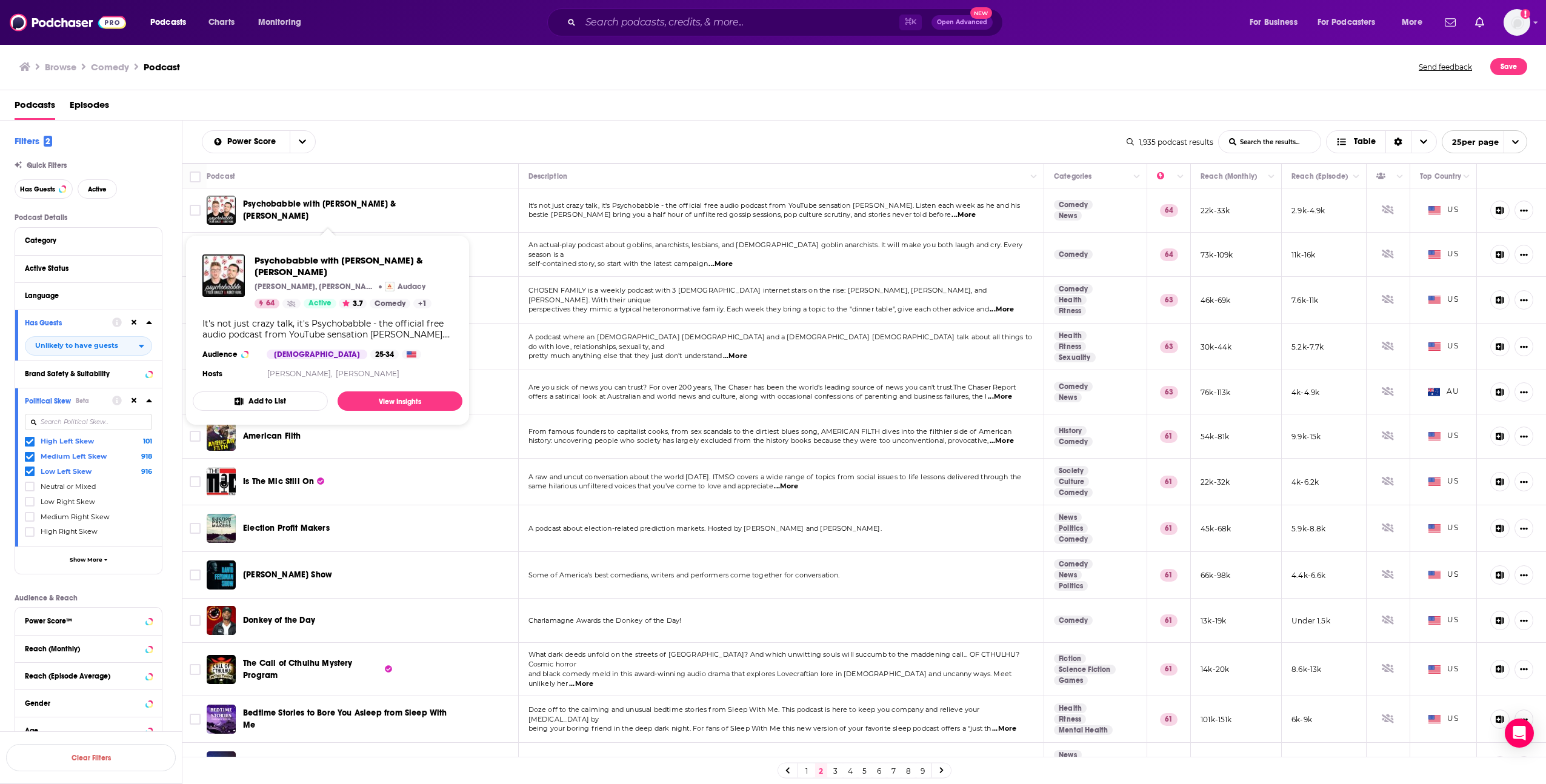 click on "Podcasts Episodes" at bounding box center [776, 107] 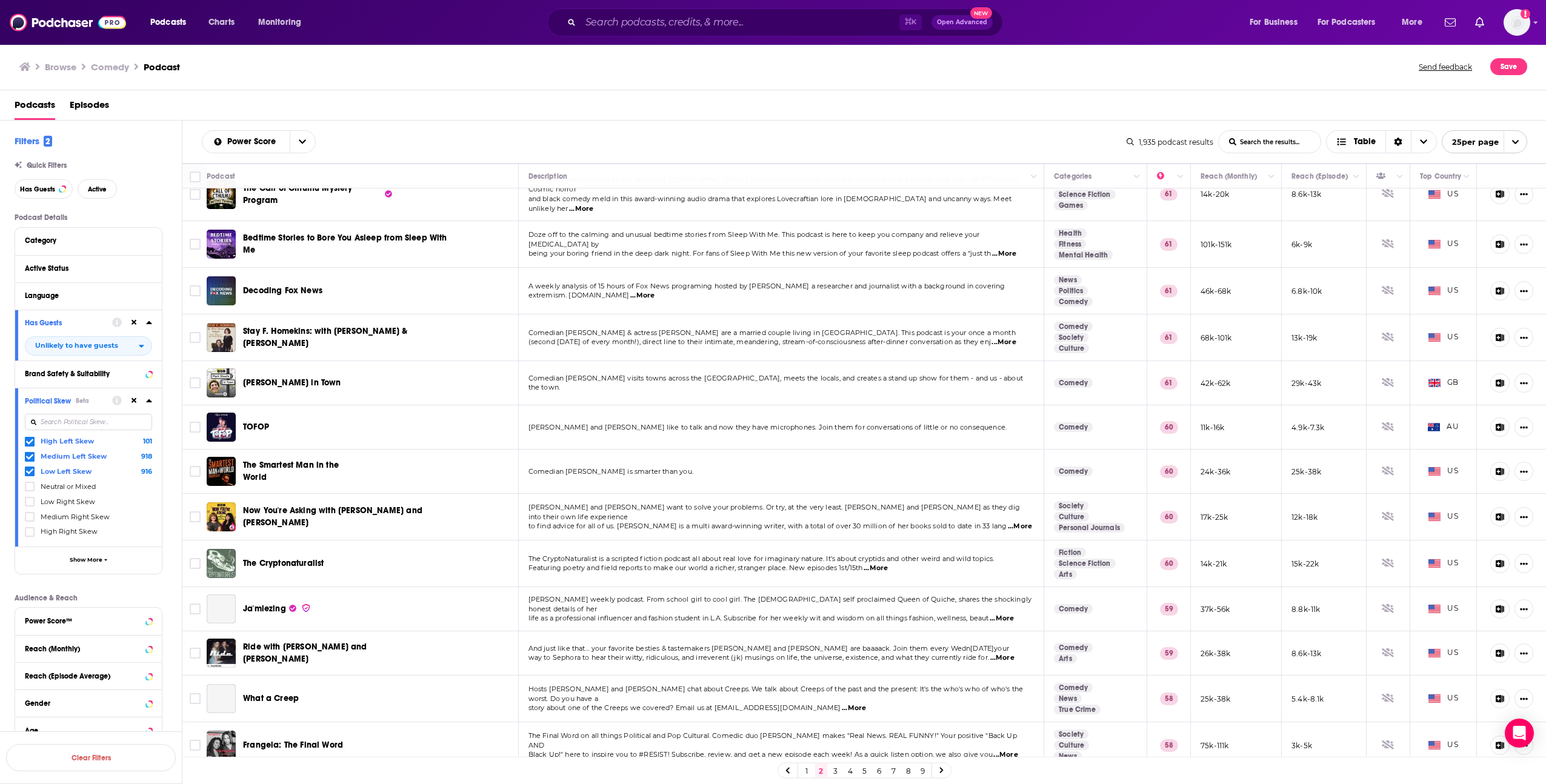 scroll, scrollTop: 503, scrollLeft: 0, axis: vertical 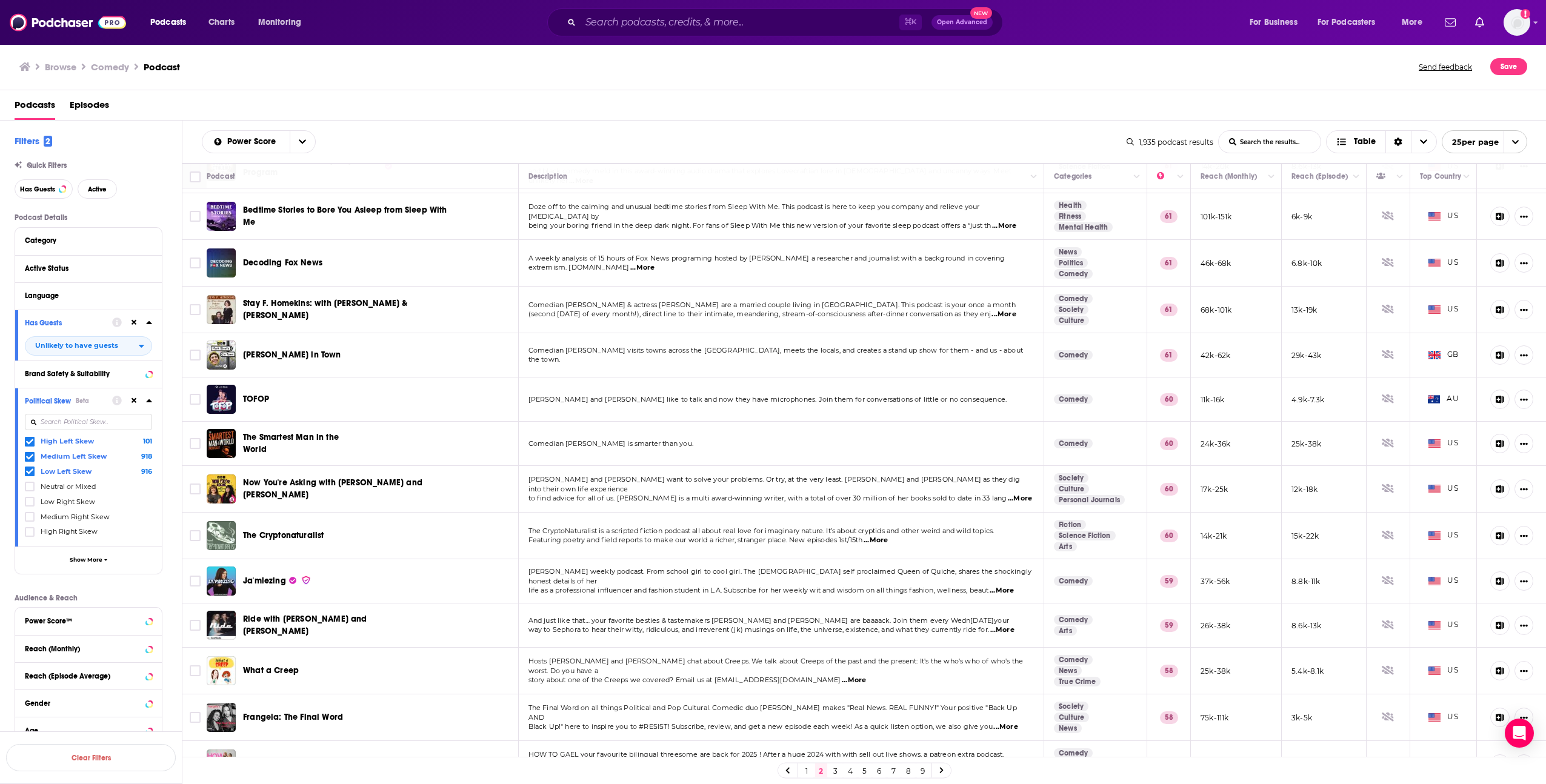click on "...More" at bounding box center [1020, 499] 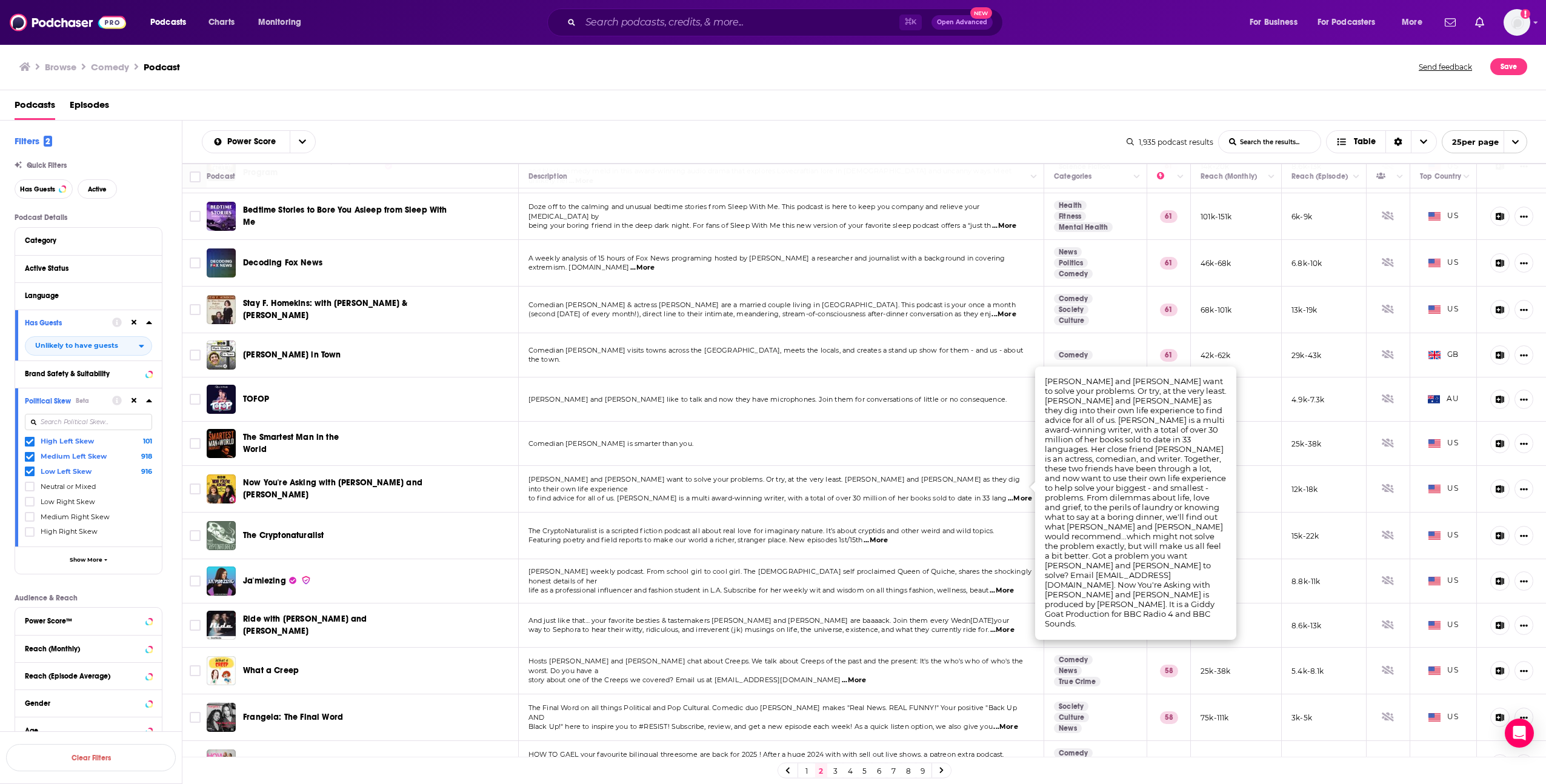 click on "...More" at bounding box center (1020, 499) 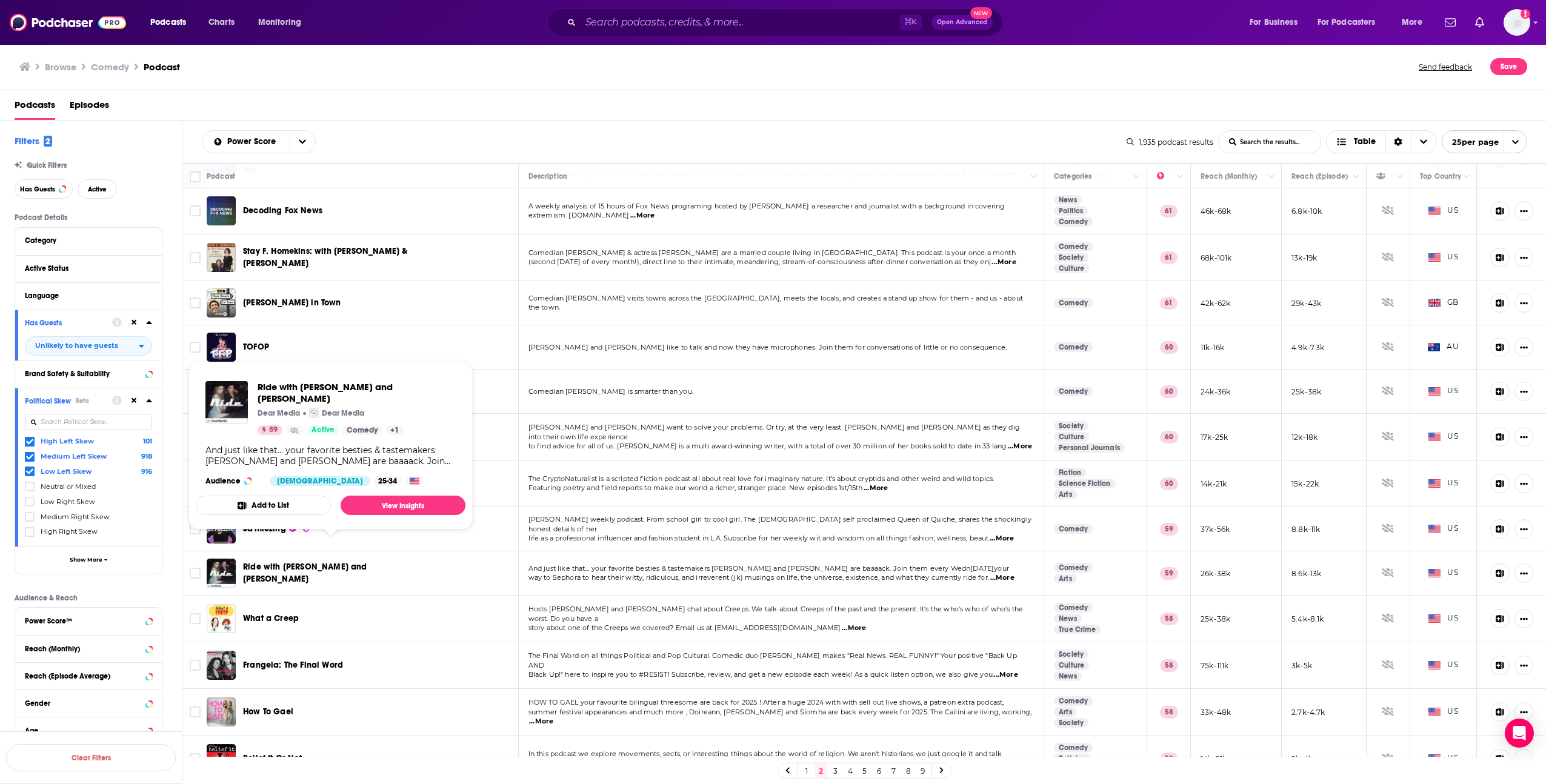 scroll, scrollTop: 570, scrollLeft: 0, axis: vertical 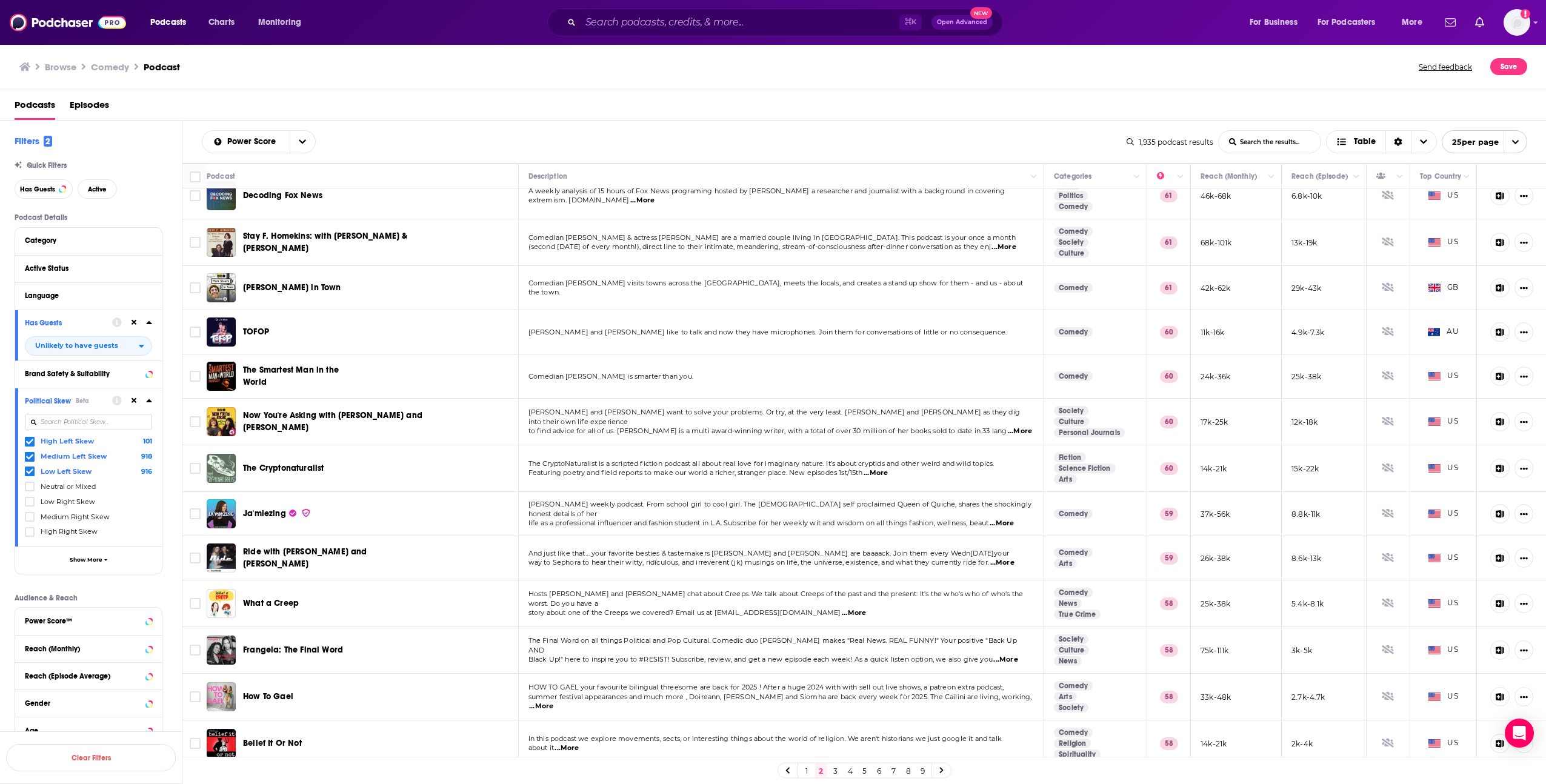 click on "3" at bounding box center (836, 771) 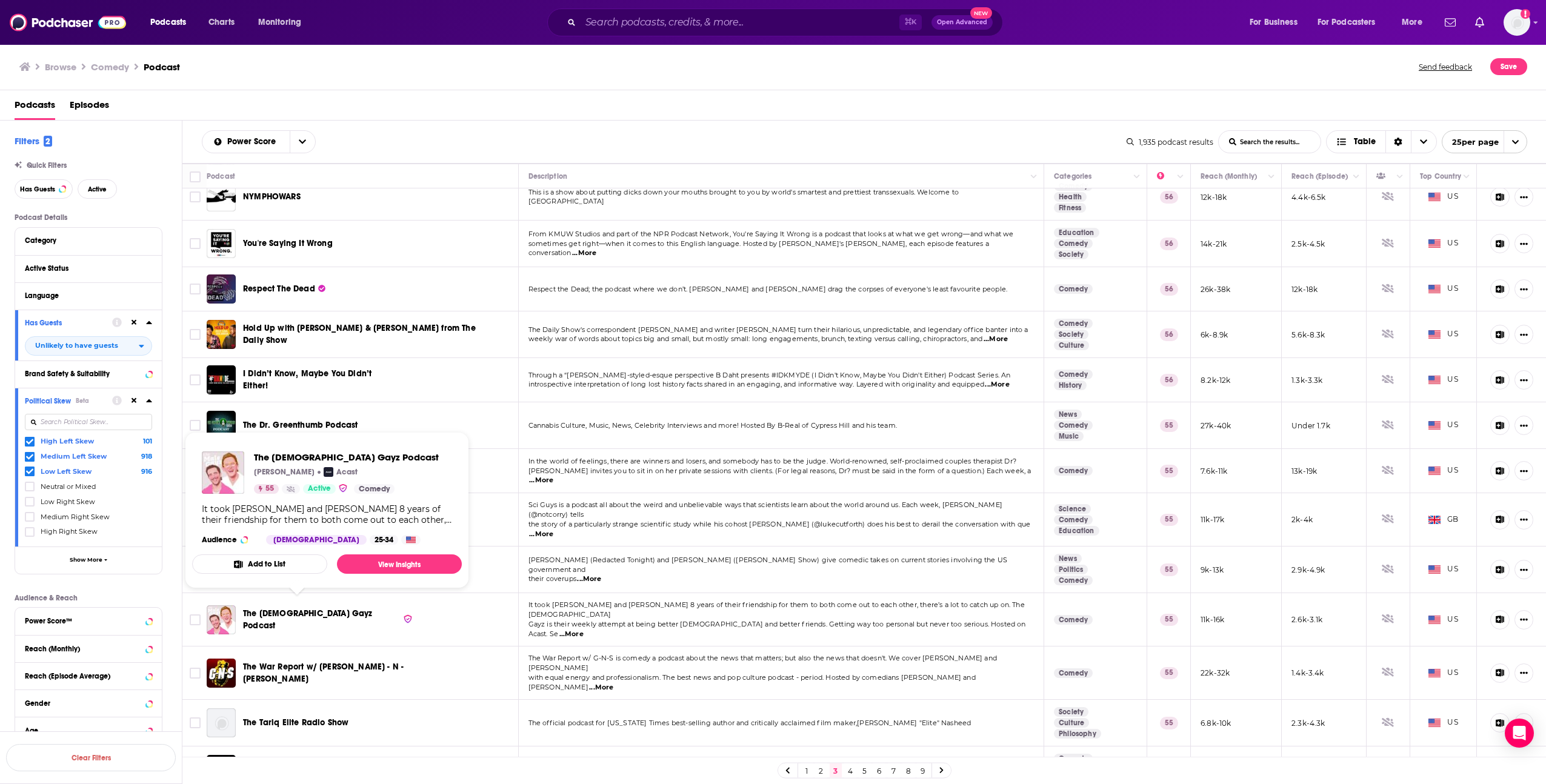 scroll, scrollTop: 336, scrollLeft: 0, axis: vertical 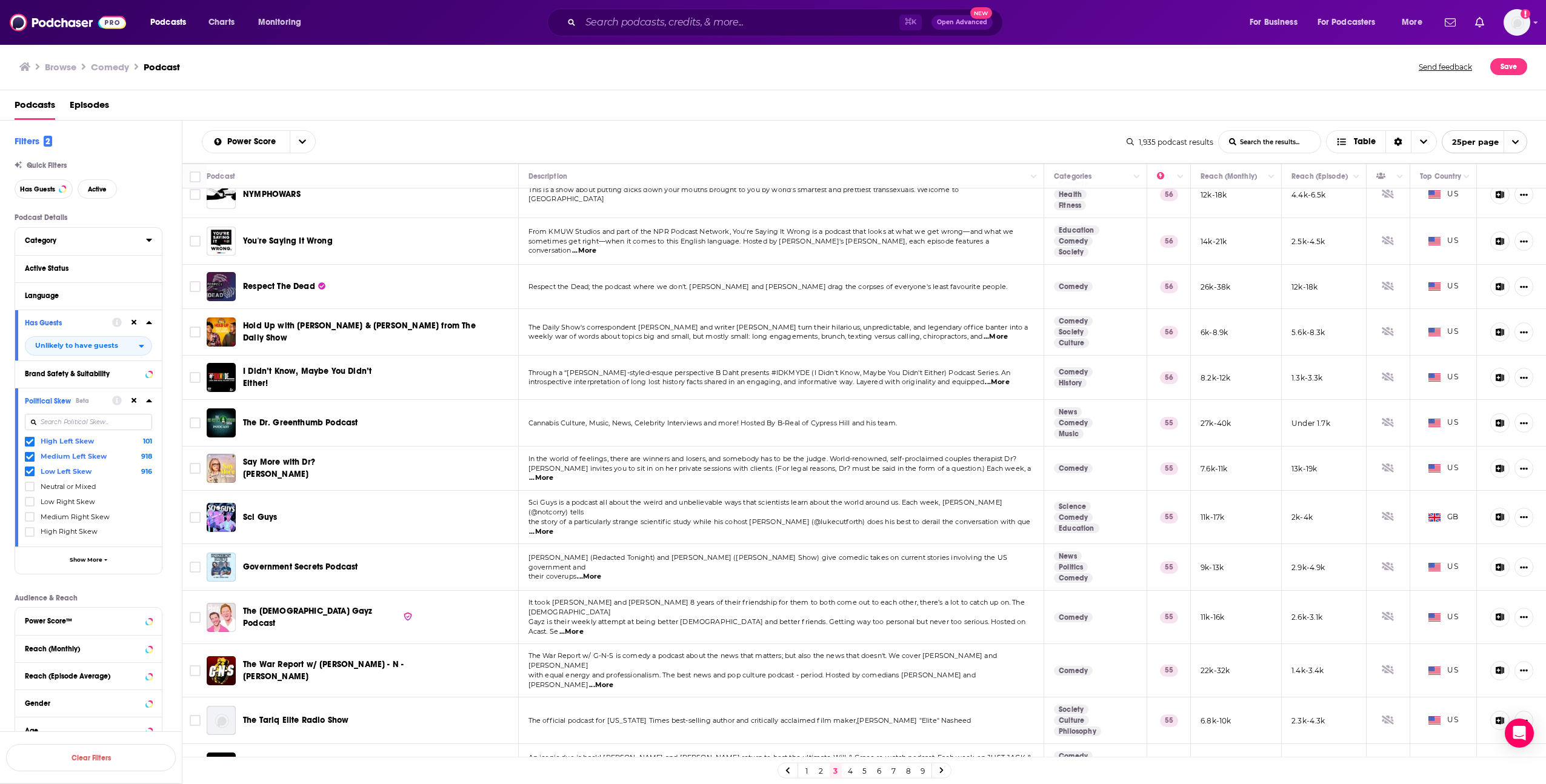 click on "Category" at bounding box center (85, 240) 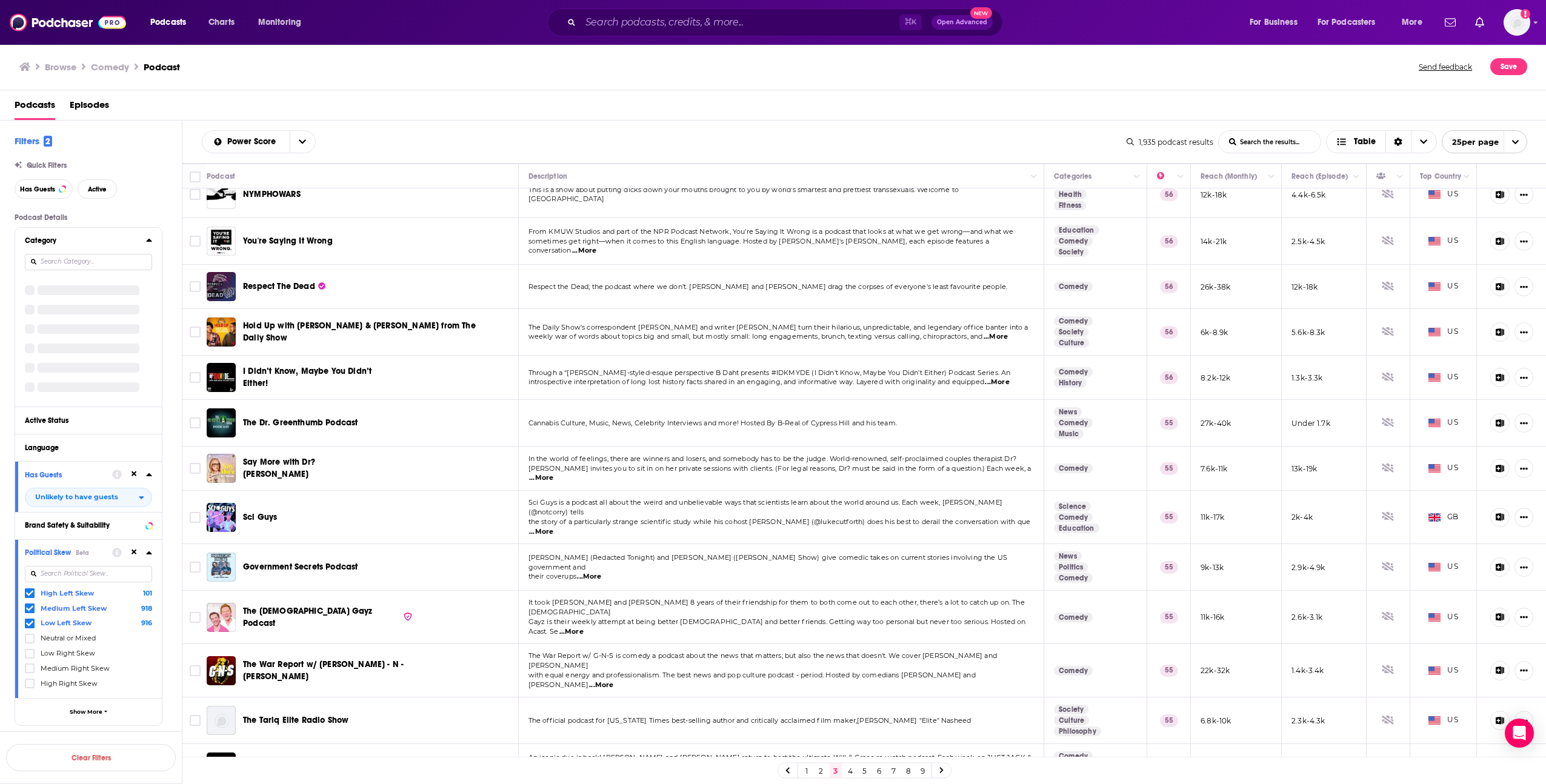 click 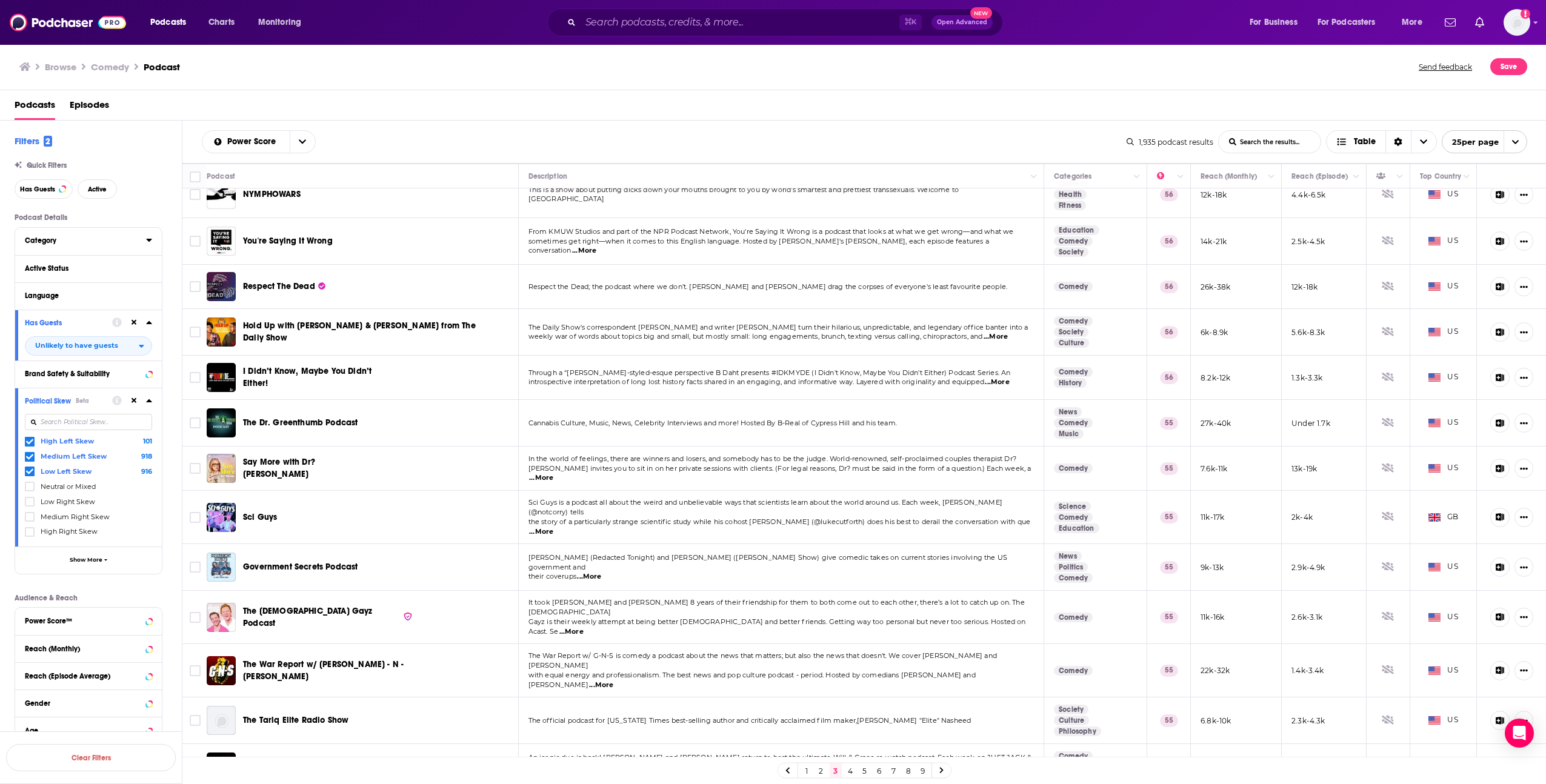click 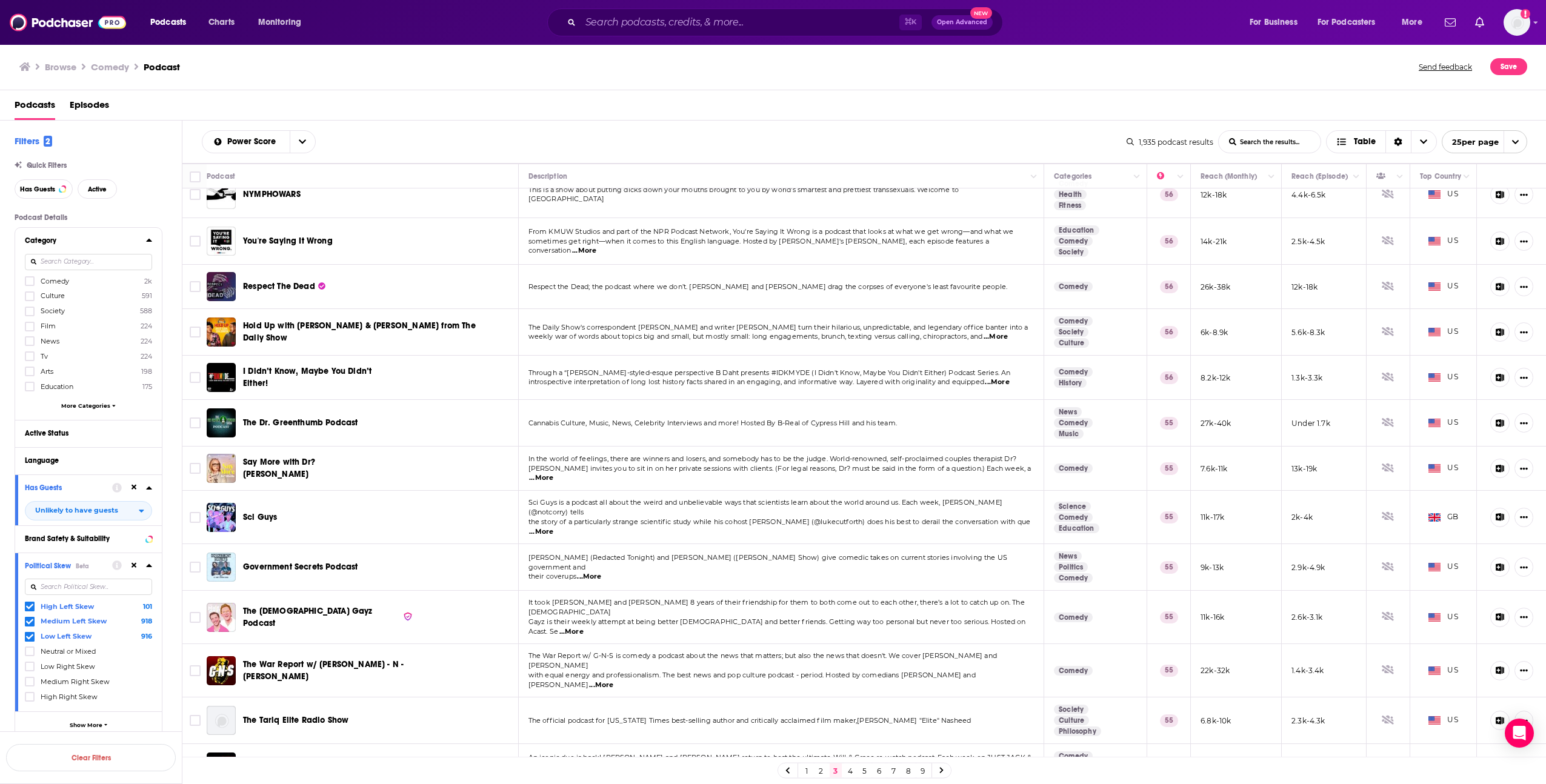 click on "Comedy 2k Culture 591 Society 588 Film 224 News 224 Tv 224 Arts 198 Education 175 More Categories" at bounding box center [88, 345] 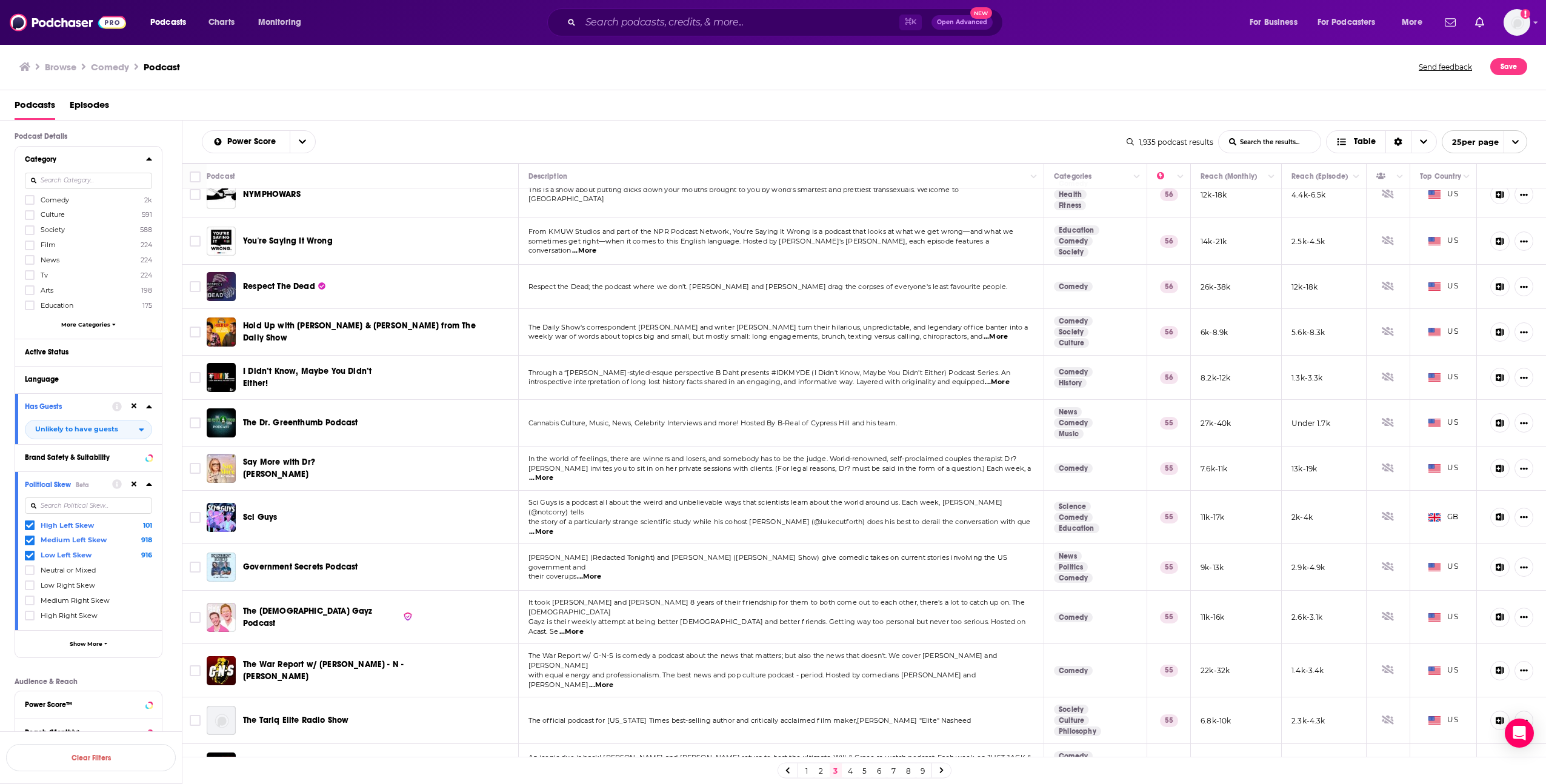 scroll, scrollTop: 90, scrollLeft: 0, axis: vertical 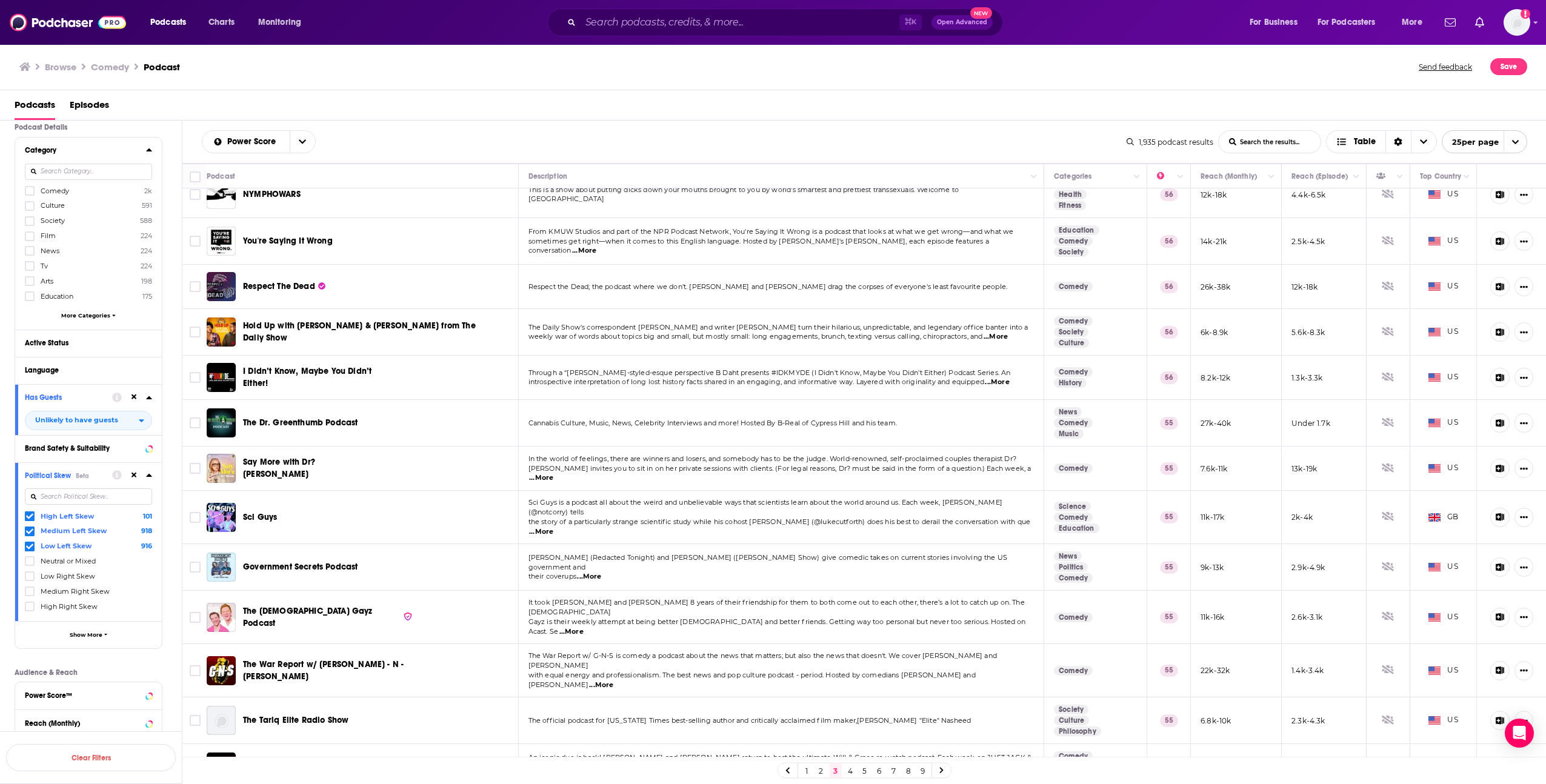 click on "More Categories" at bounding box center (85, 315) 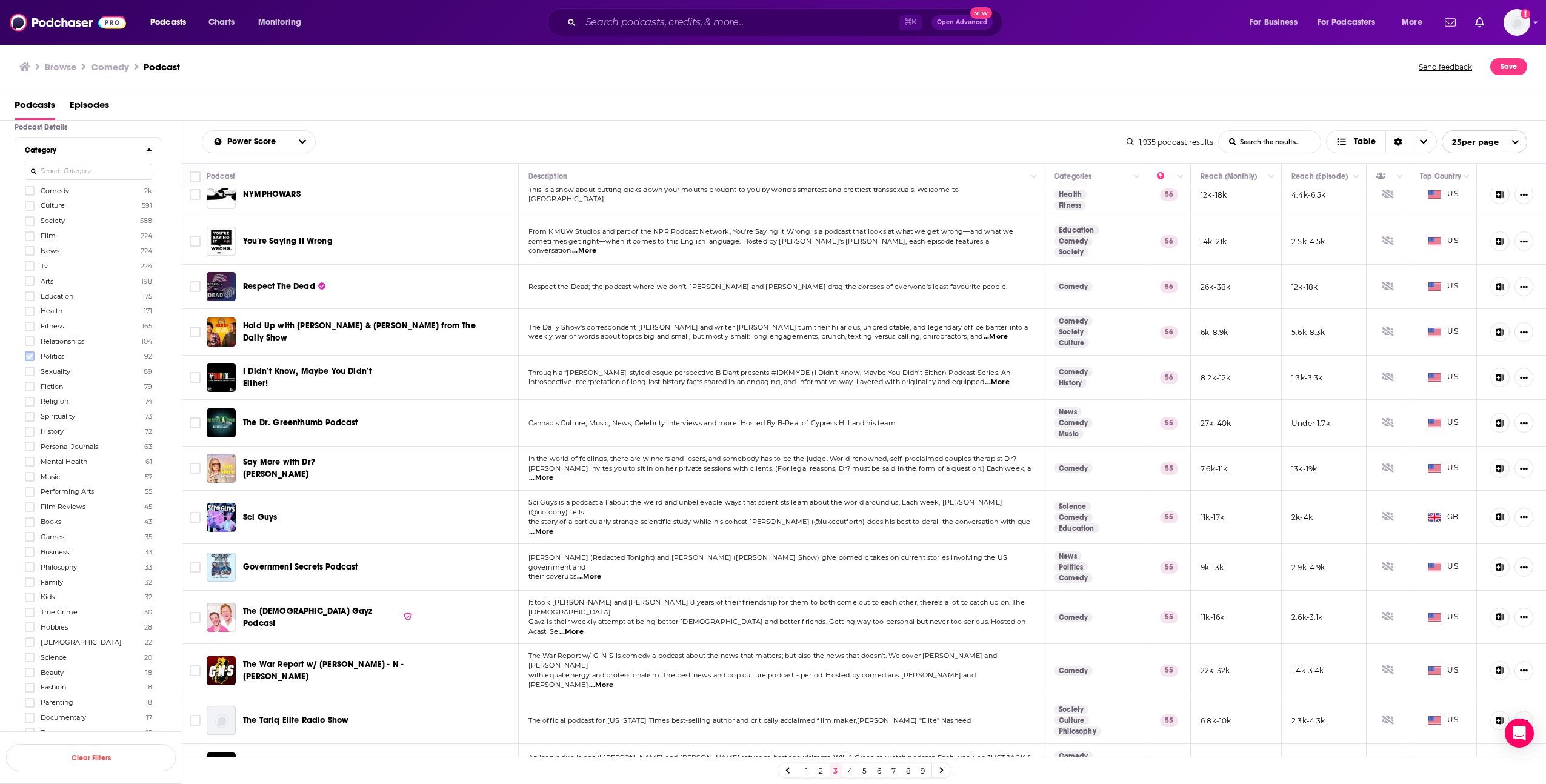 click 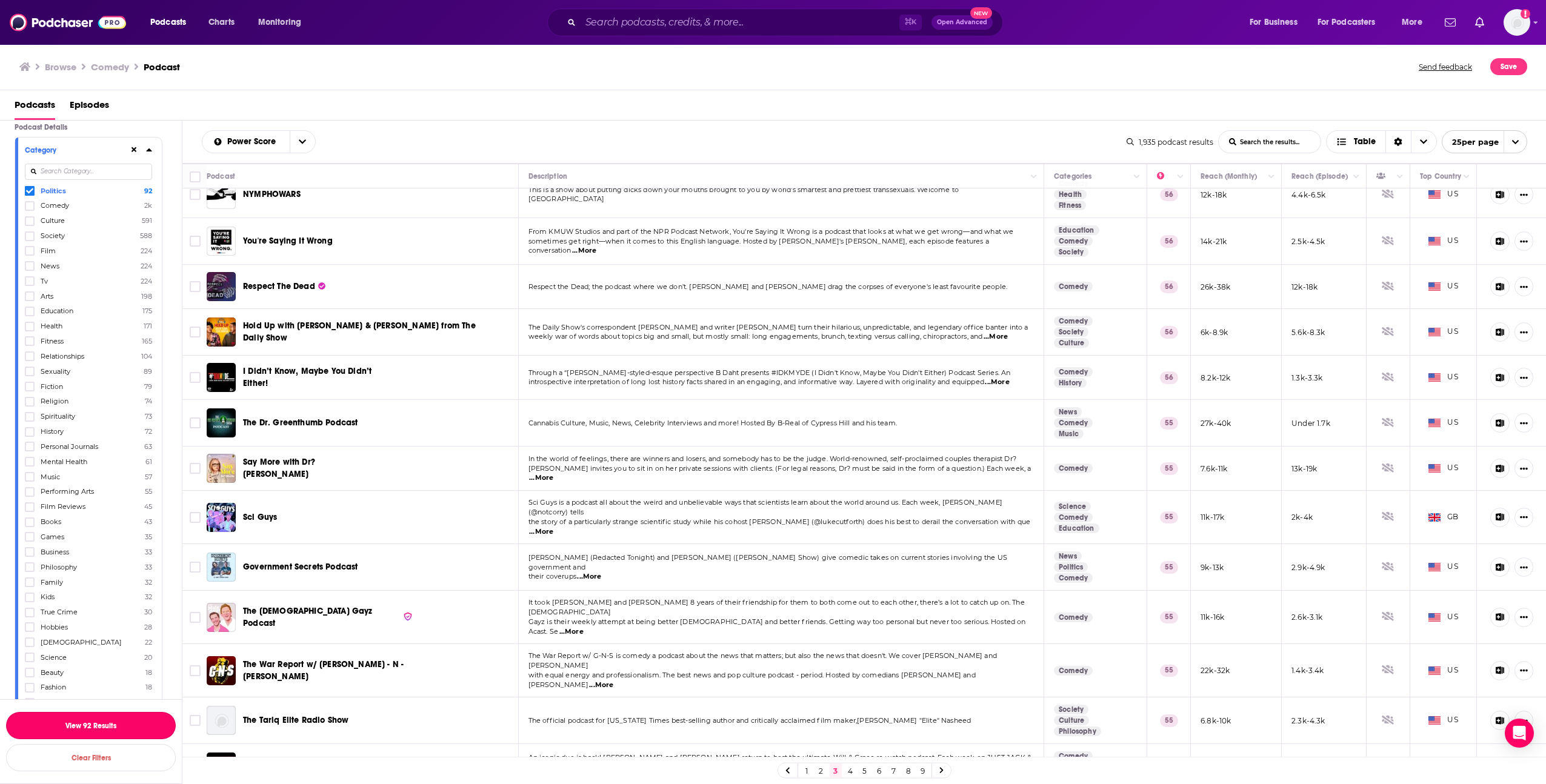 click on "View 92 Results" at bounding box center [91, 725] 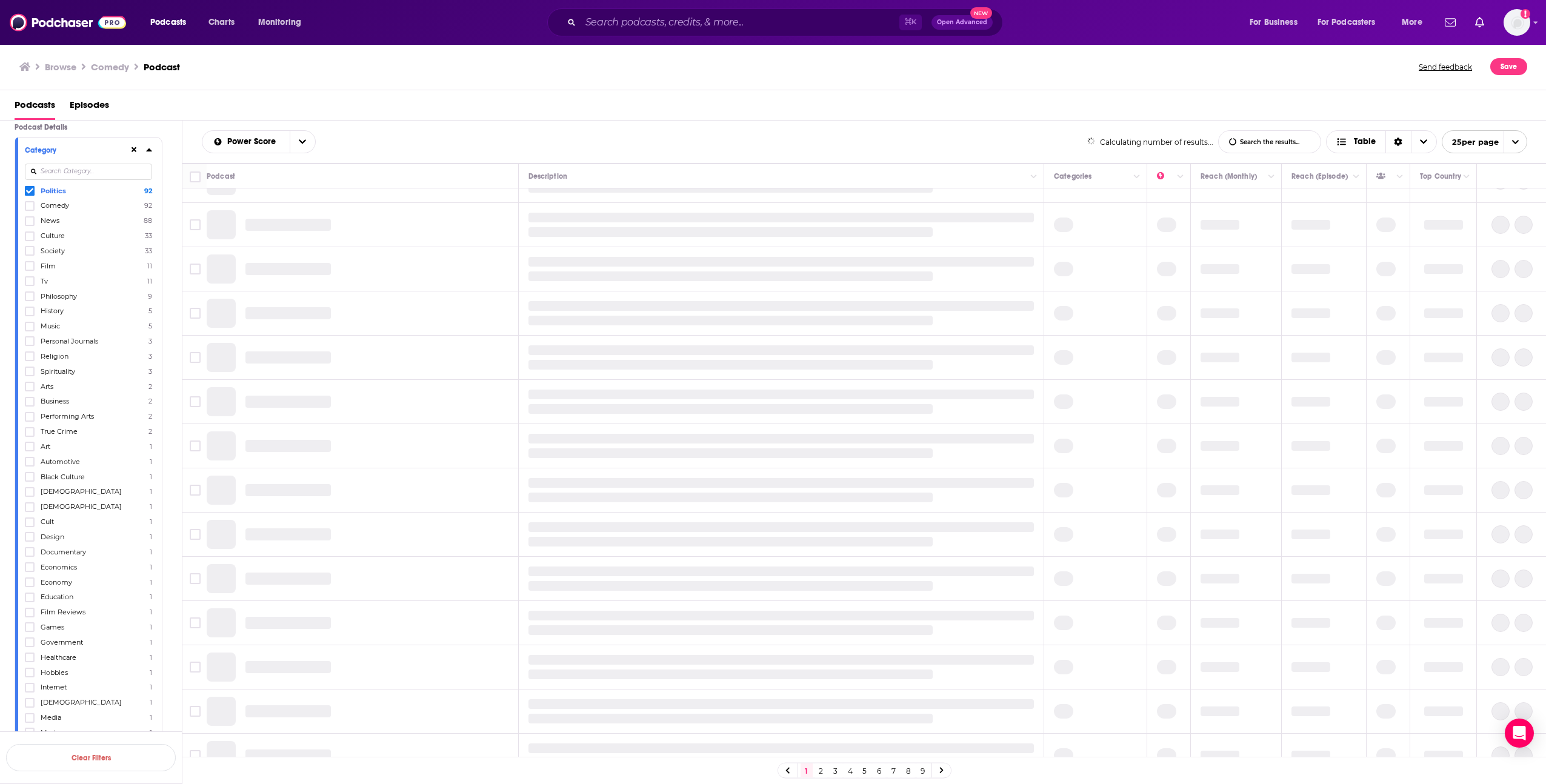 scroll, scrollTop: 0, scrollLeft: 0, axis: both 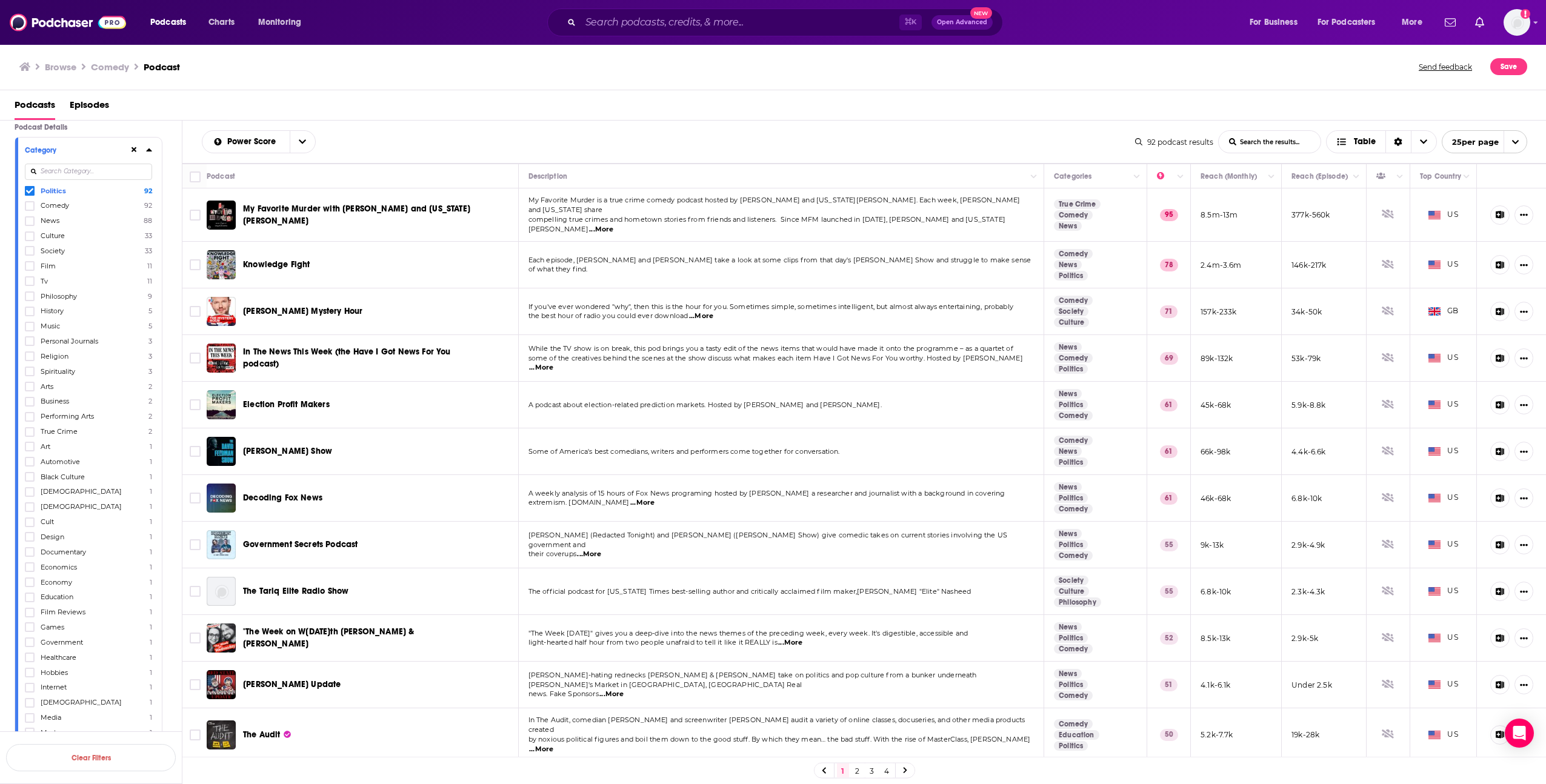 click on "Browse Comedy Podcast Send feedback Save" at bounding box center [773, 67] 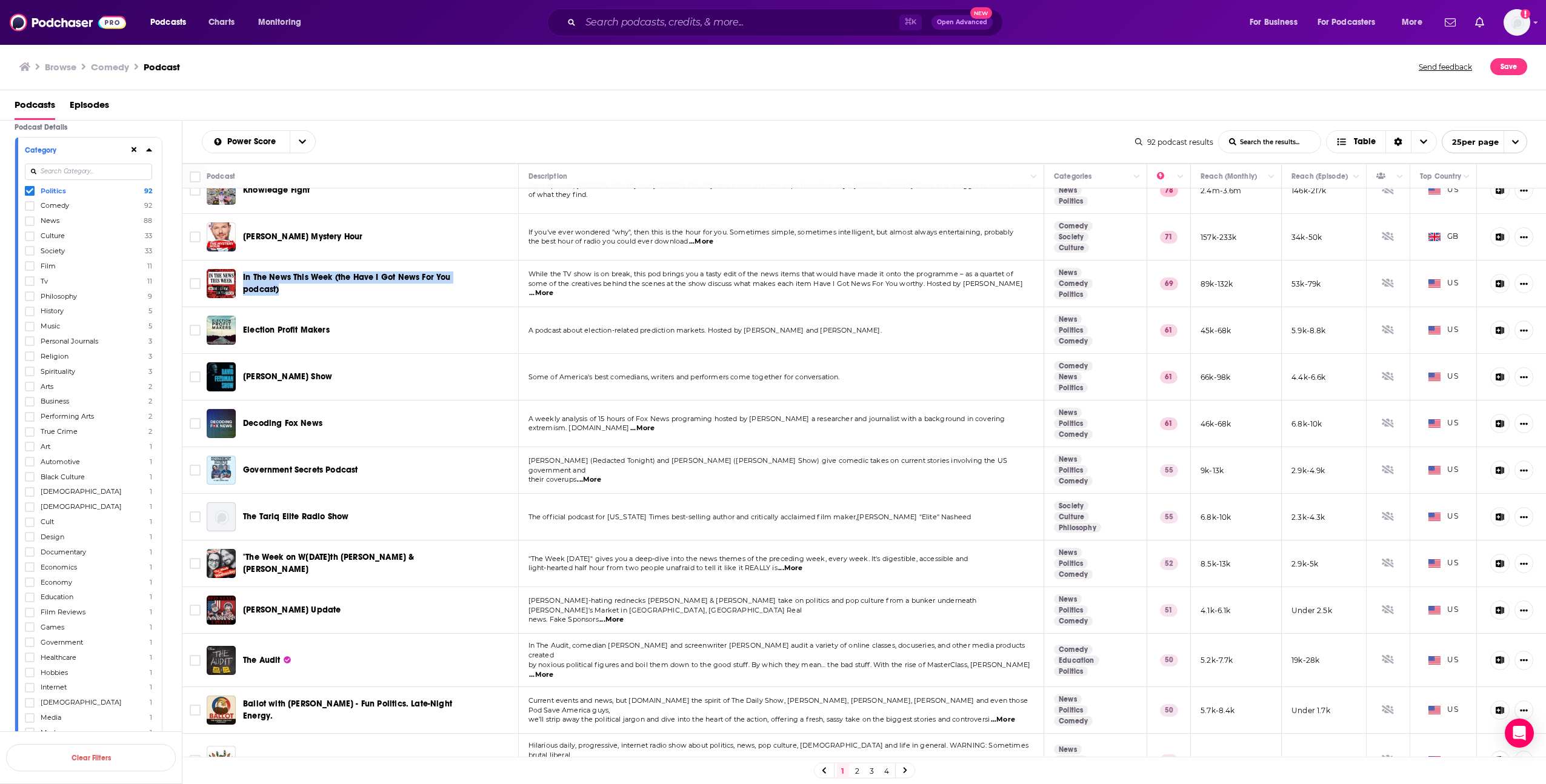 scroll, scrollTop: 75, scrollLeft: 0, axis: vertical 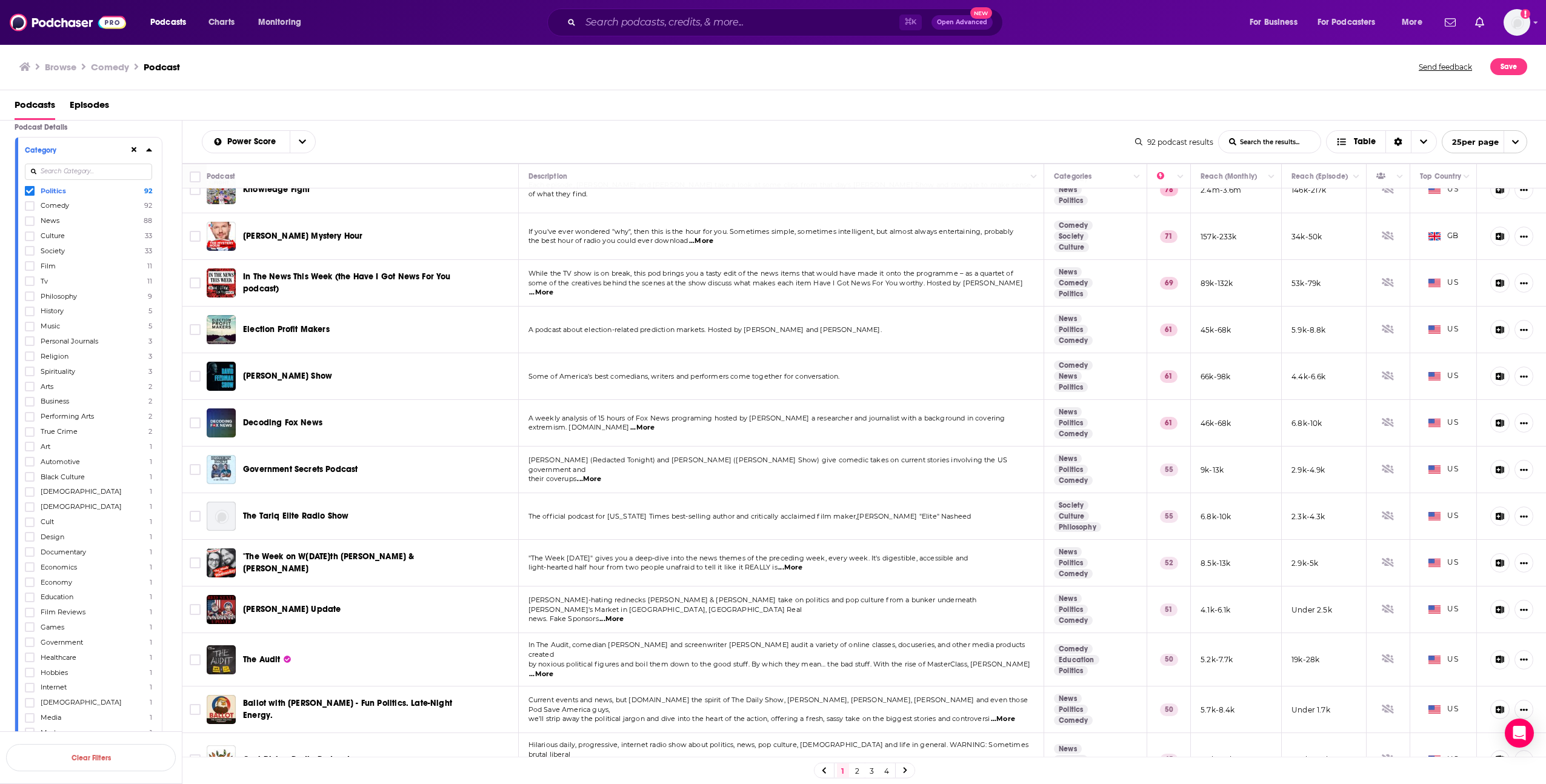 click on "...More" at bounding box center (611, 619) 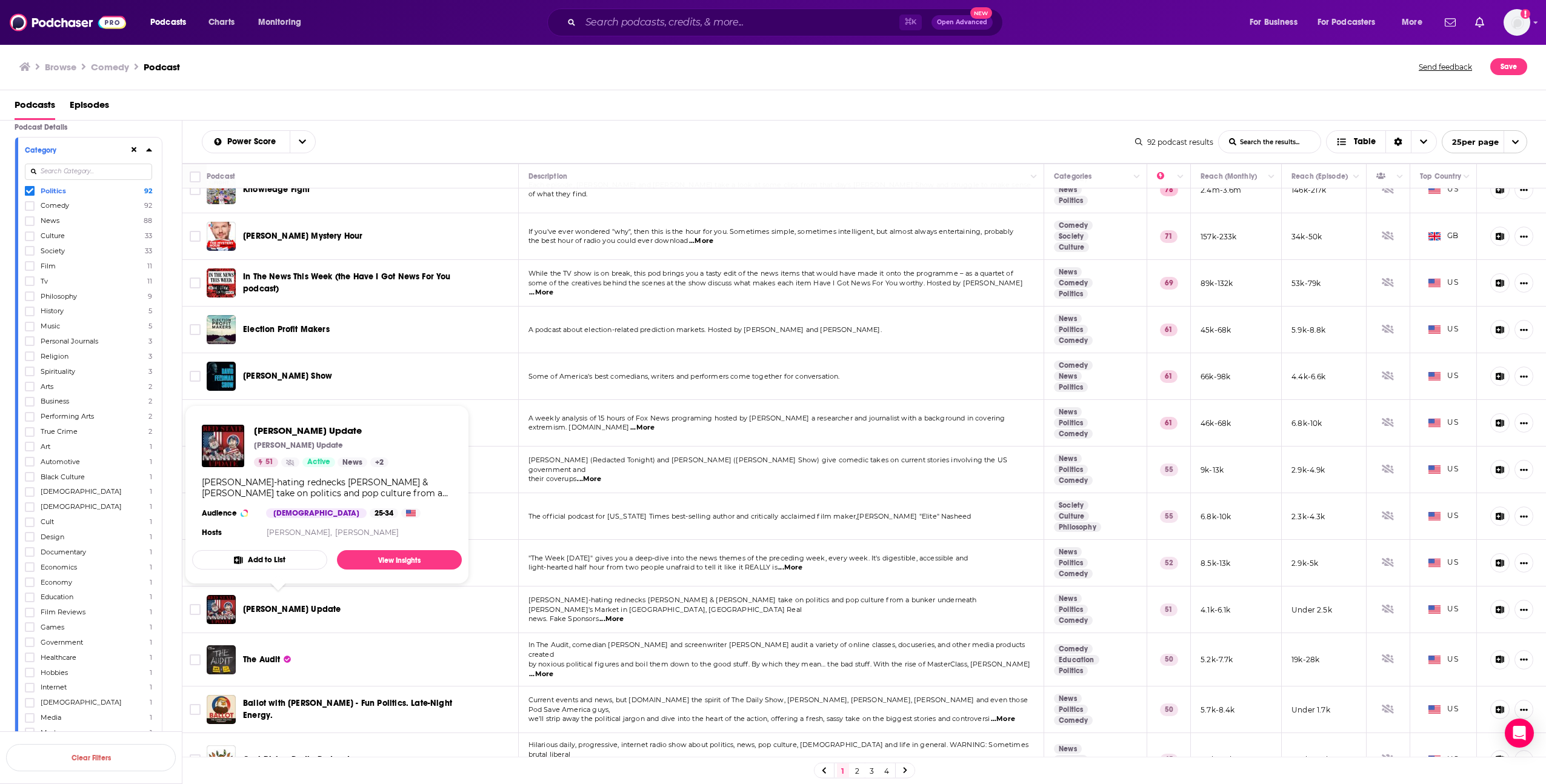 click on "The official podcast for New York Times best-selling author and critically acclaimed film maker,Tariq "Elite" Nasheed" at bounding box center (782, 516) 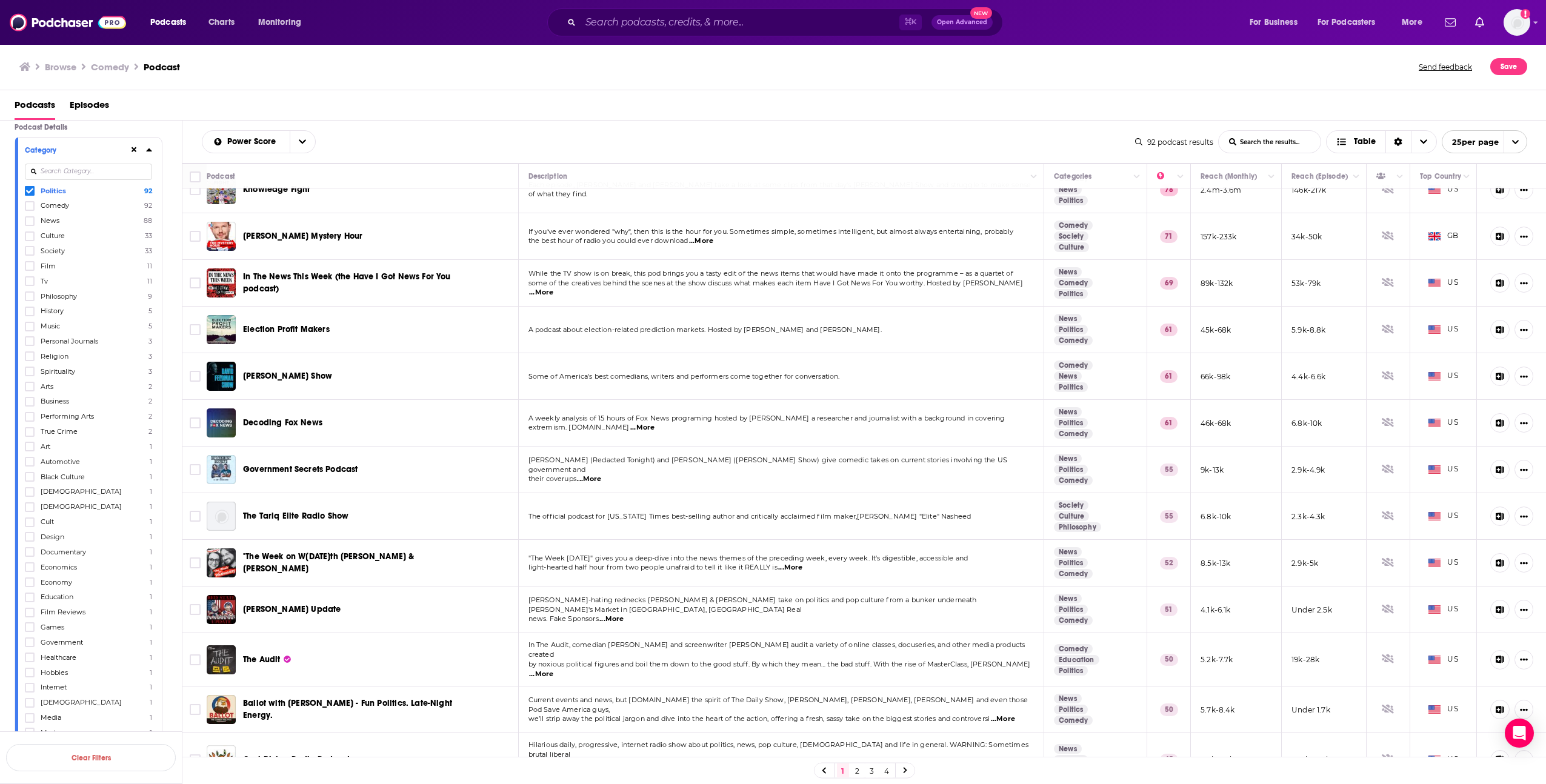 click on "...More" at bounding box center (611, 619) 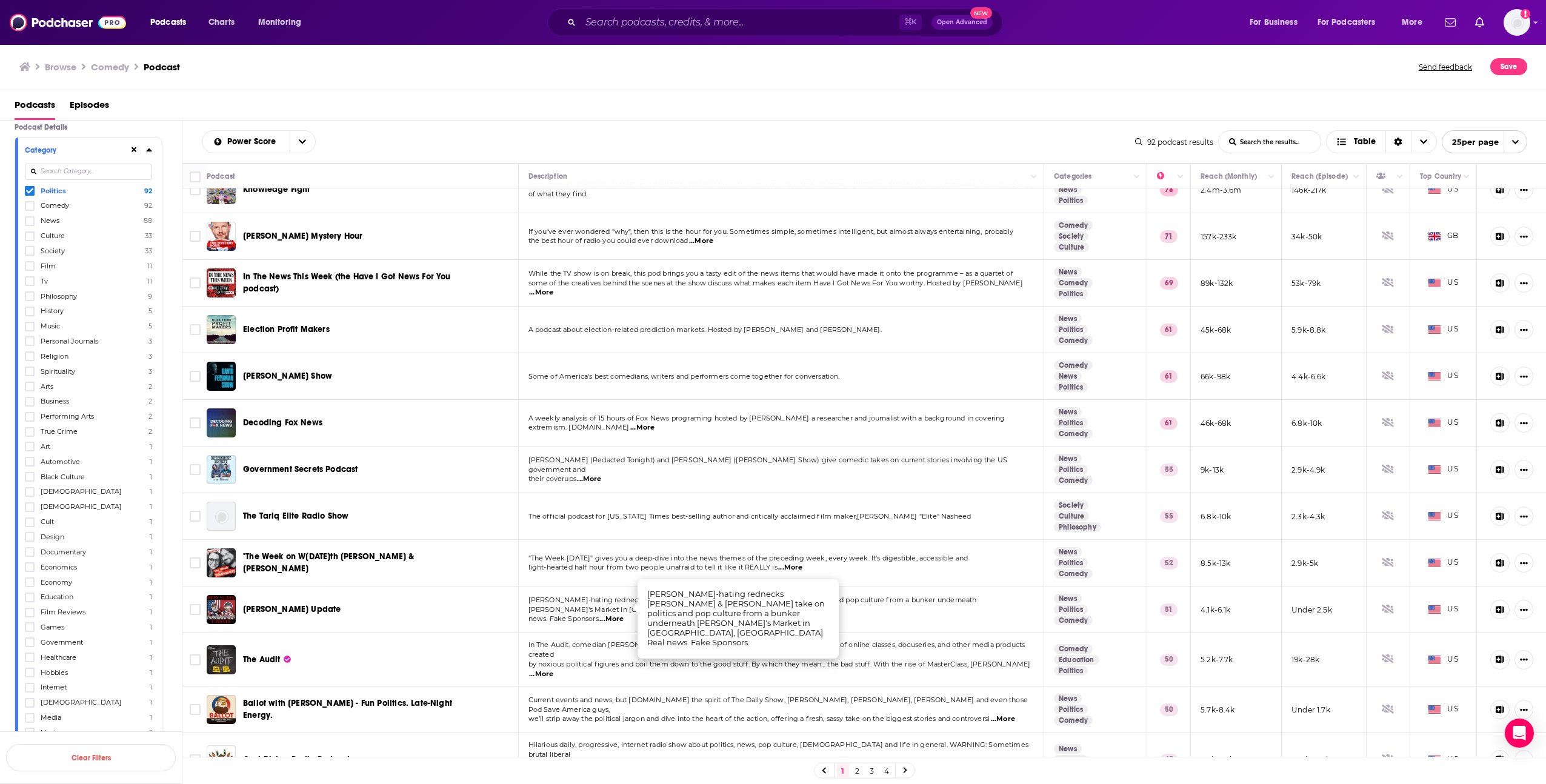 click on "...More" at bounding box center (611, 619) 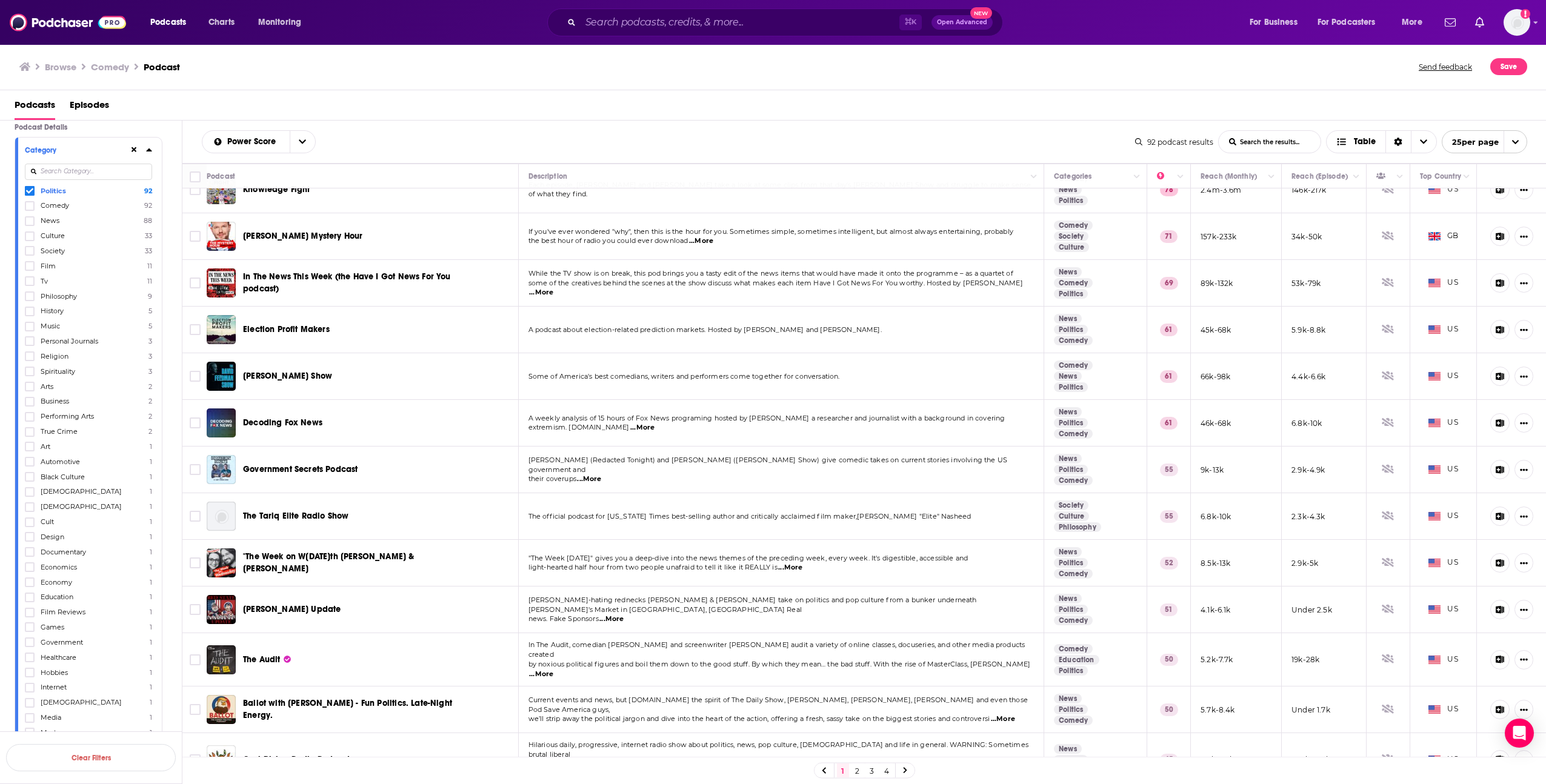 scroll, scrollTop: 412, scrollLeft: 0, axis: vertical 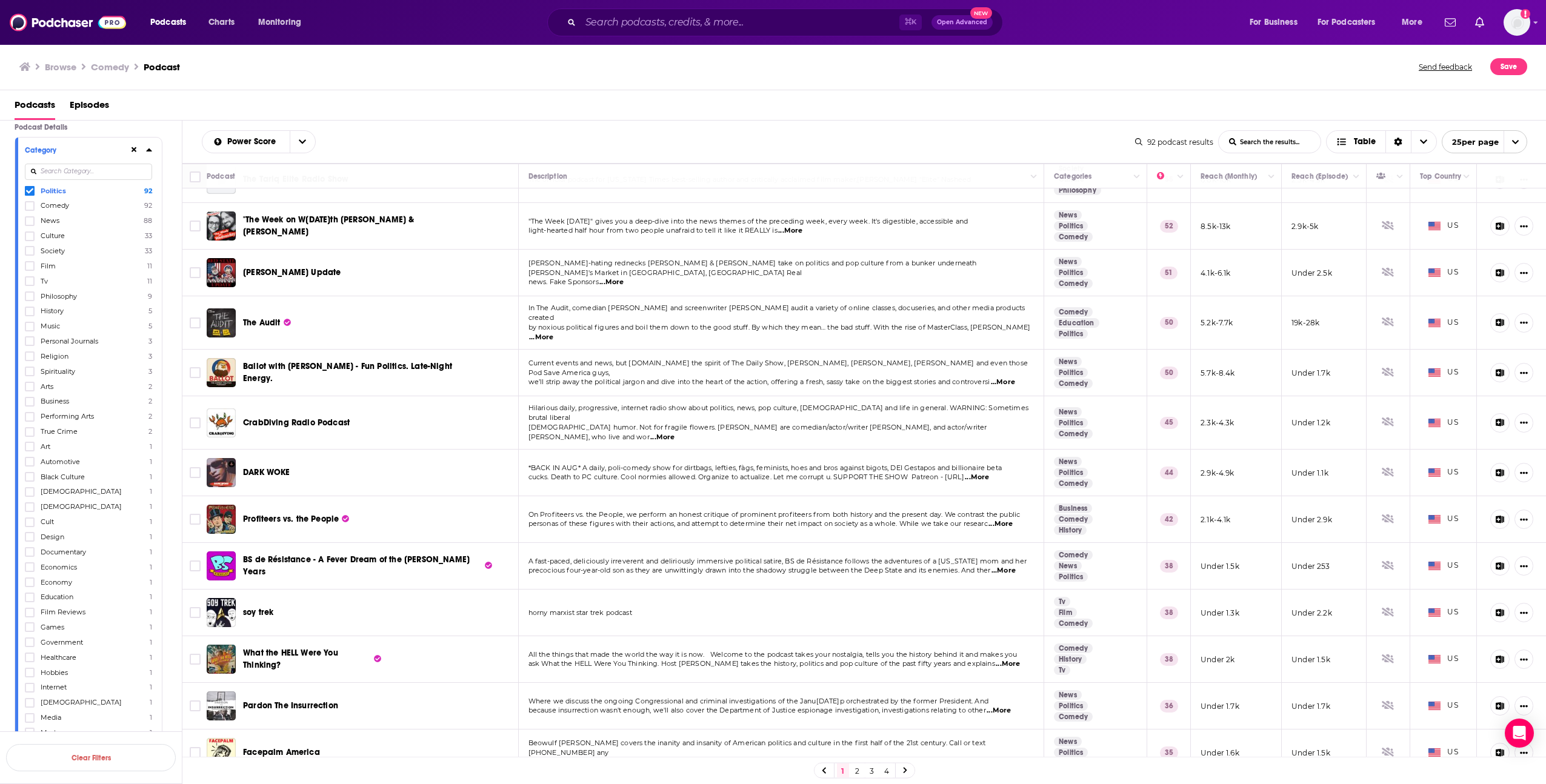 click on "...More" at bounding box center [1003, 382] 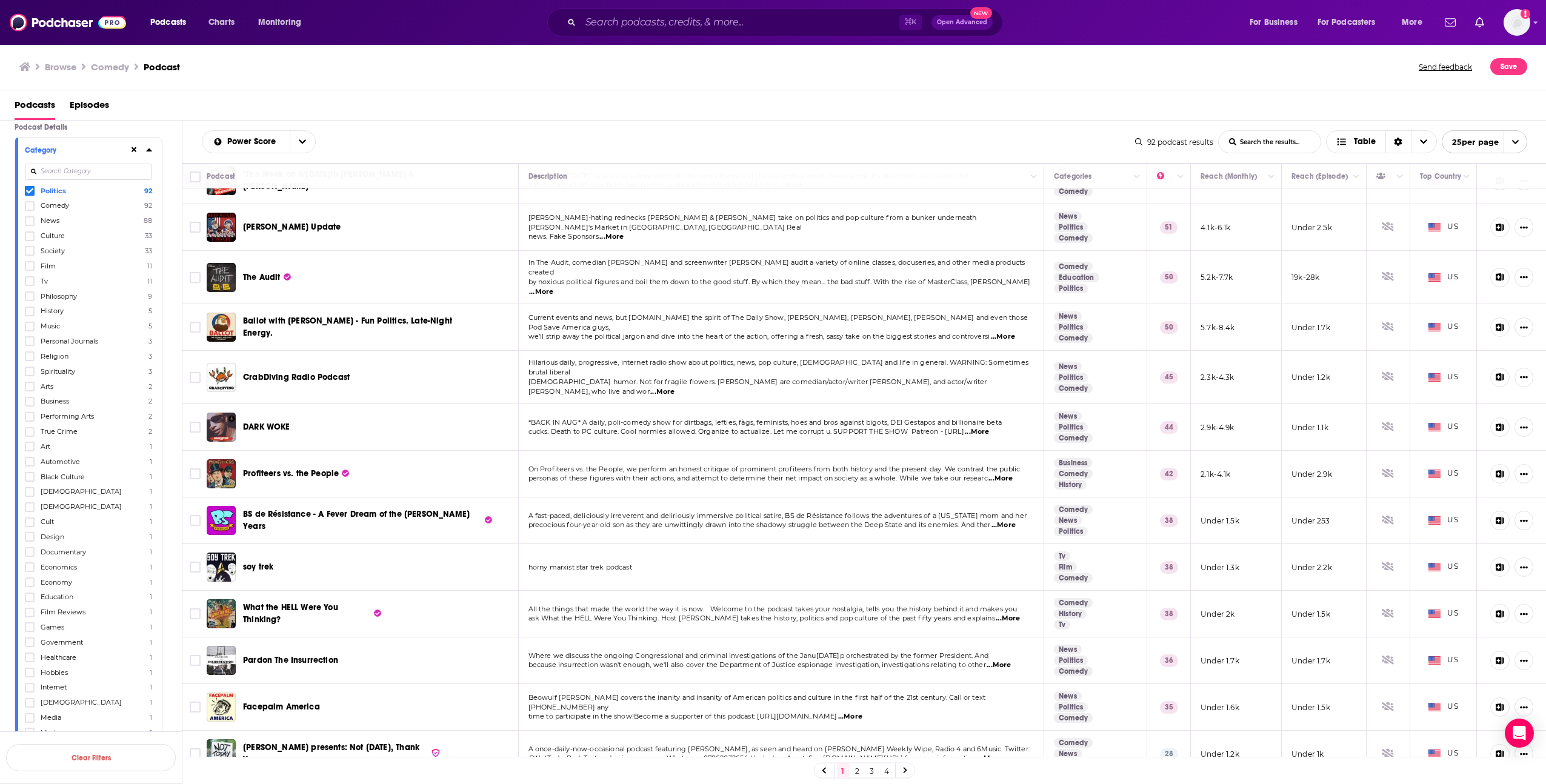 scroll, scrollTop: 500, scrollLeft: 0, axis: vertical 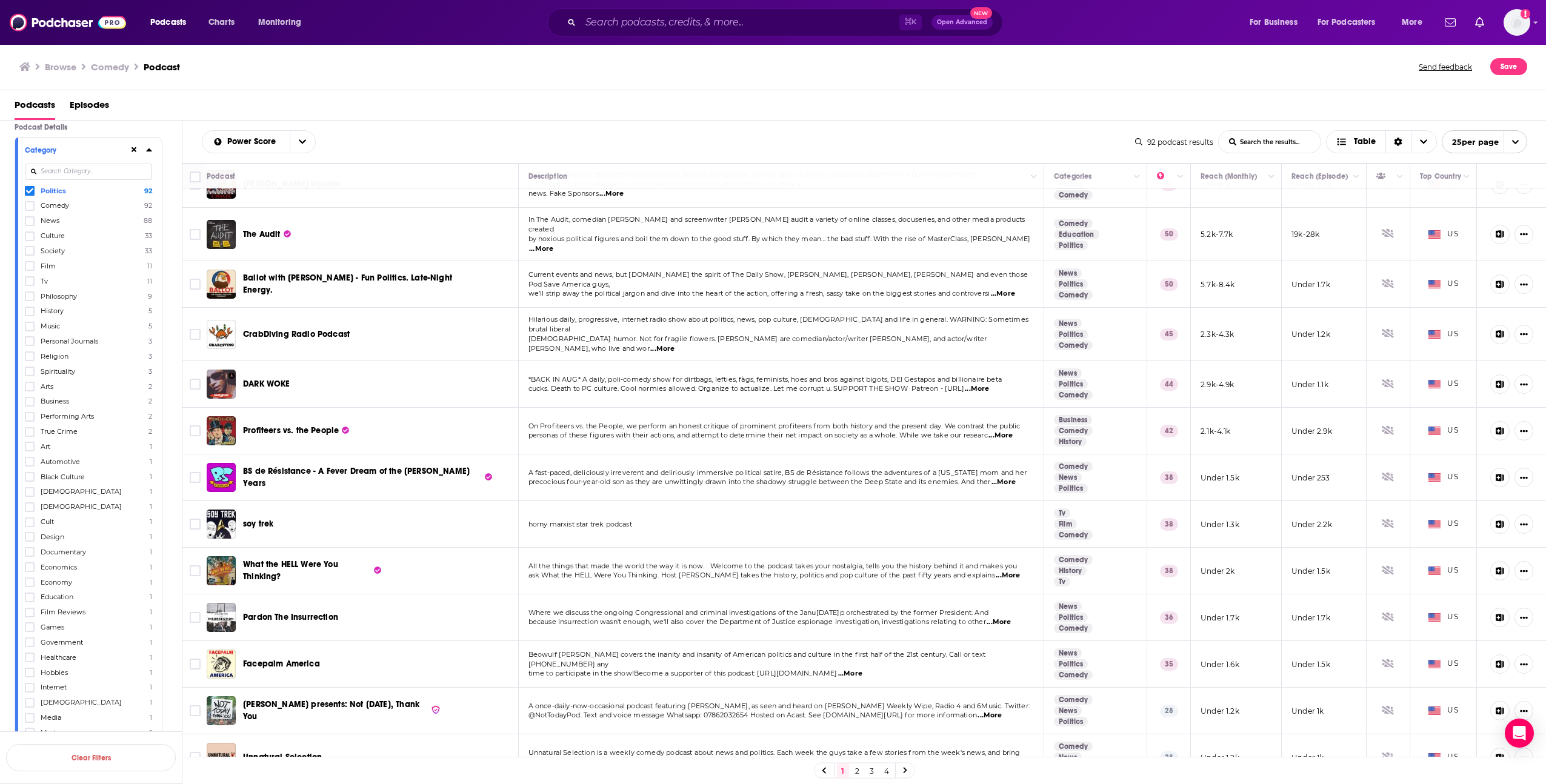 click on "...More" at bounding box center (1008, 576) 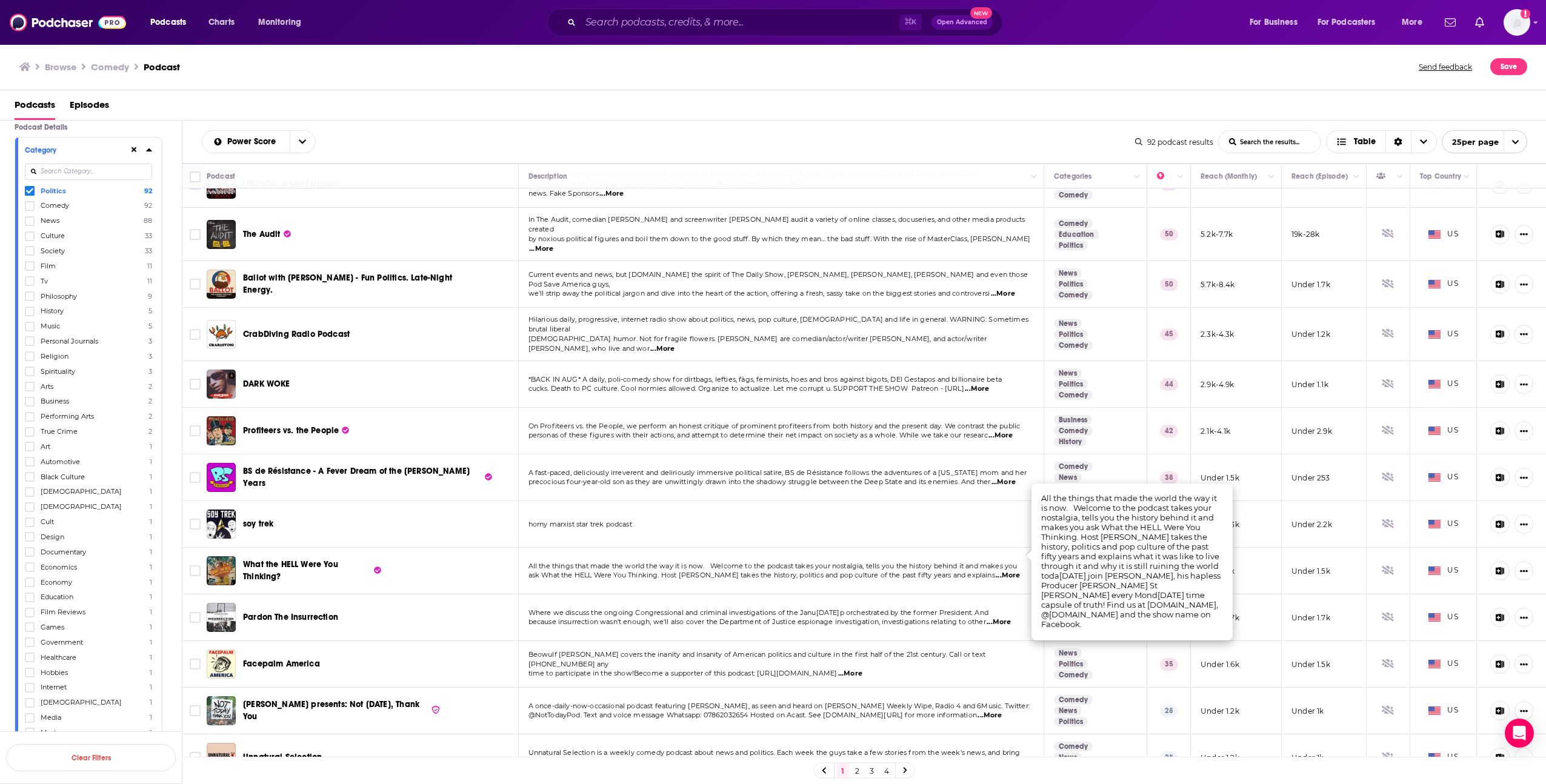 click on "...More" at bounding box center [1008, 576] 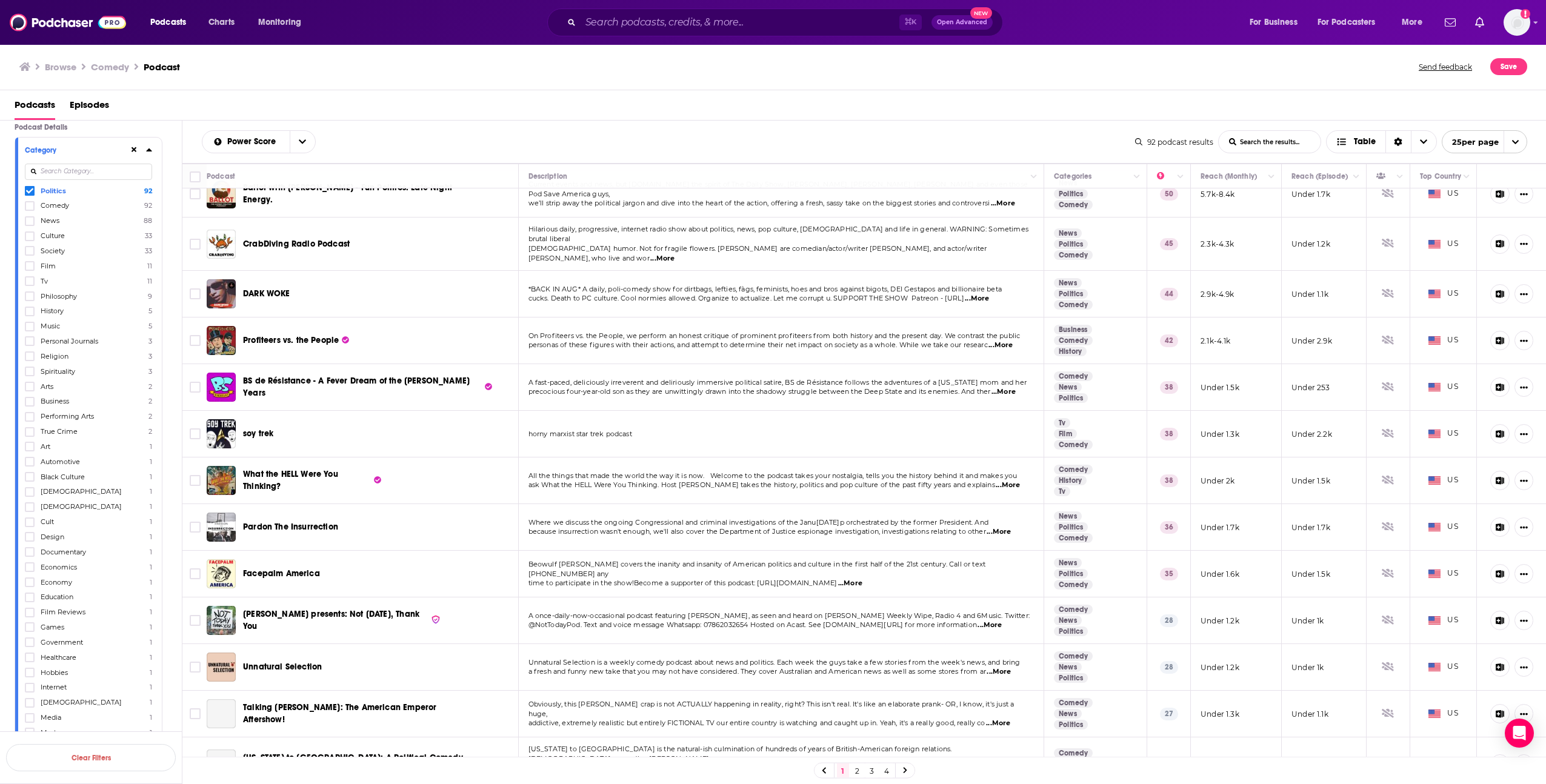 scroll, scrollTop: 594, scrollLeft: 0, axis: vertical 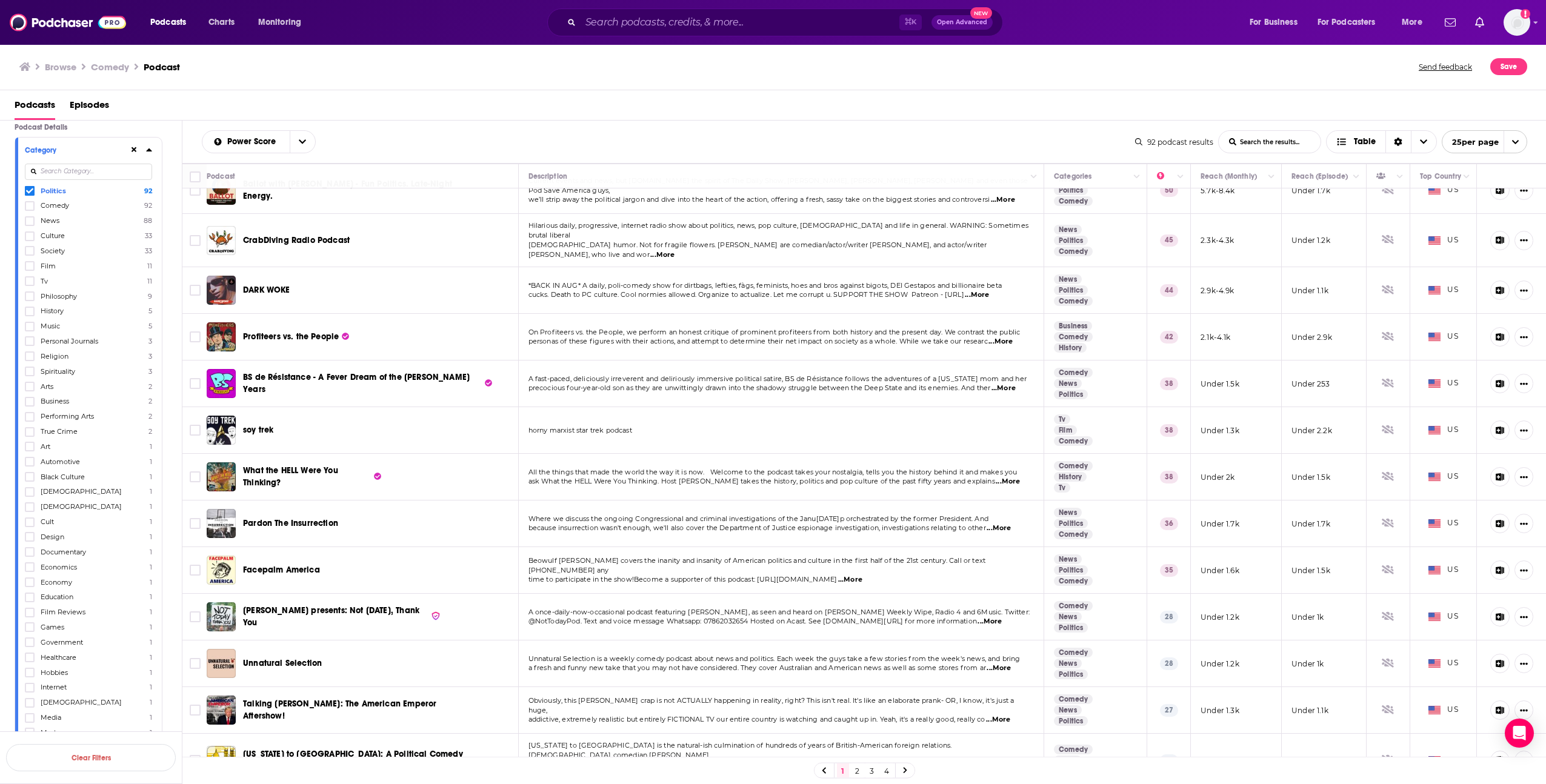 click on "2" at bounding box center [858, 771] 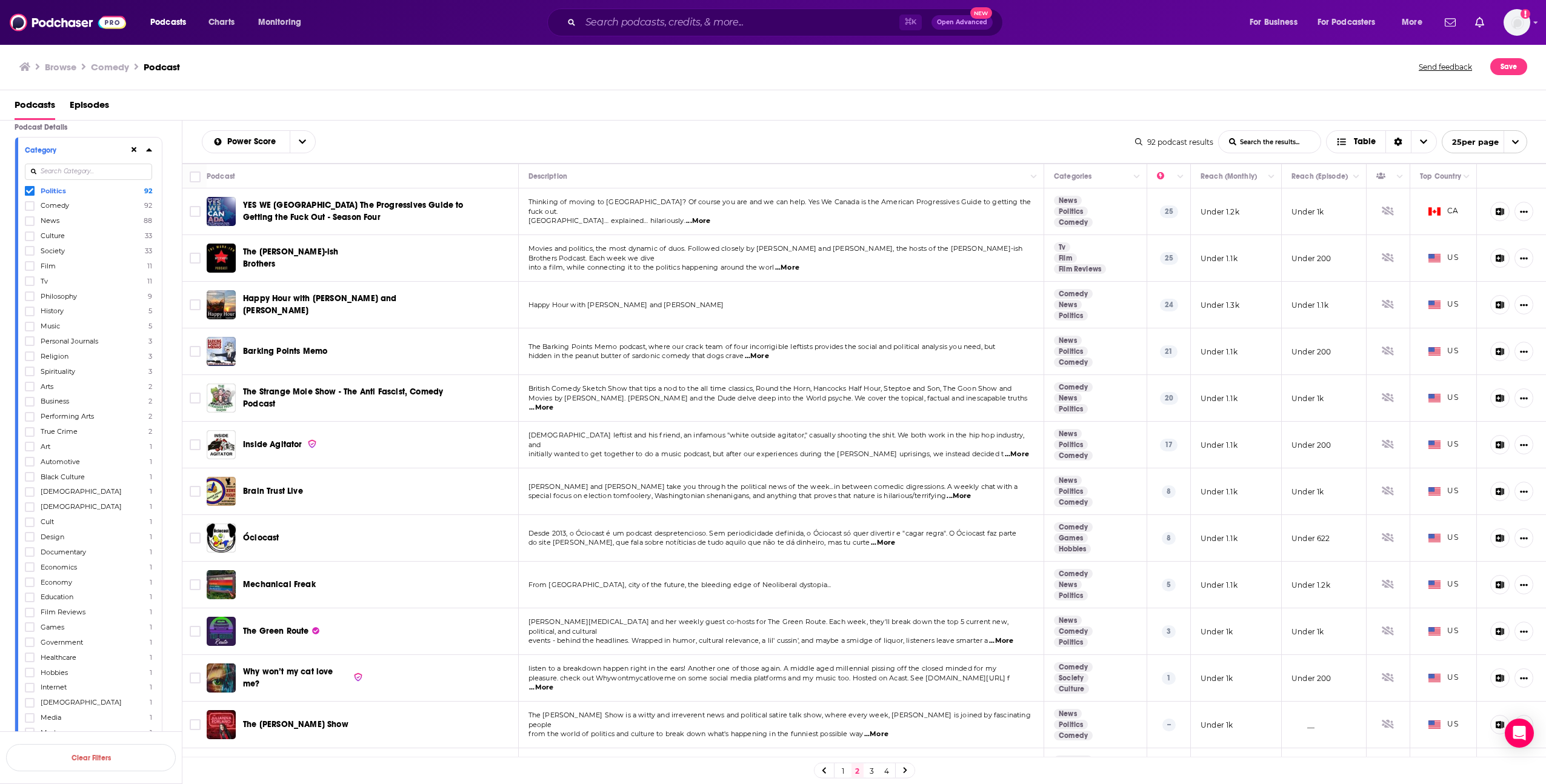 scroll, scrollTop: 2, scrollLeft: 0, axis: vertical 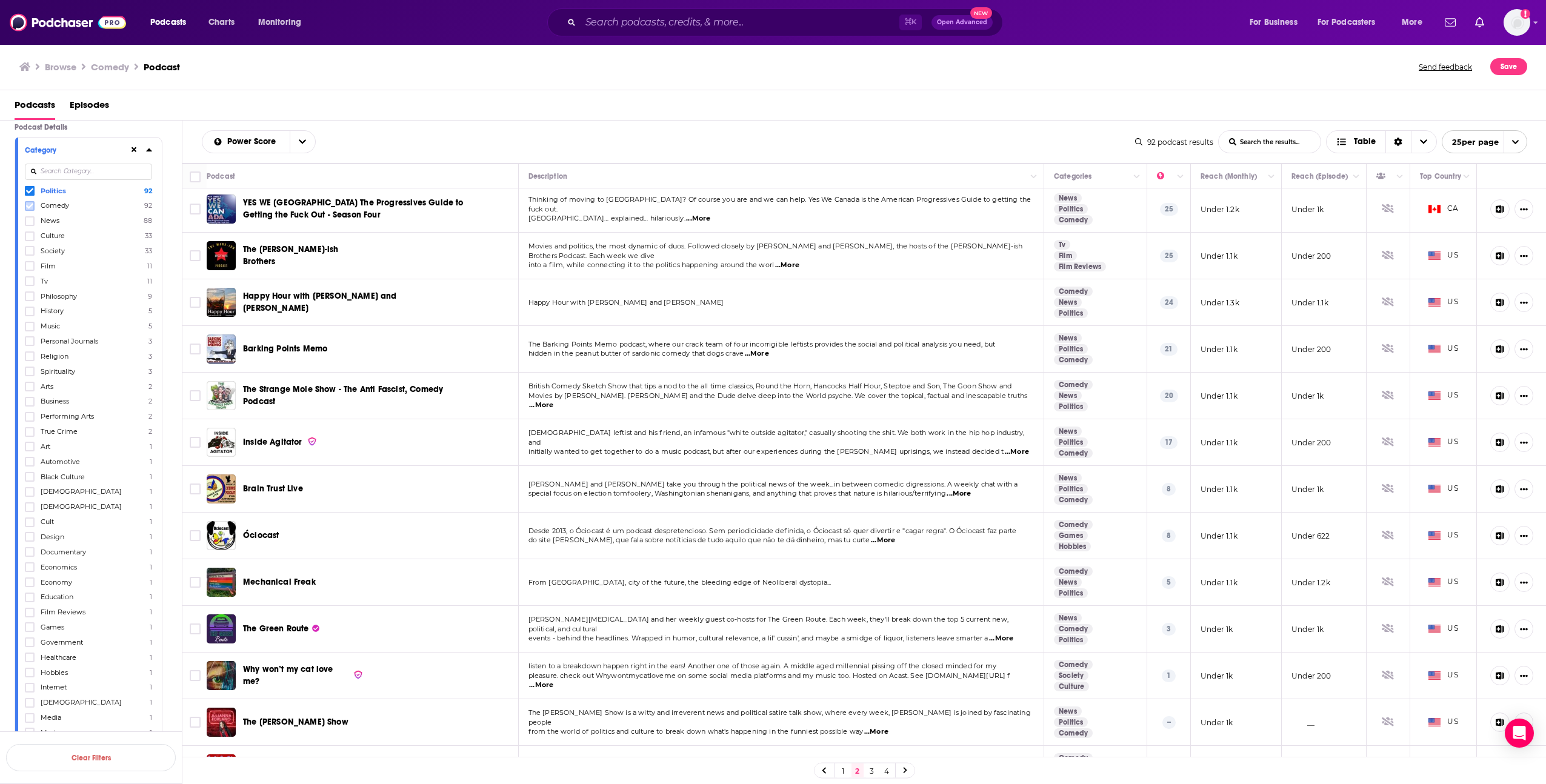 click 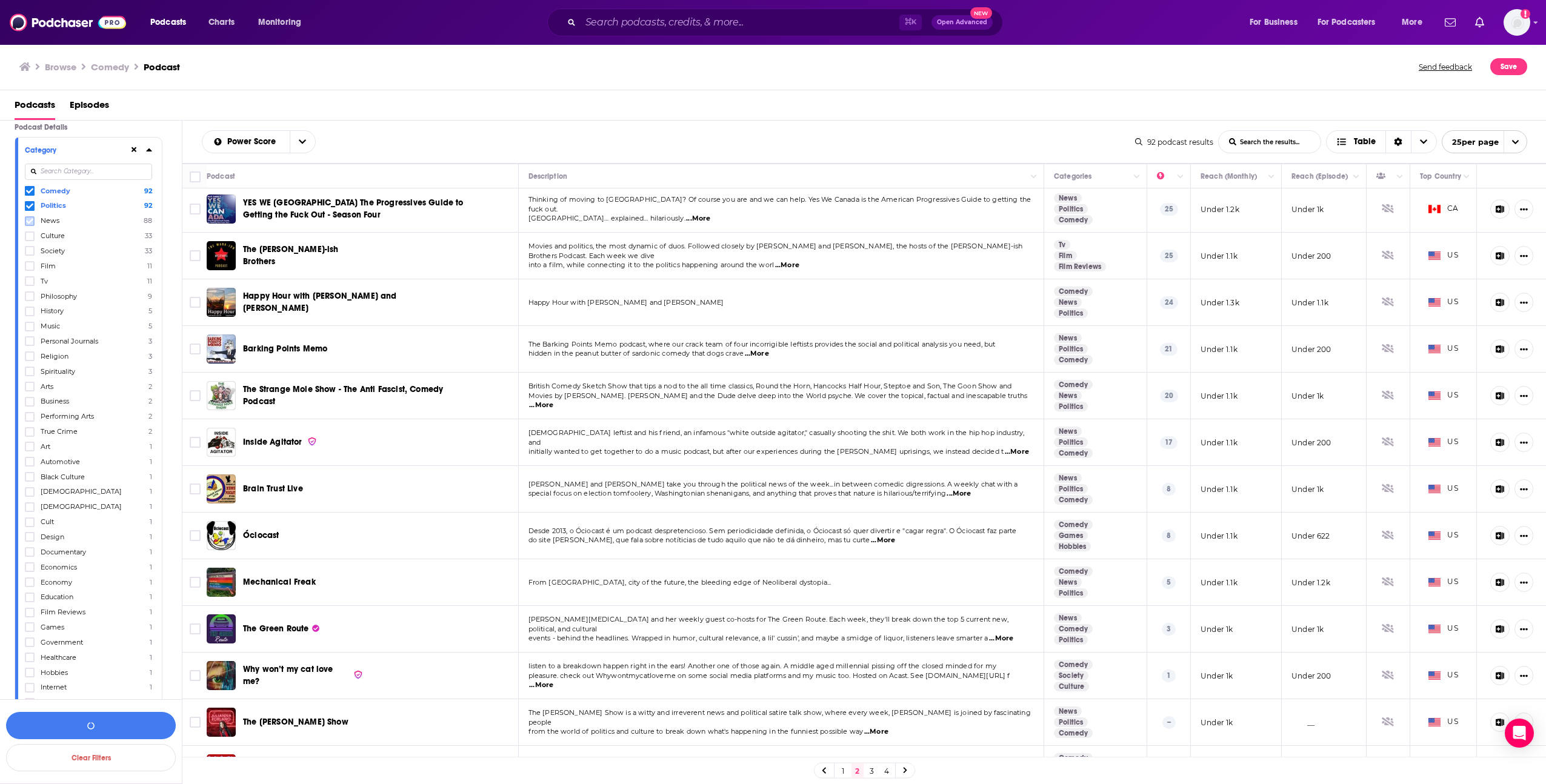 click 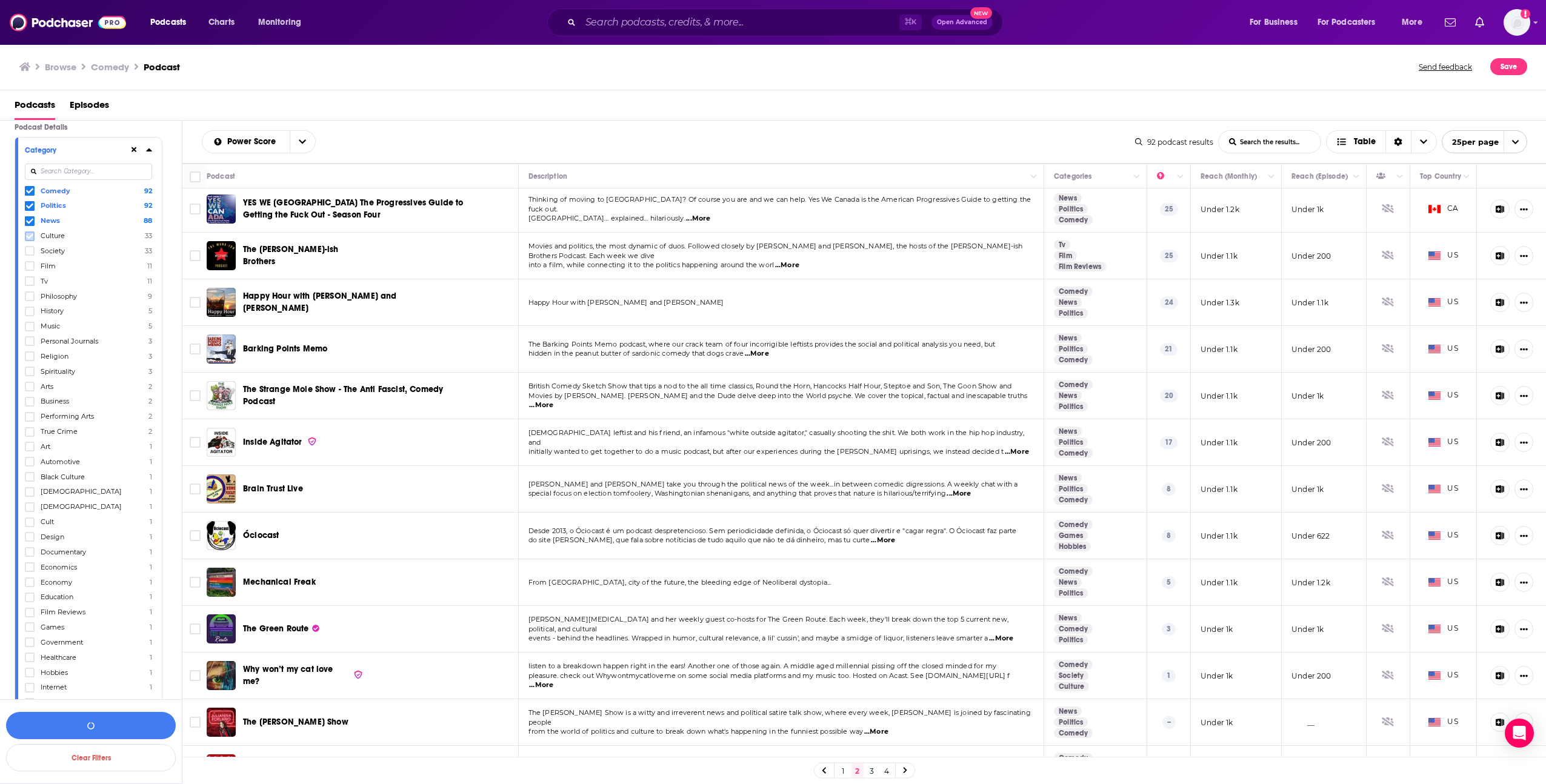 click 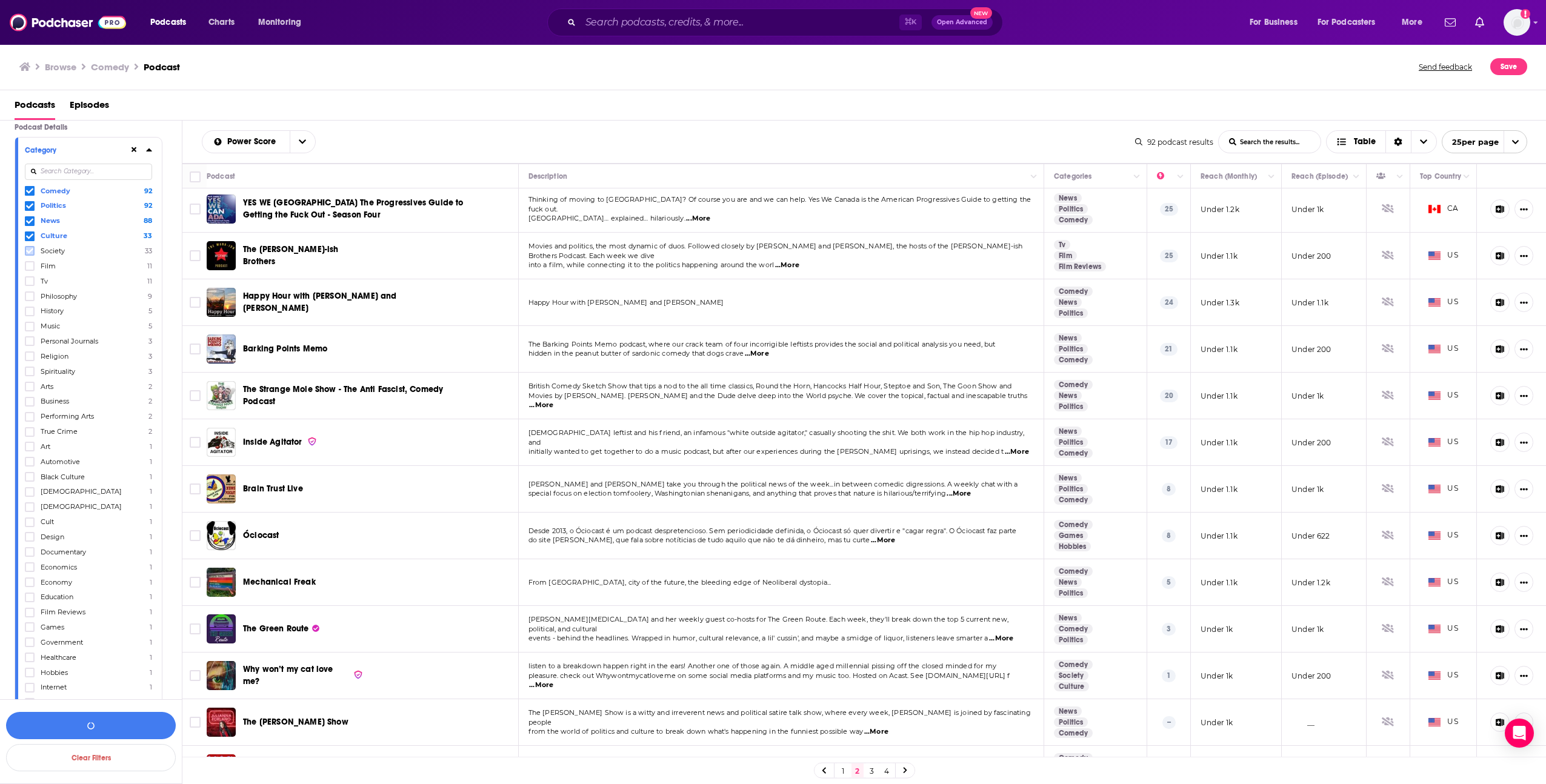 click 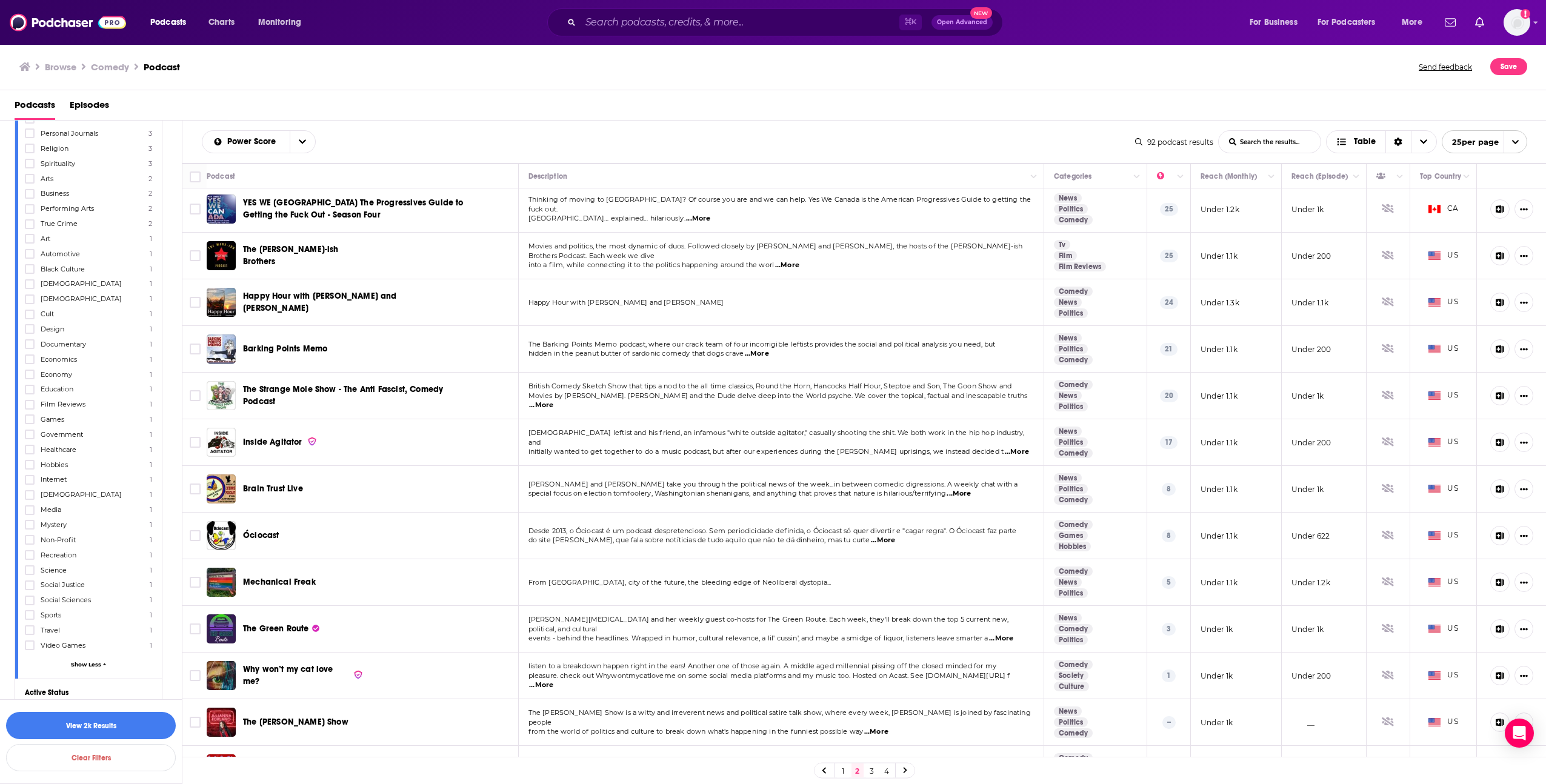 scroll, scrollTop: 404, scrollLeft: 0, axis: vertical 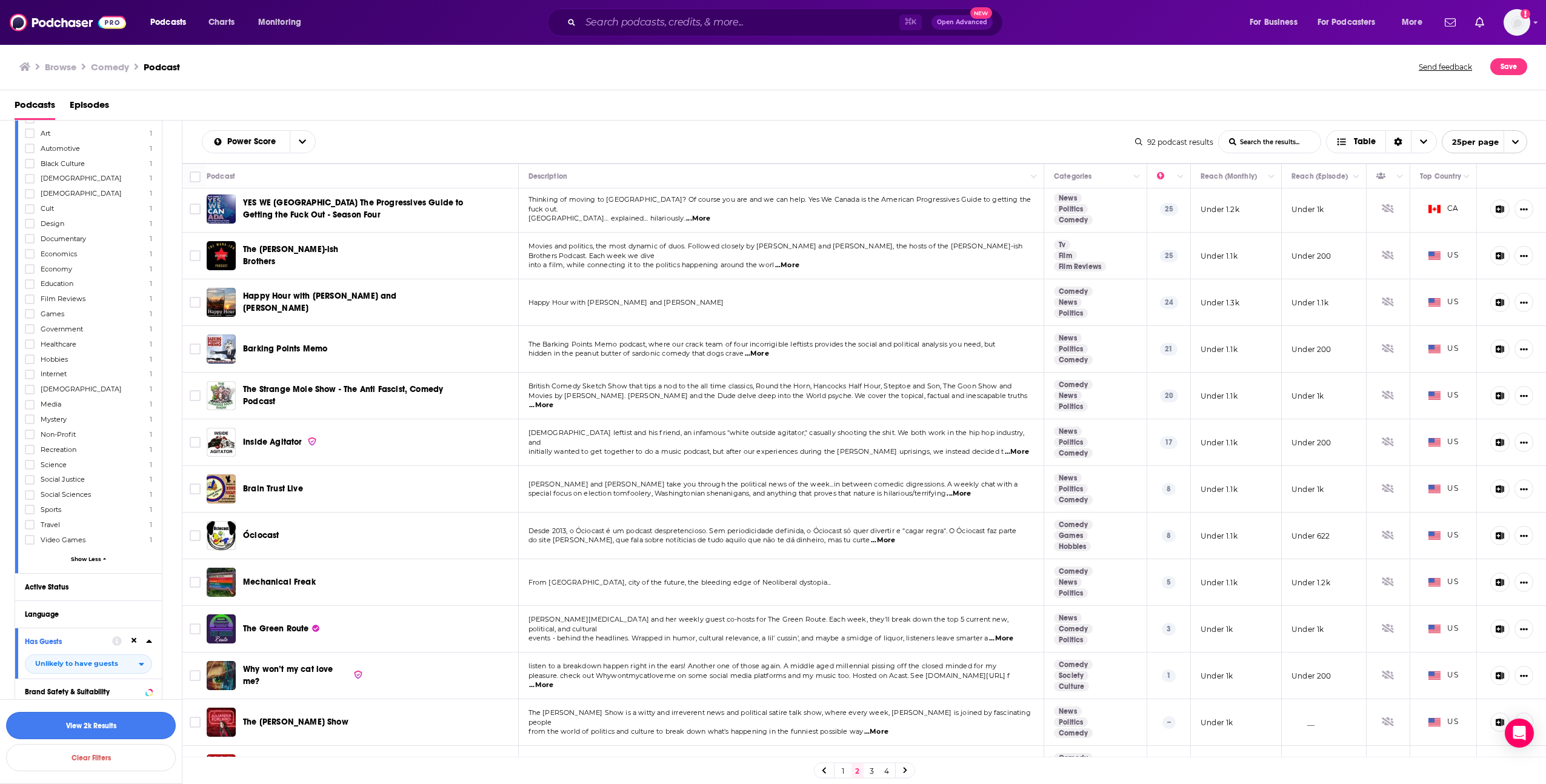 click on "View 2k Results" at bounding box center [91, 725] 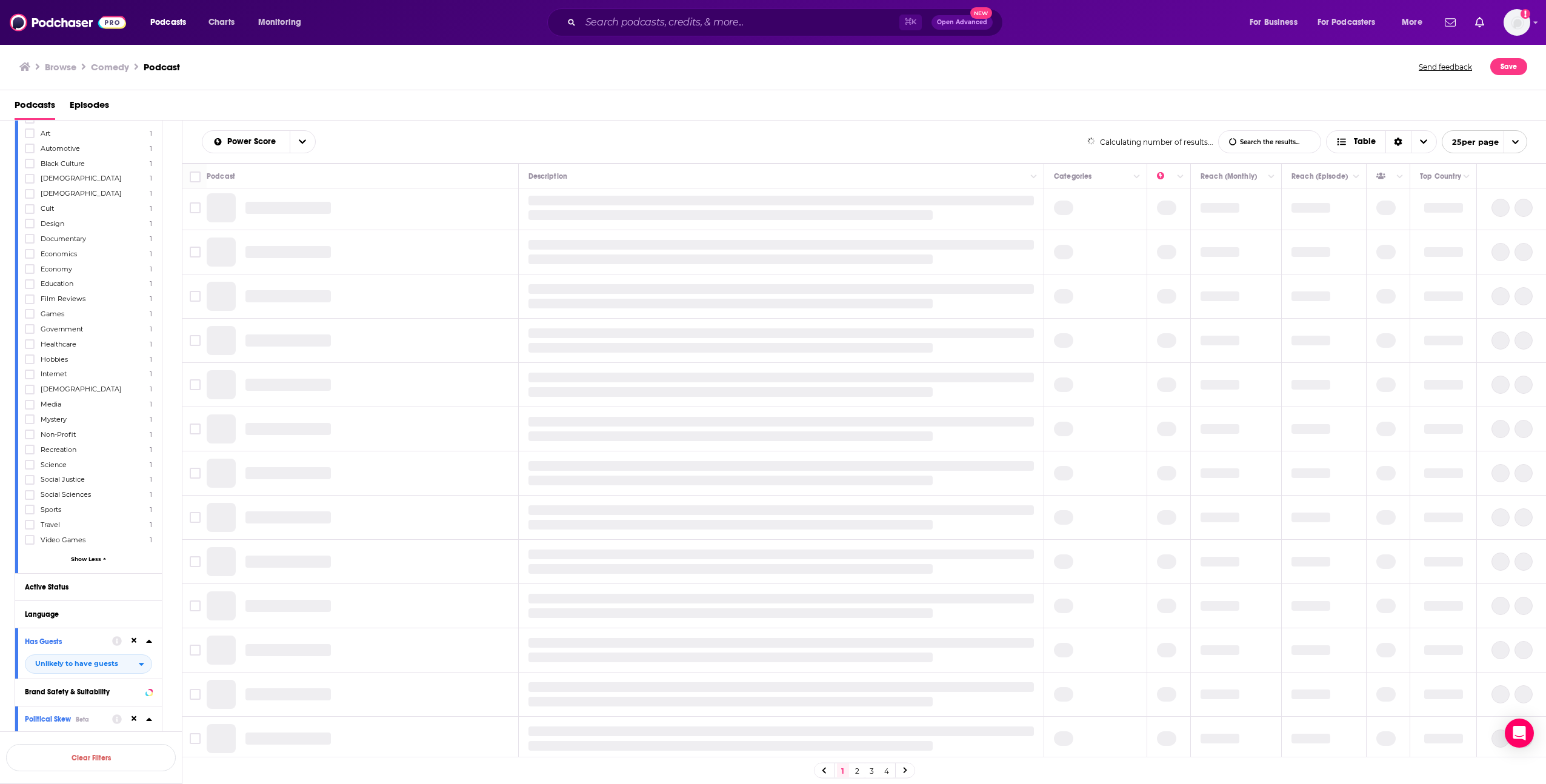 scroll, scrollTop: 0, scrollLeft: 0, axis: both 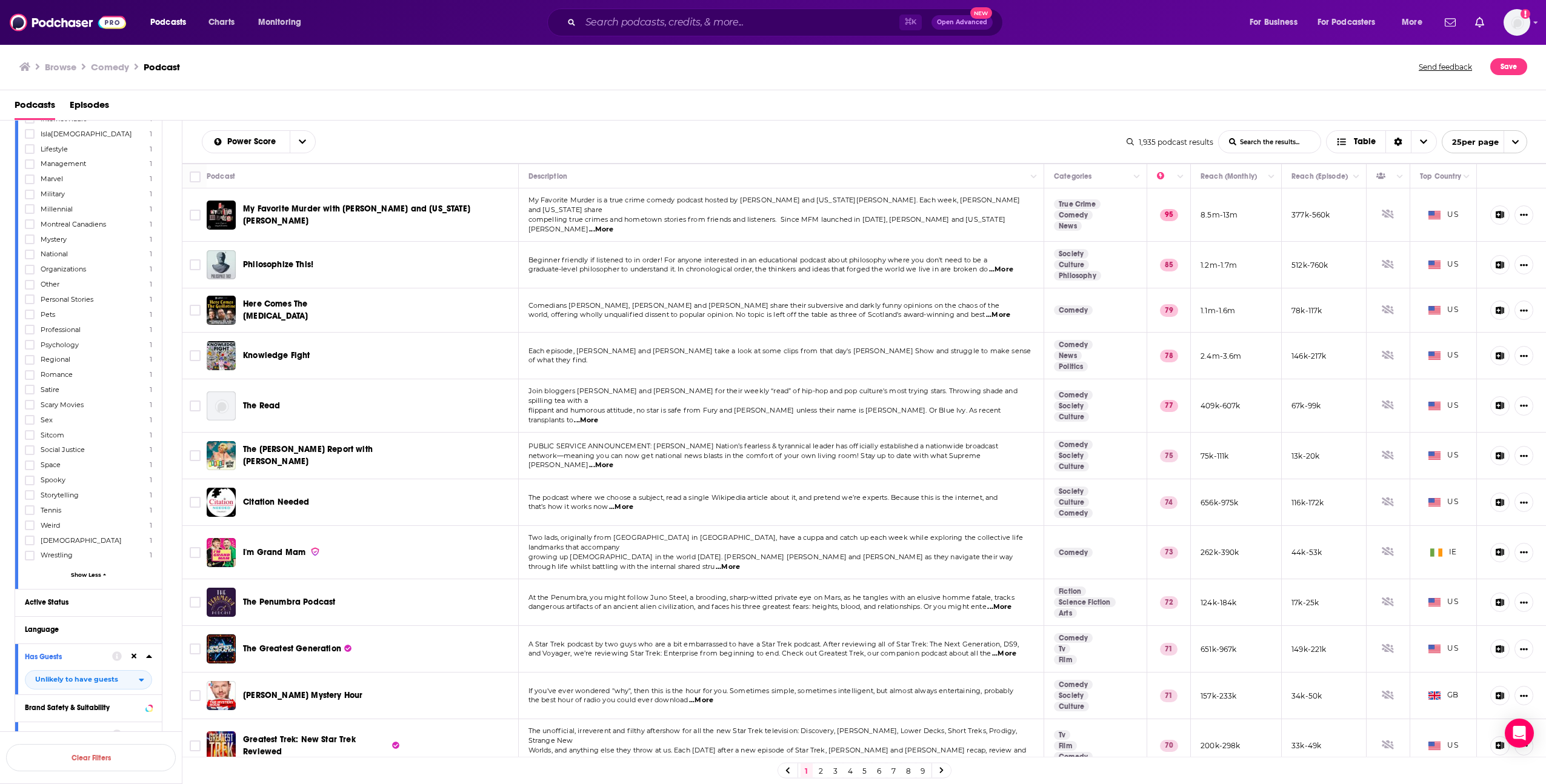 click on "...More" at bounding box center [998, 315] 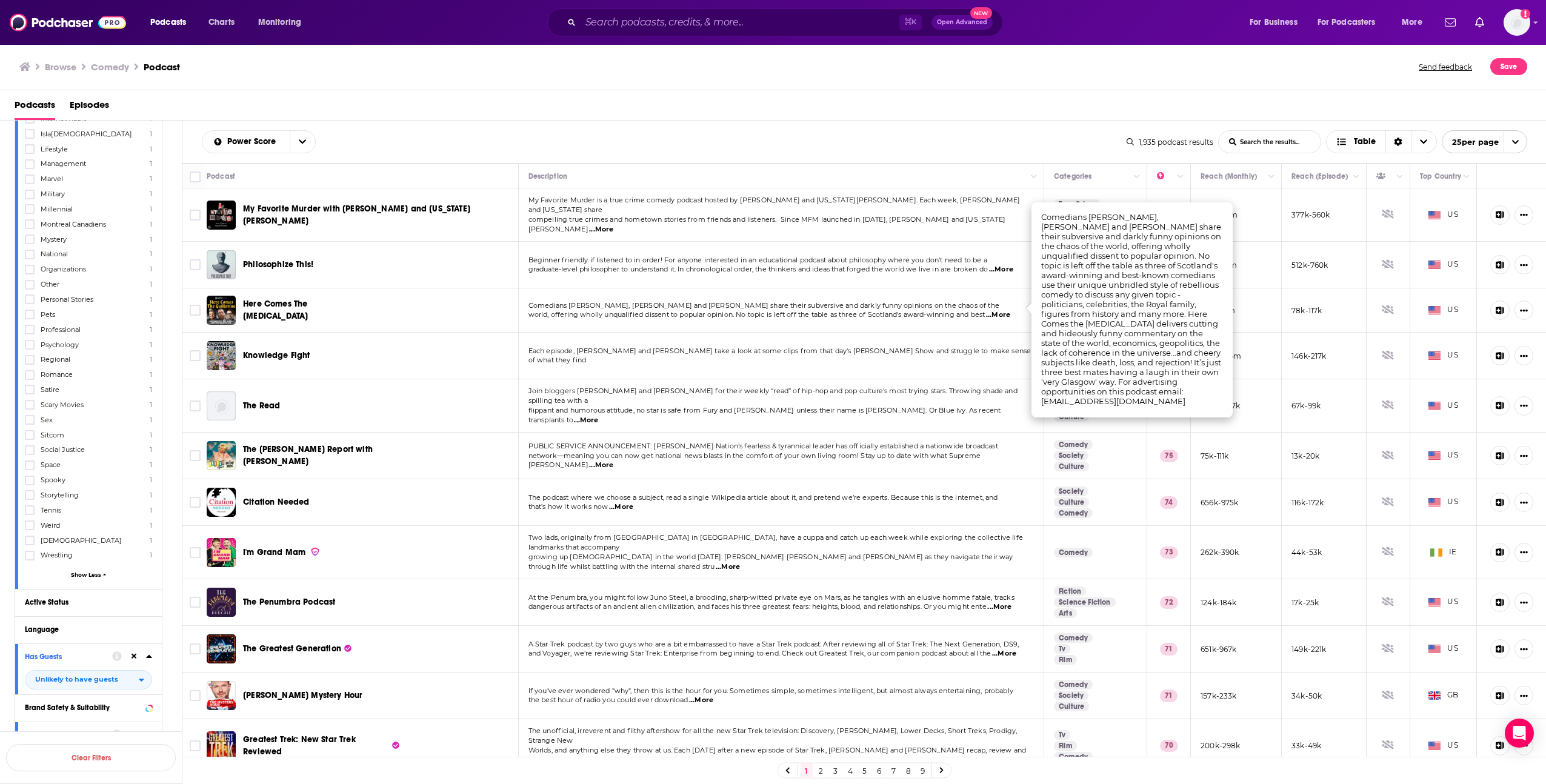 click on "...More" at bounding box center (998, 315) 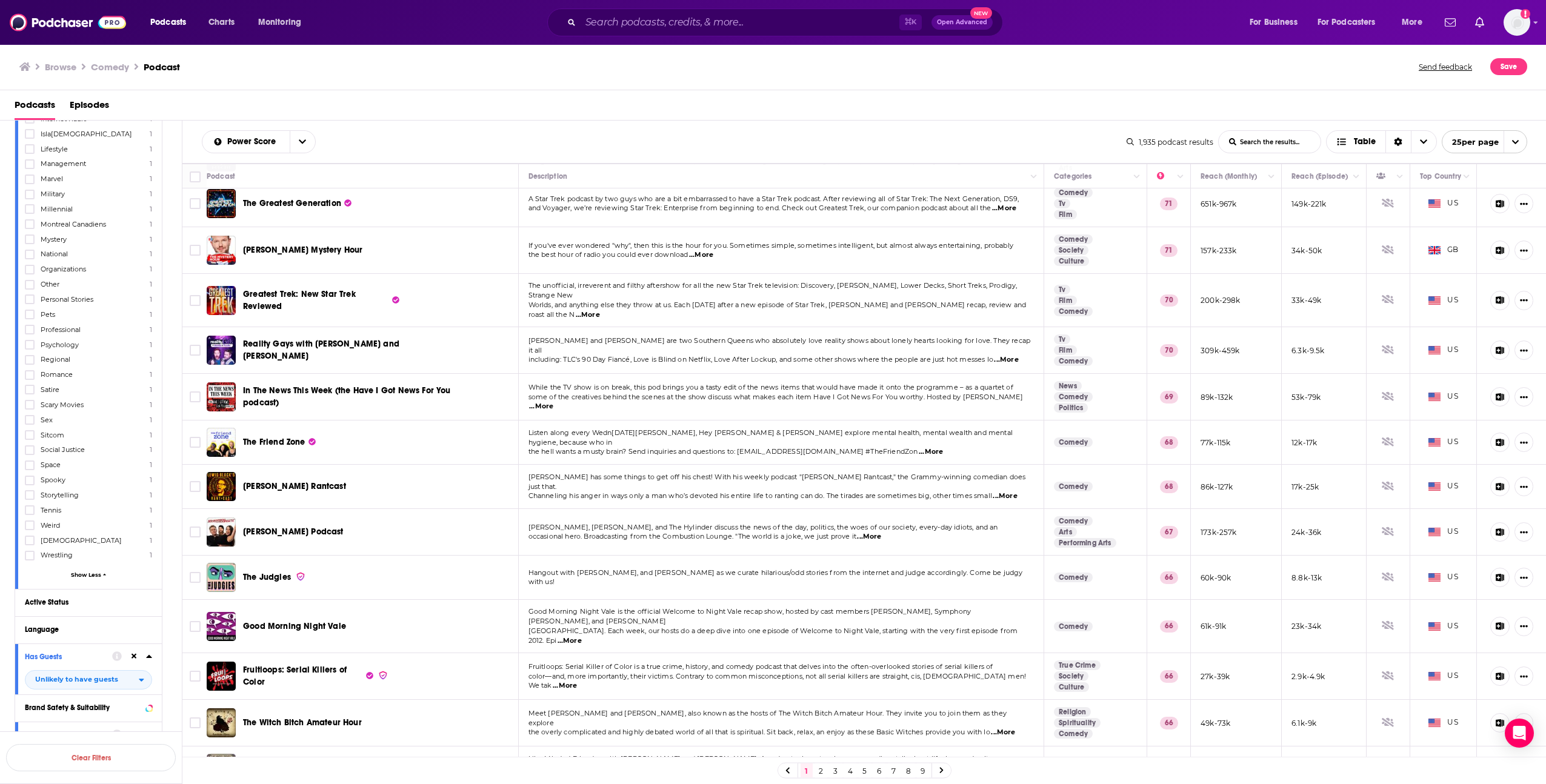 scroll, scrollTop: 498, scrollLeft: 0, axis: vertical 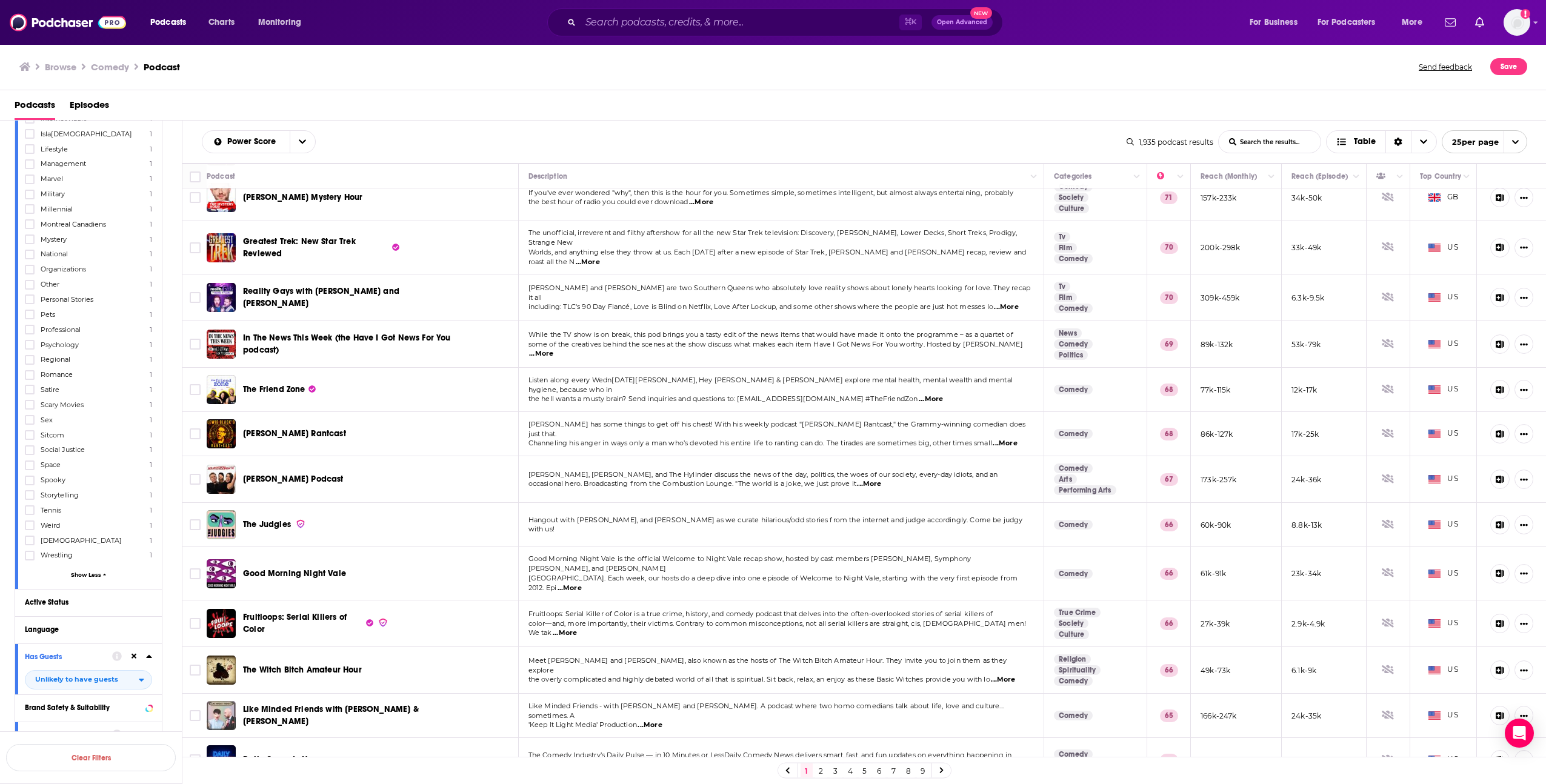 click on "...More" at bounding box center (570, 588) 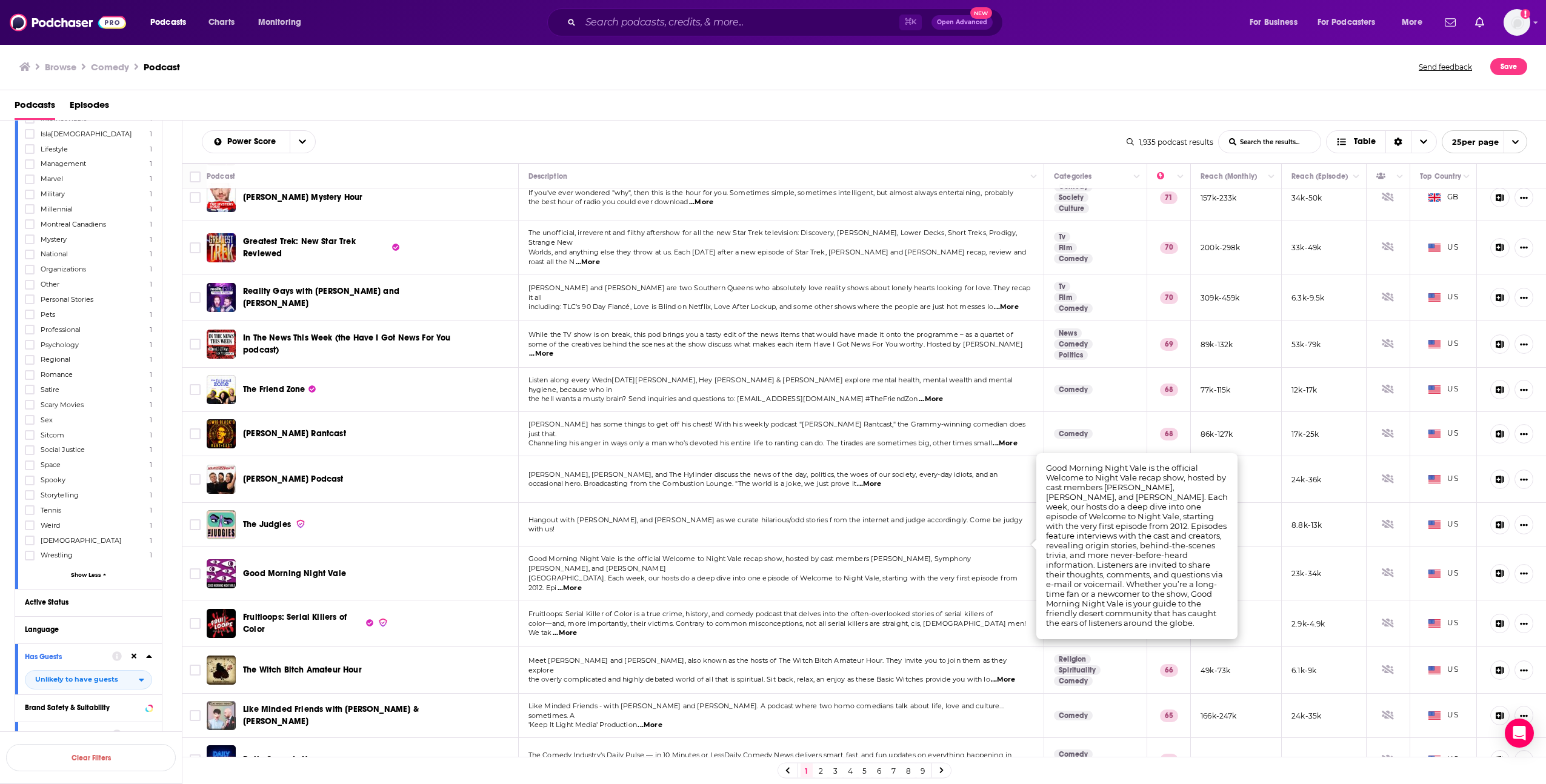click on "...More" at bounding box center [570, 588] 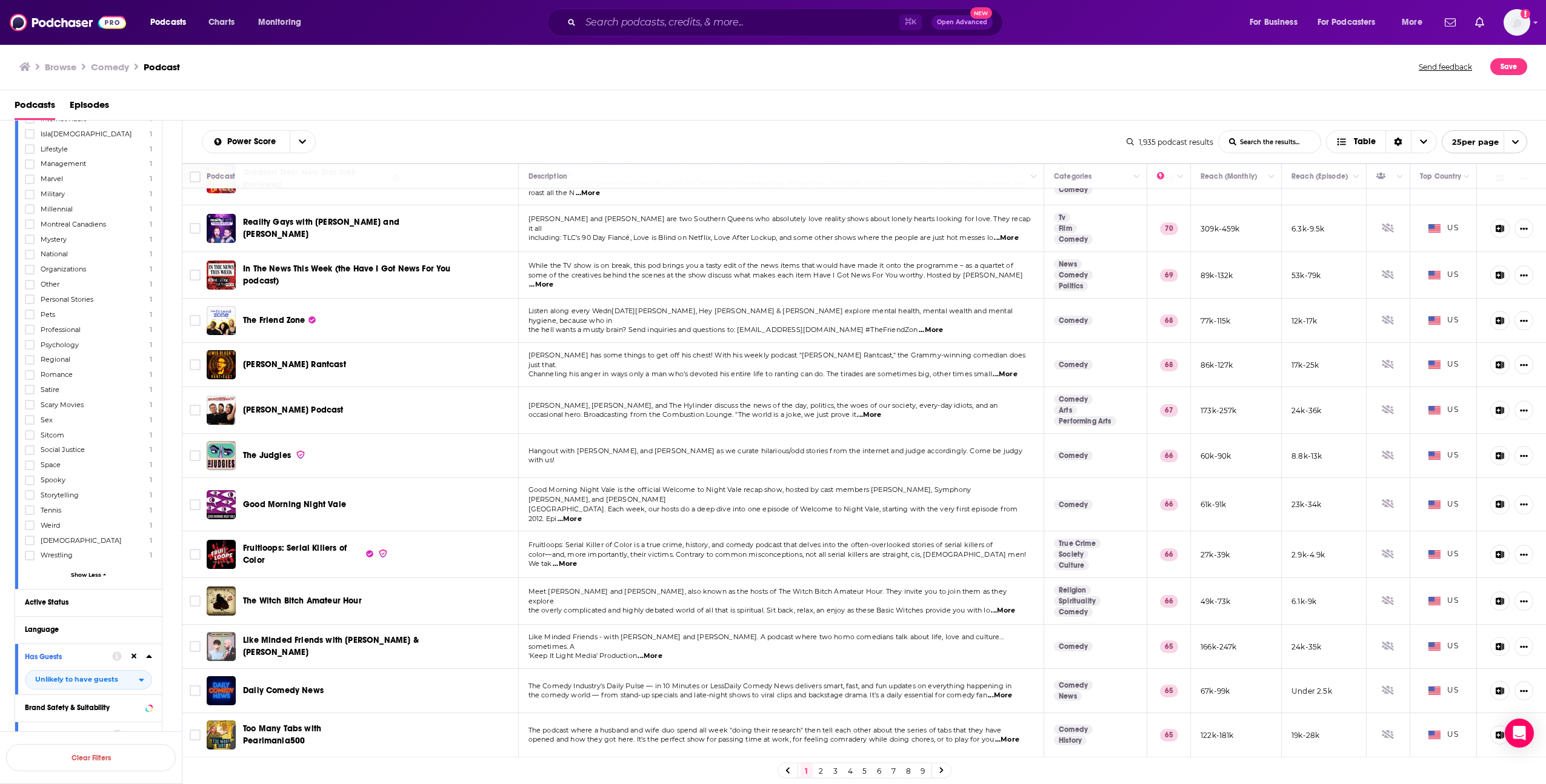 scroll, scrollTop: 573, scrollLeft: 0, axis: vertical 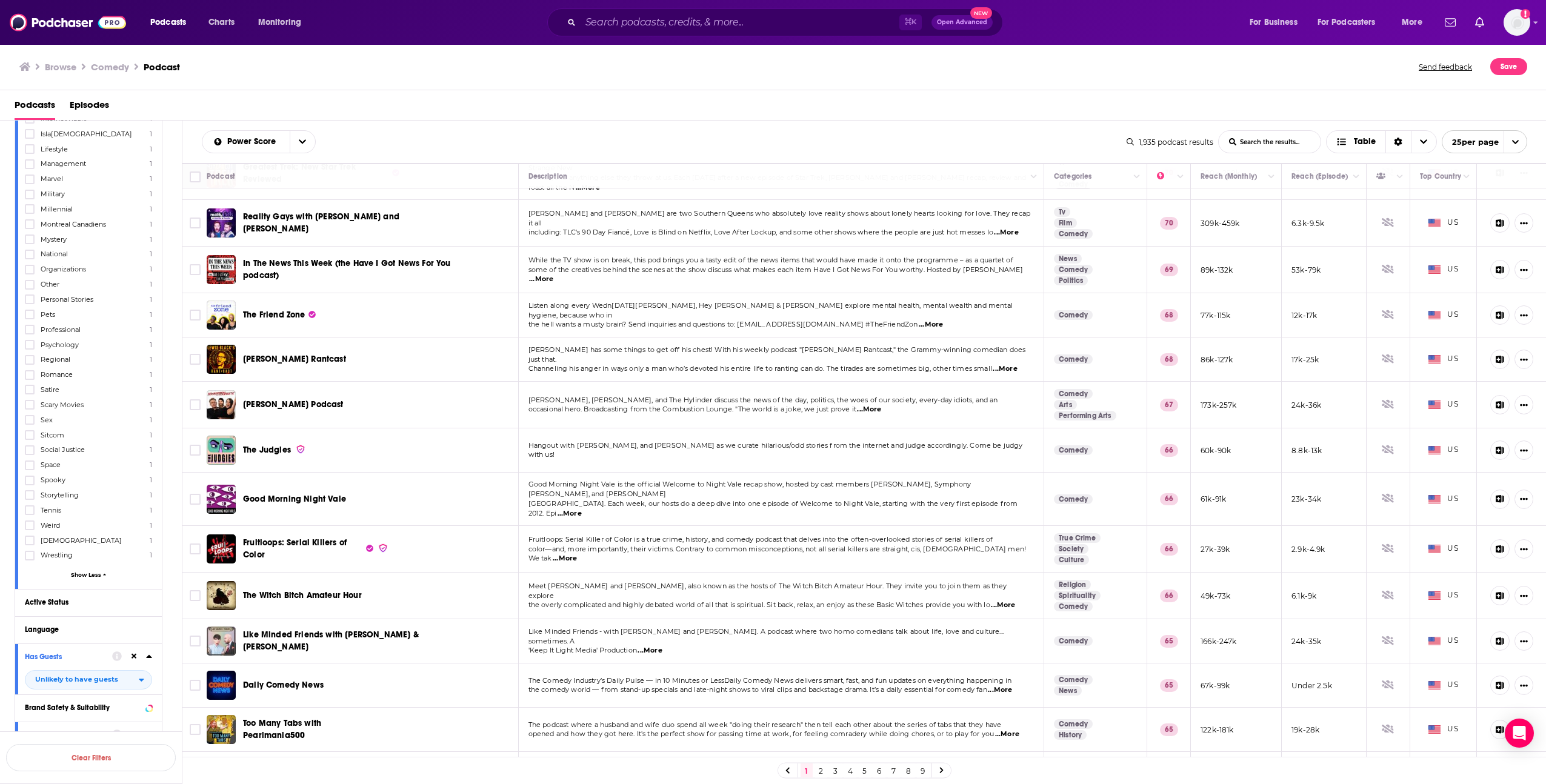 click on "...More" at bounding box center (650, 651) 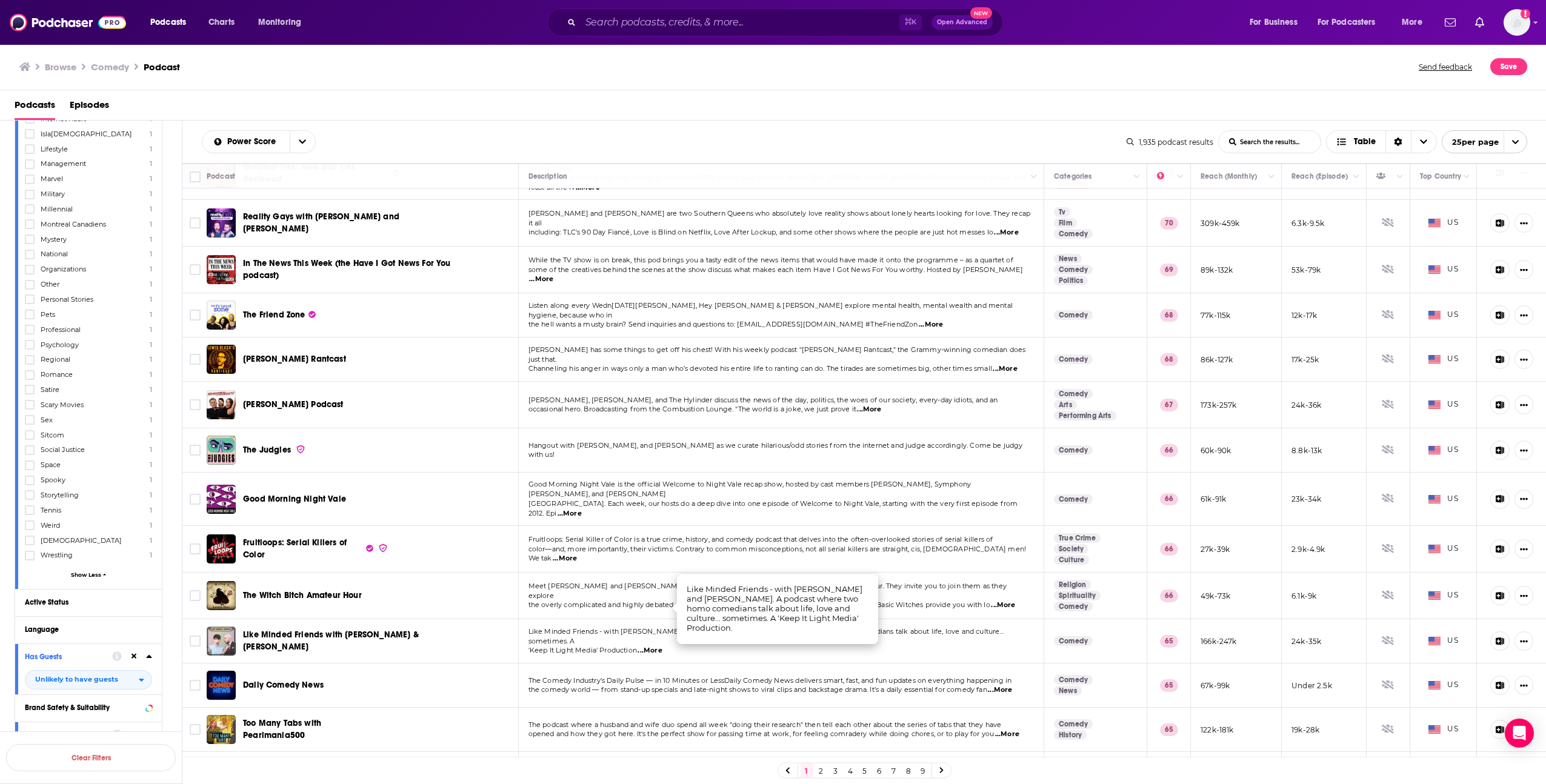 click on "...More" at bounding box center (650, 651) 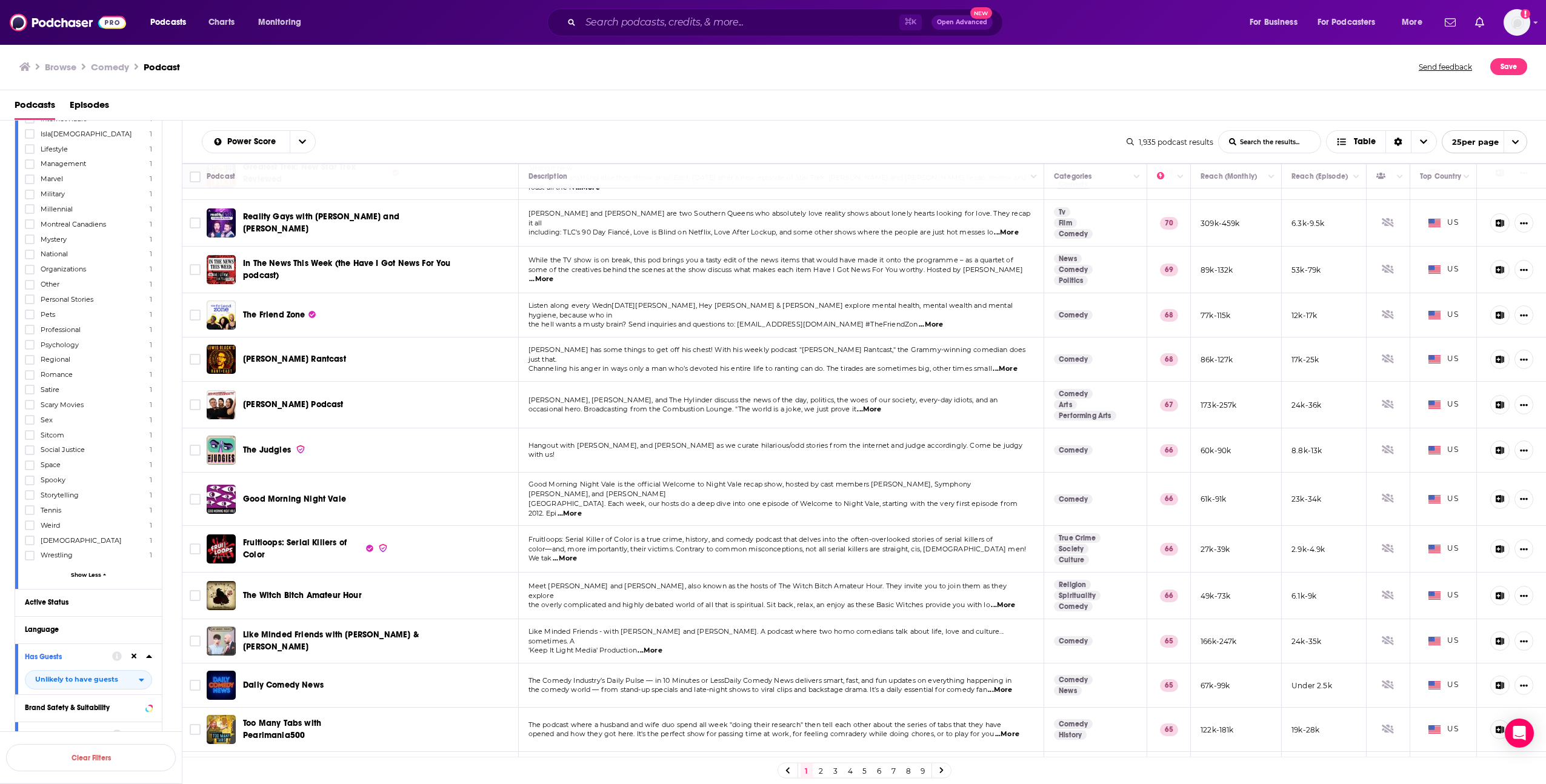 click on "2" at bounding box center (821, 771) 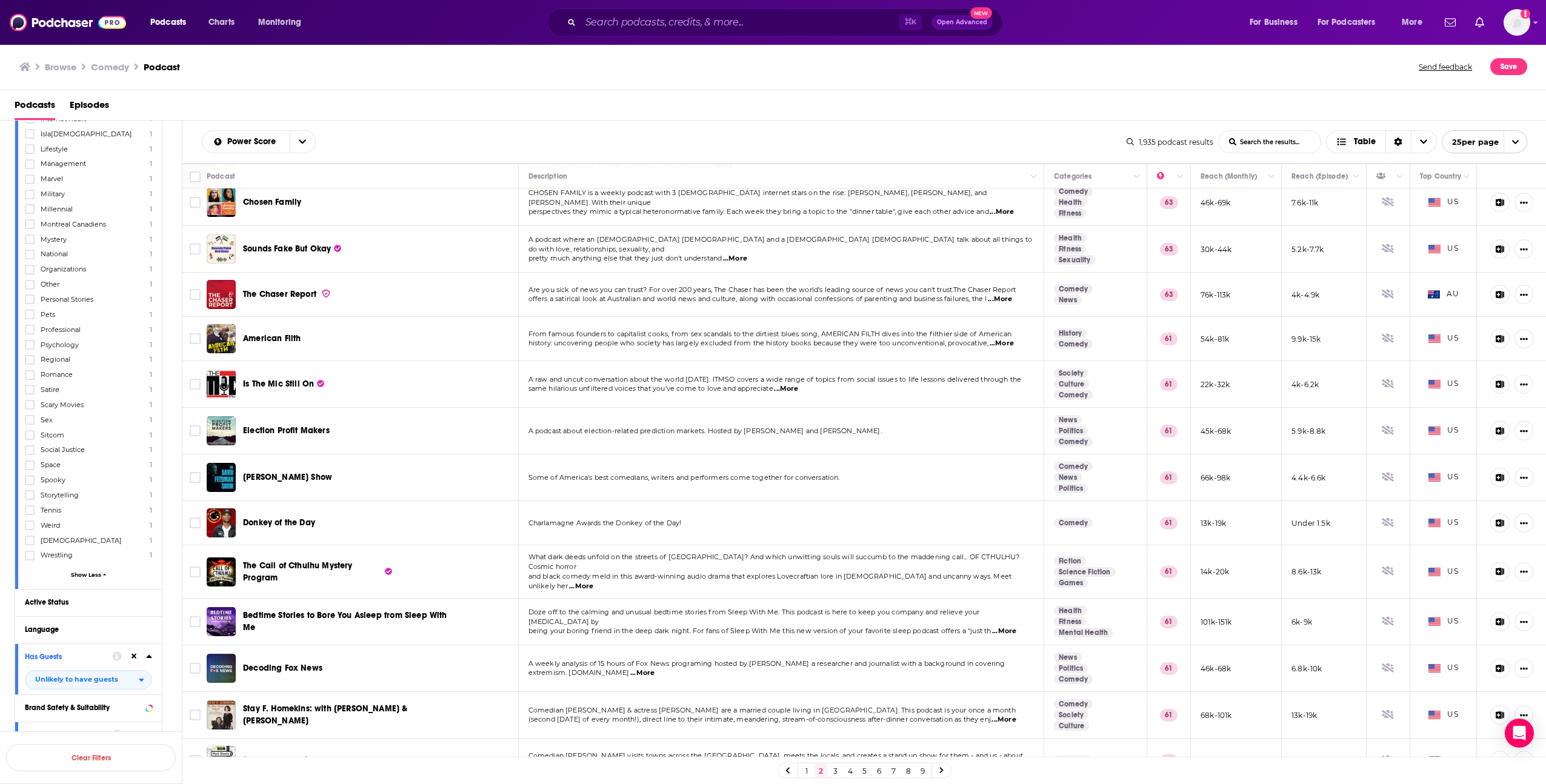 scroll, scrollTop: 0, scrollLeft: 0, axis: both 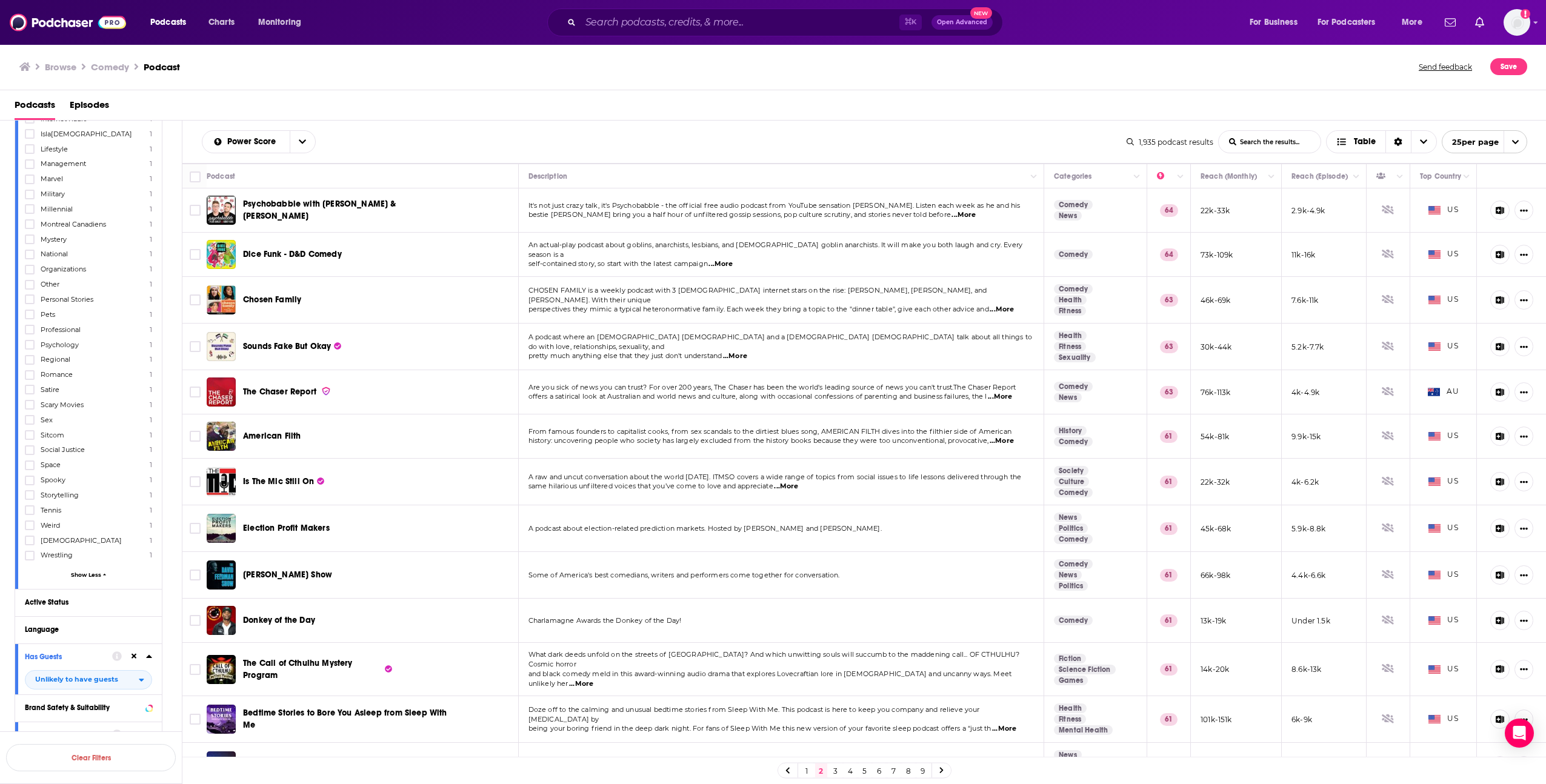 click 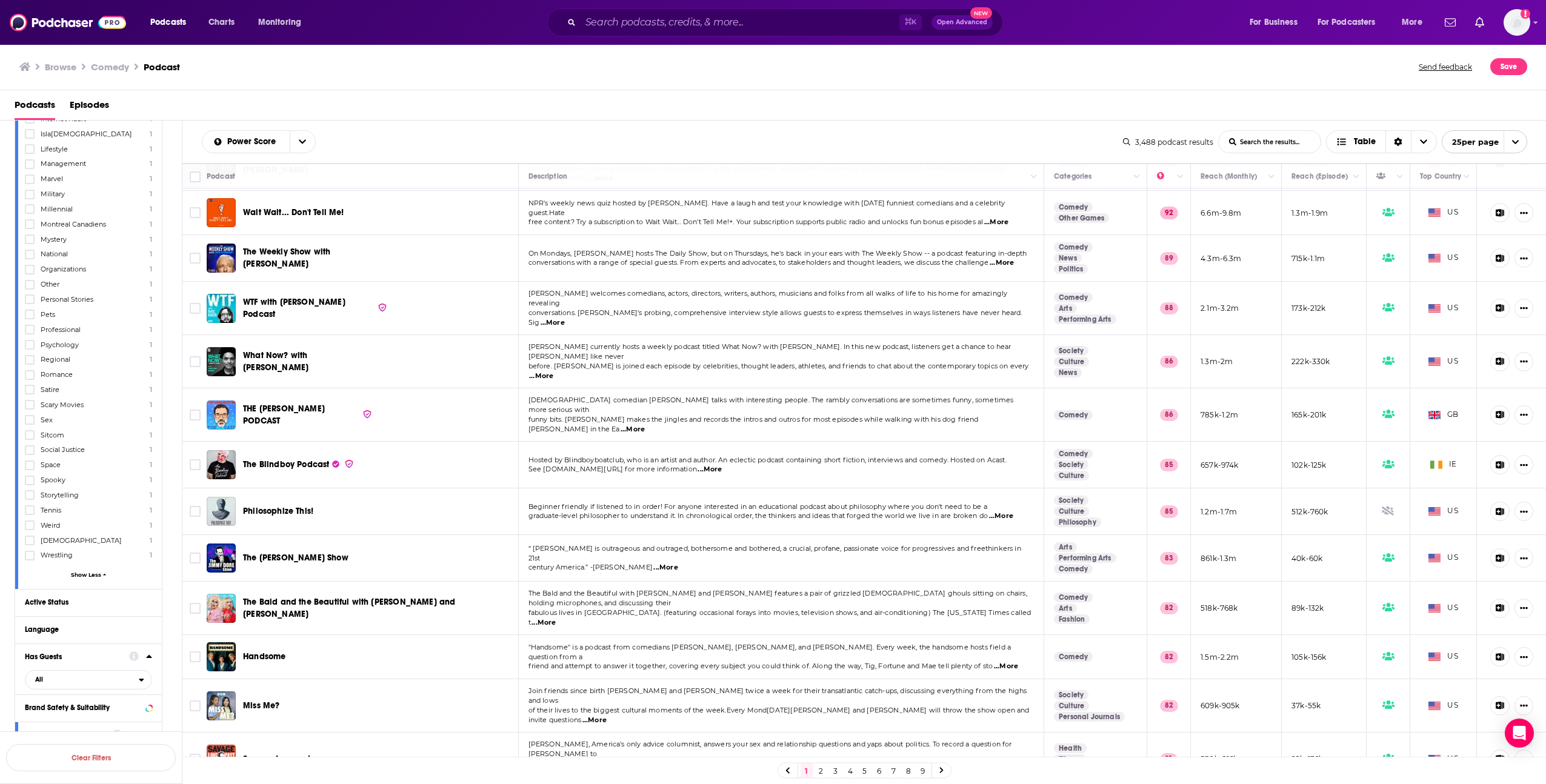 scroll, scrollTop: 53, scrollLeft: 0, axis: vertical 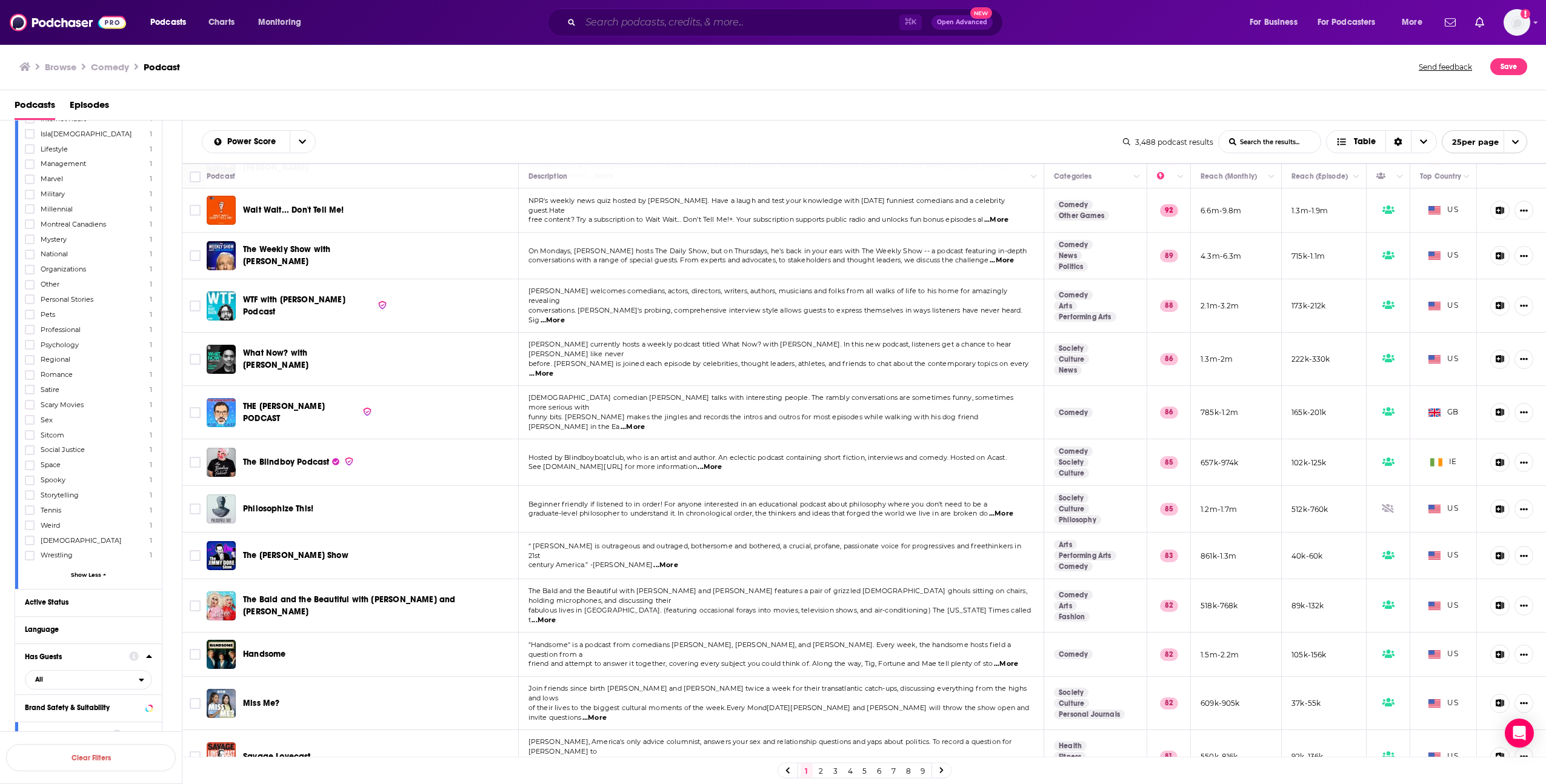 click at bounding box center [740, 22] 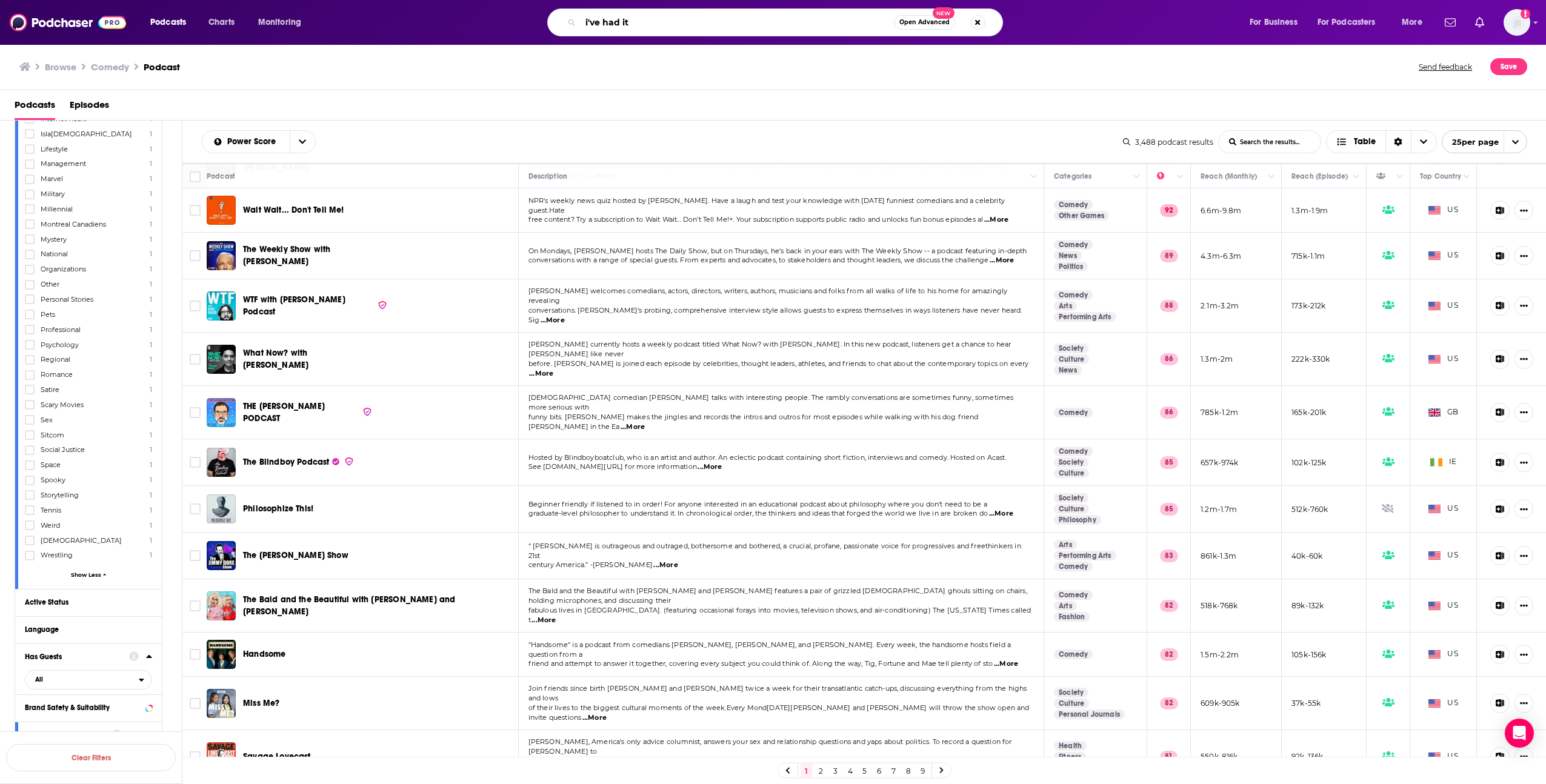 type on "i've had it" 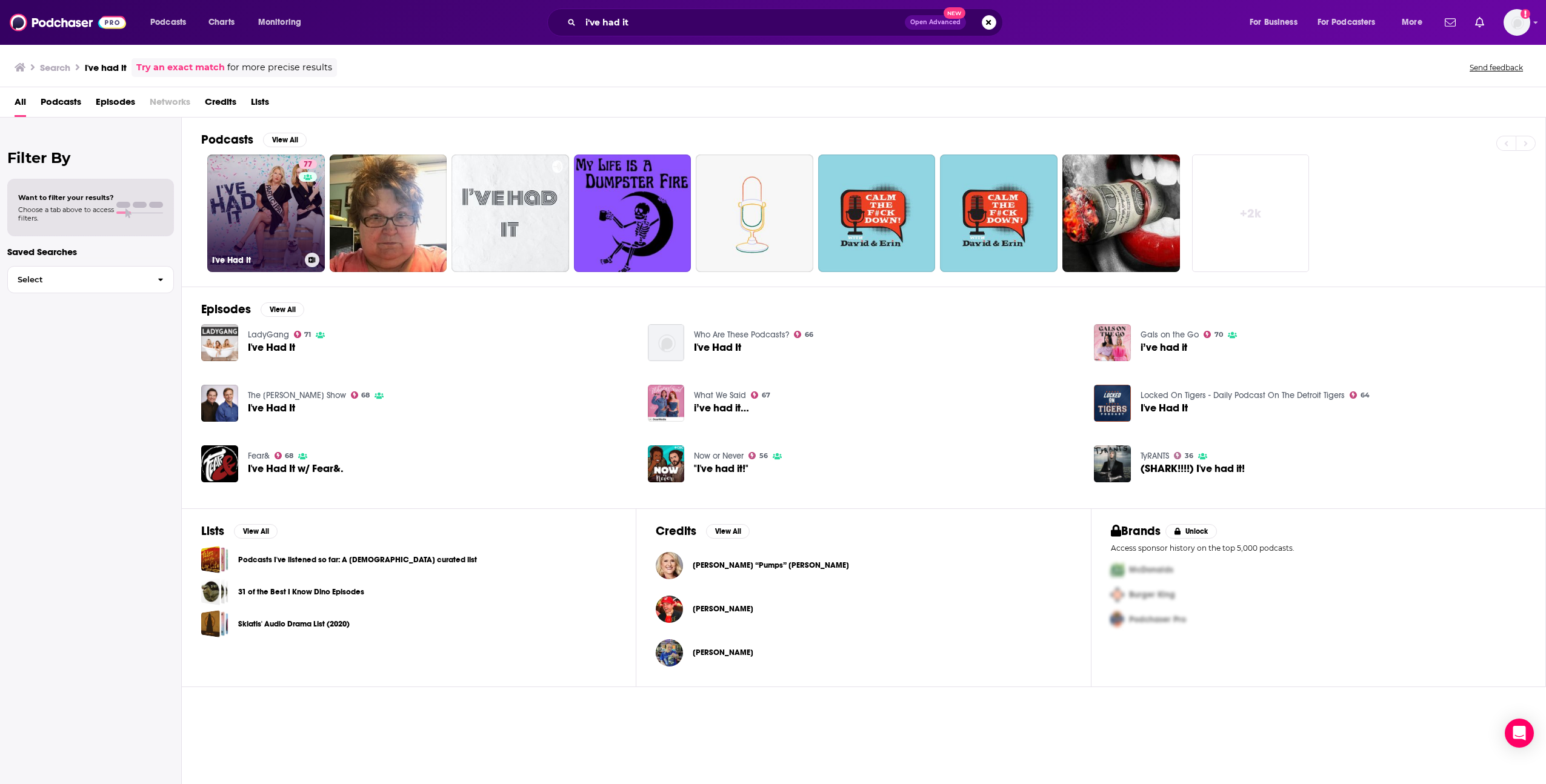 click on "77 I've Had It" at bounding box center (266, 213) 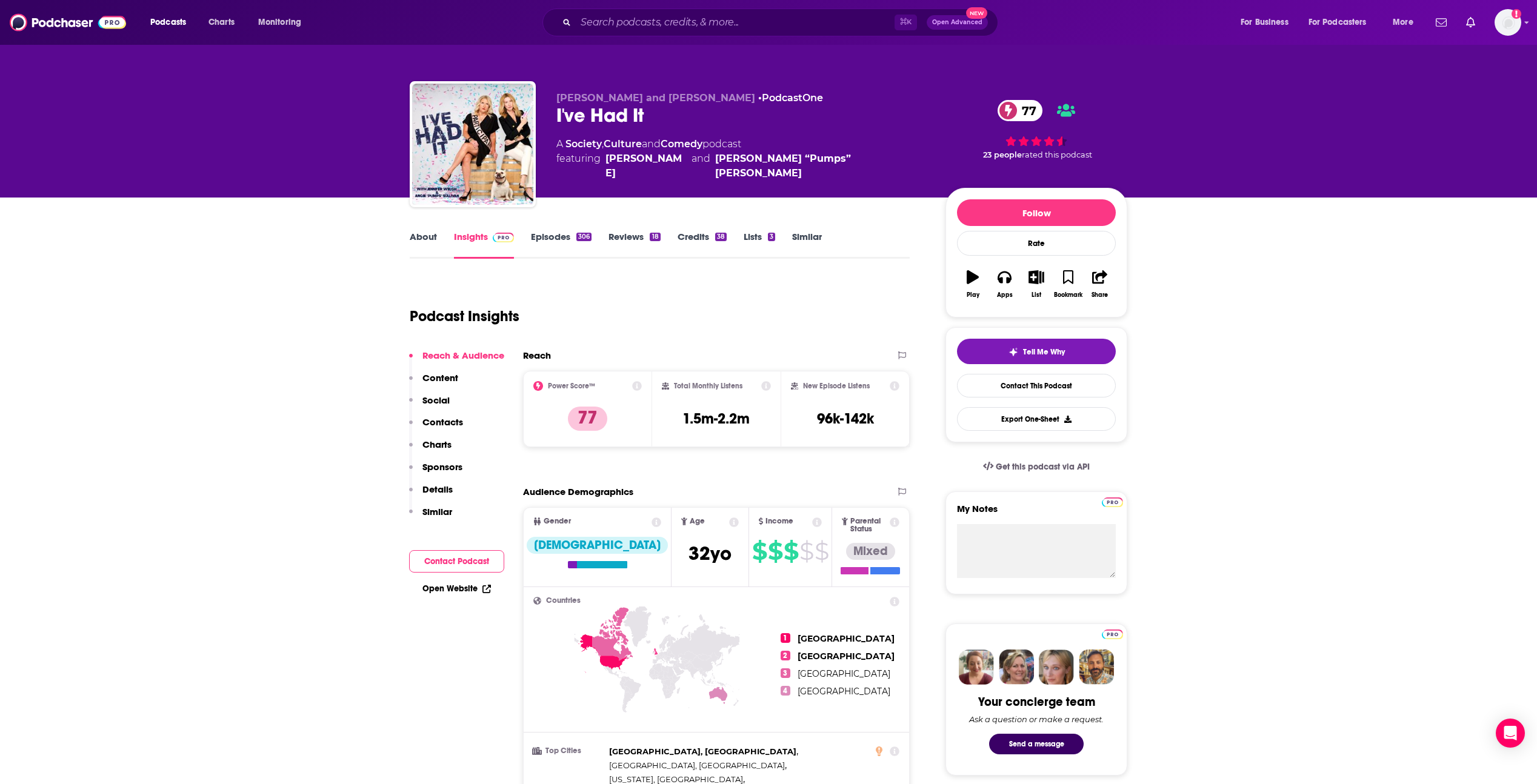 click on "Episodes 306" at bounding box center [561, 245] 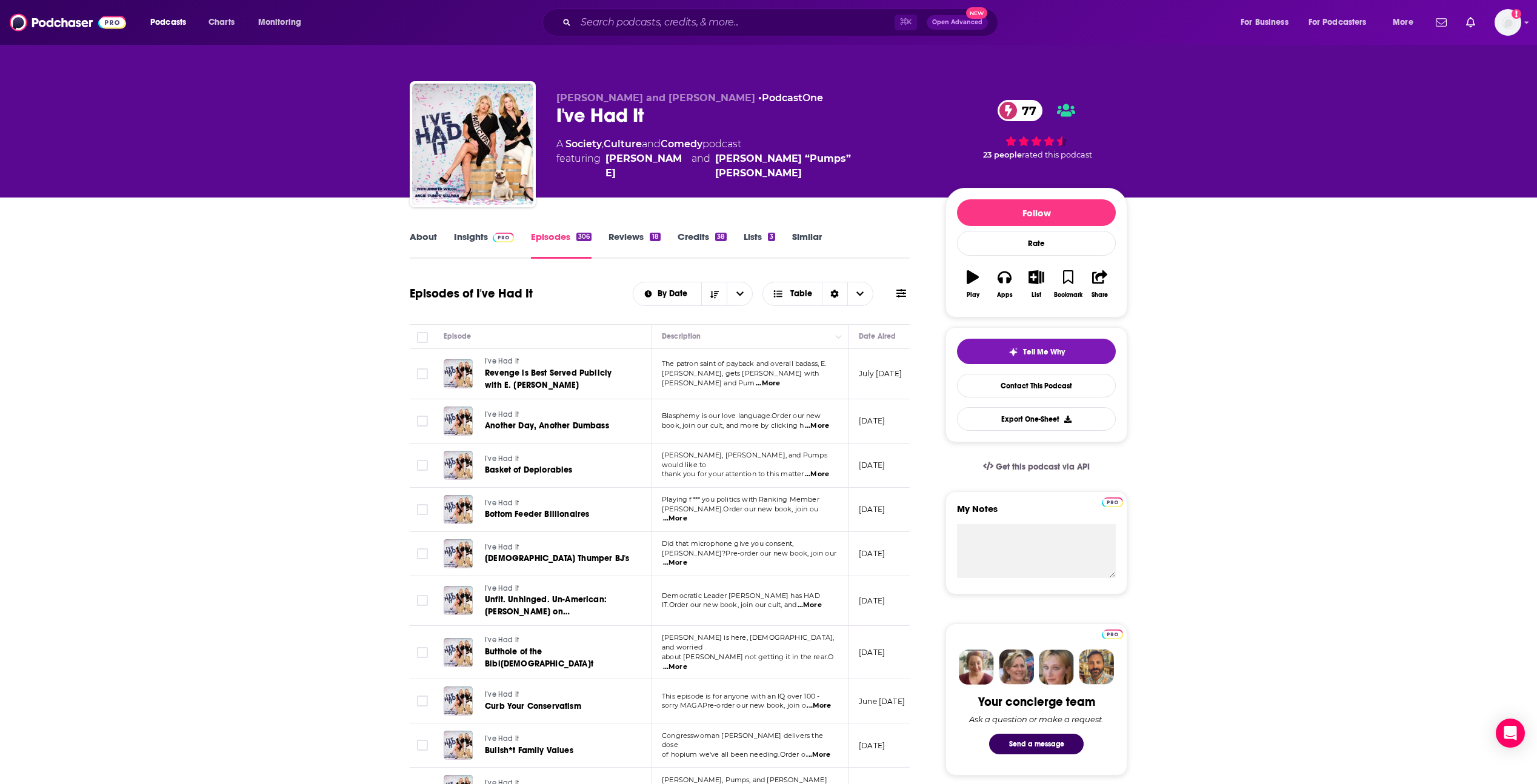 click on "Insights" at bounding box center (484, 245) 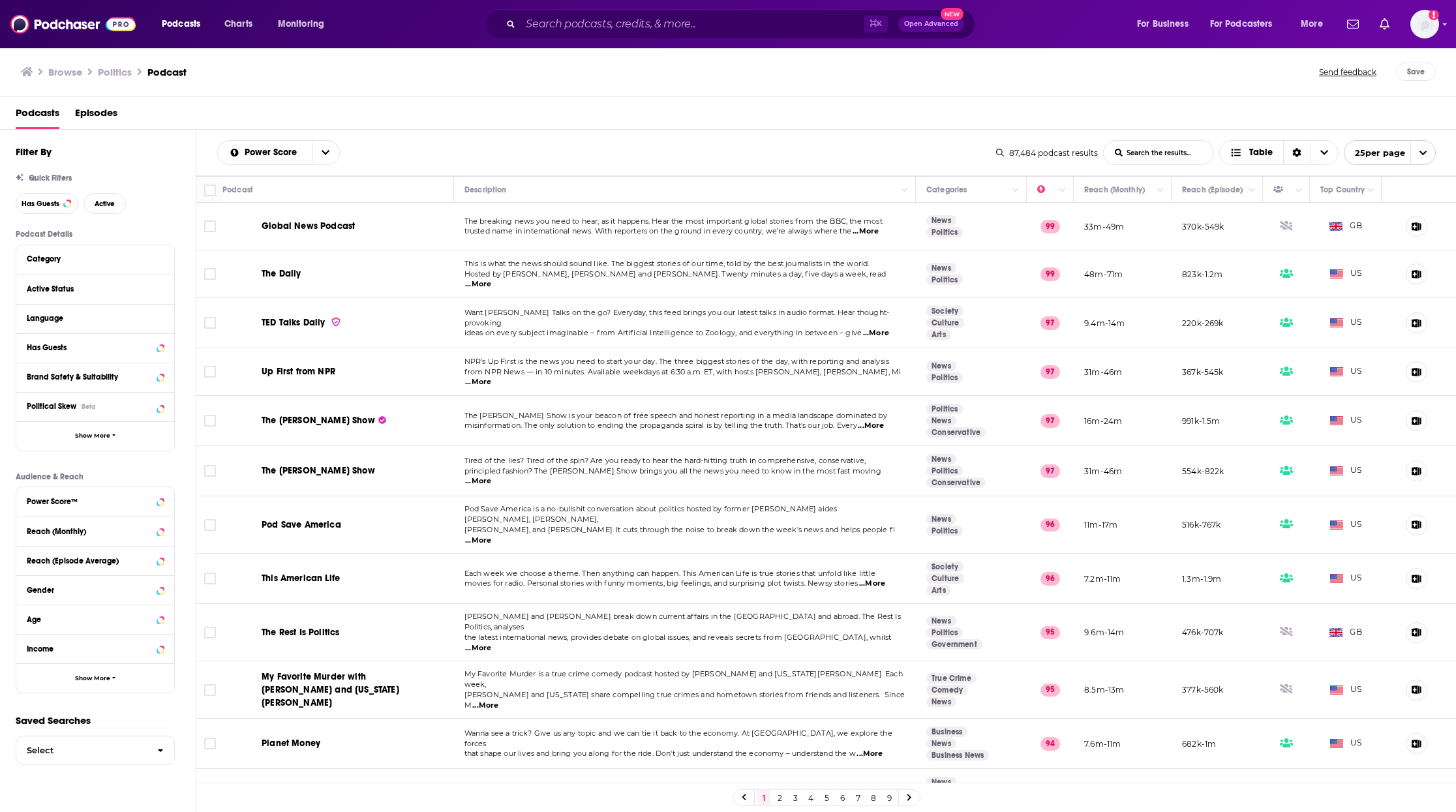 scroll, scrollTop: 0, scrollLeft: 0, axis: both 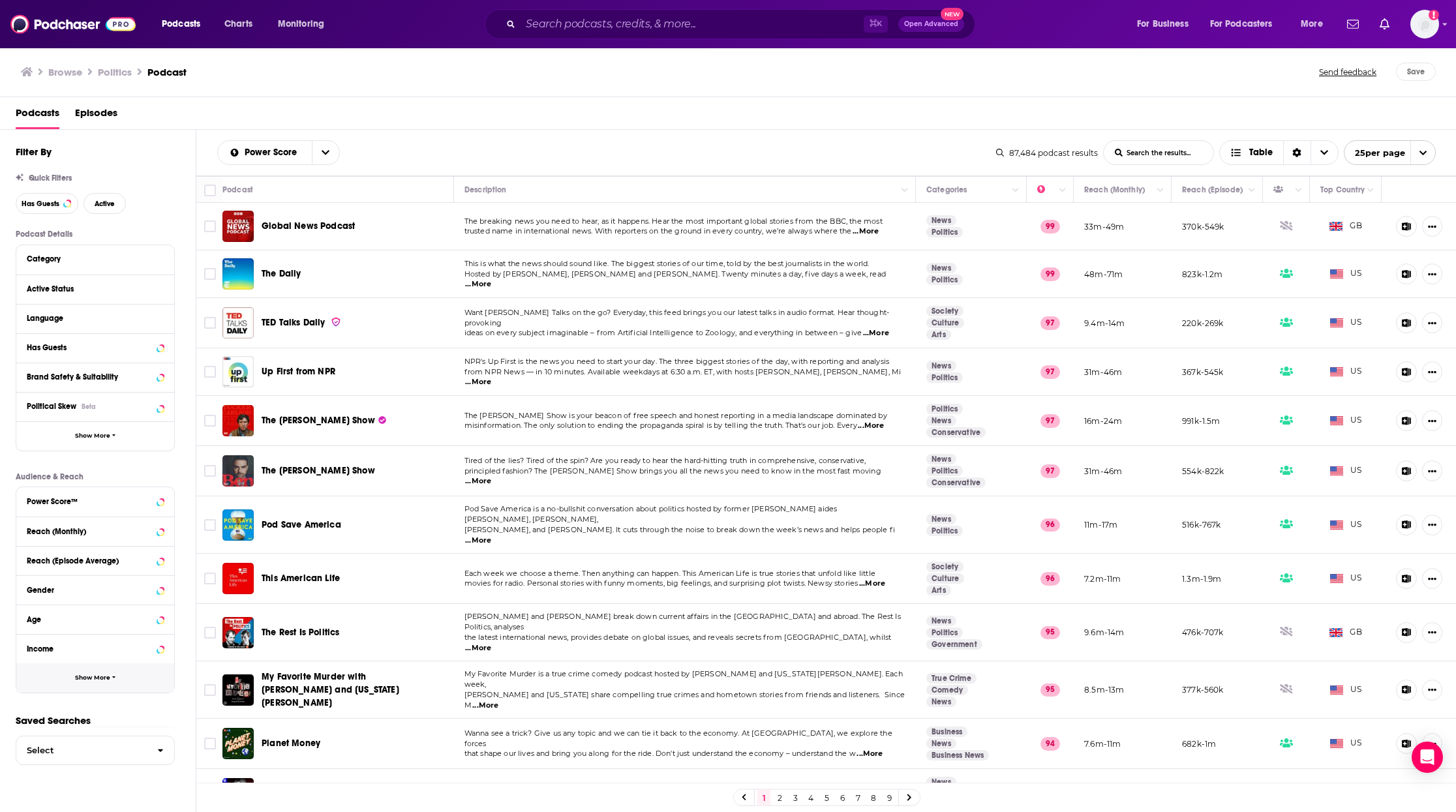 click on "Show More" at bounding box center [95, 678] 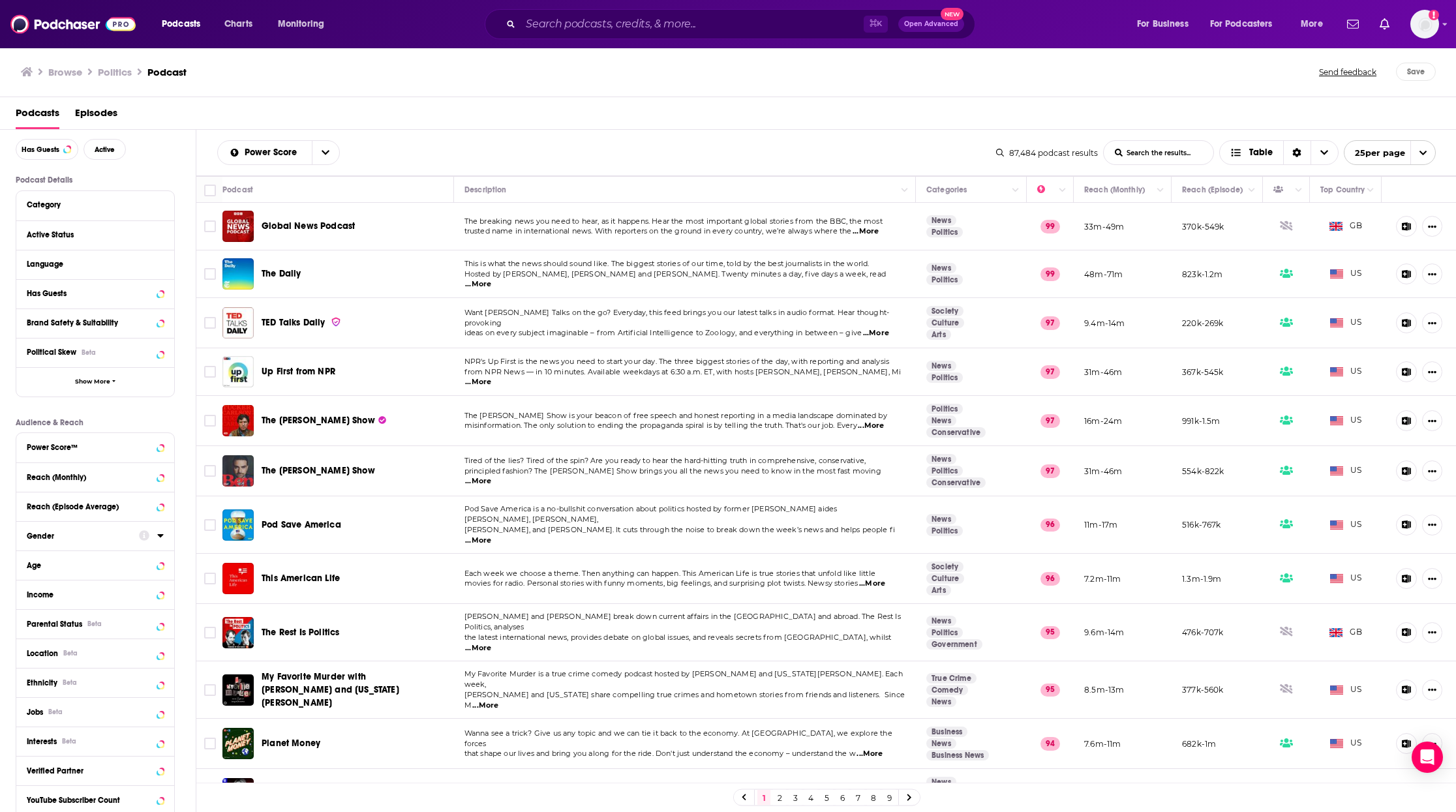 scroll, scrollTop: 74, scrollLeft: 0, axis: vertical 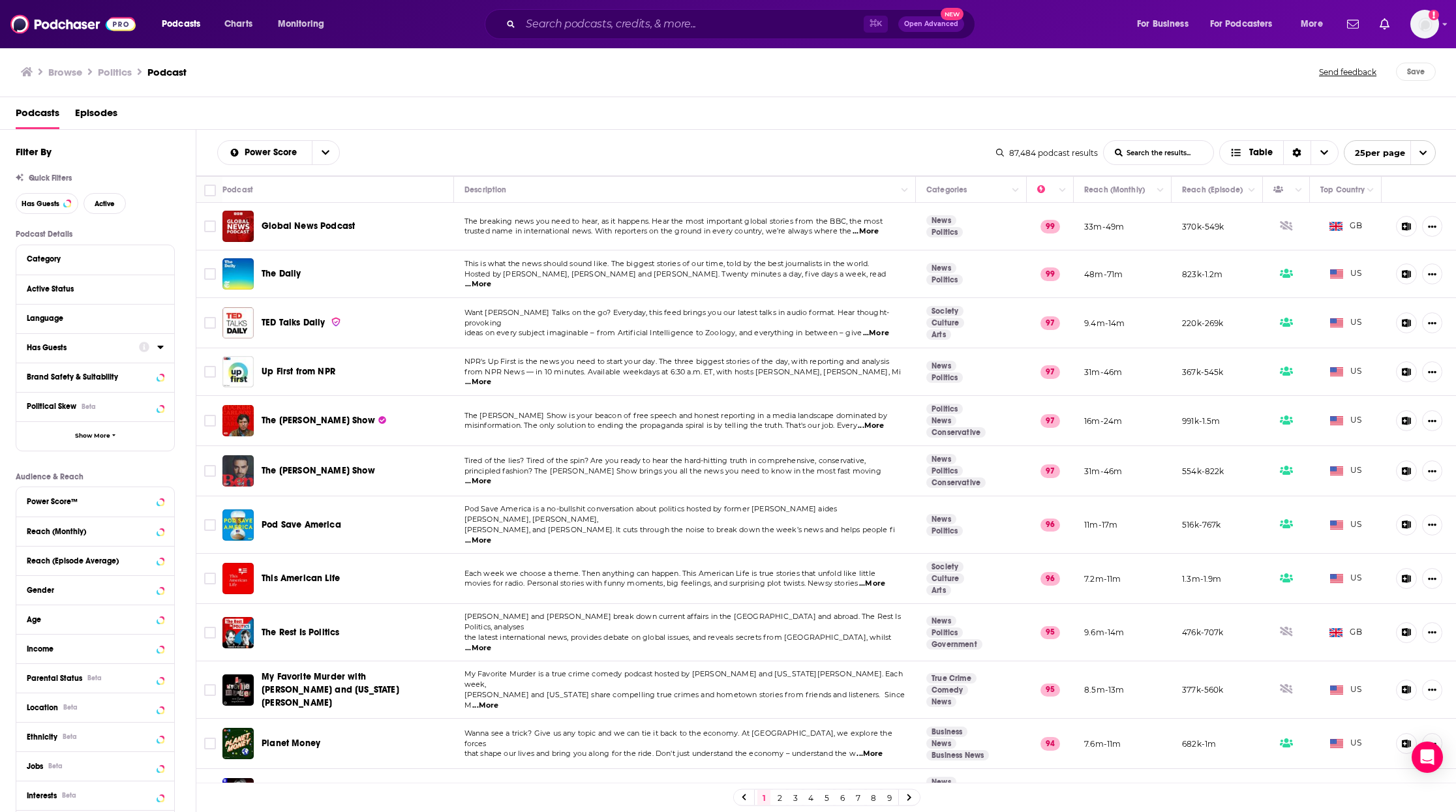 click on "Has Guests" at bounding box center [83, 347] 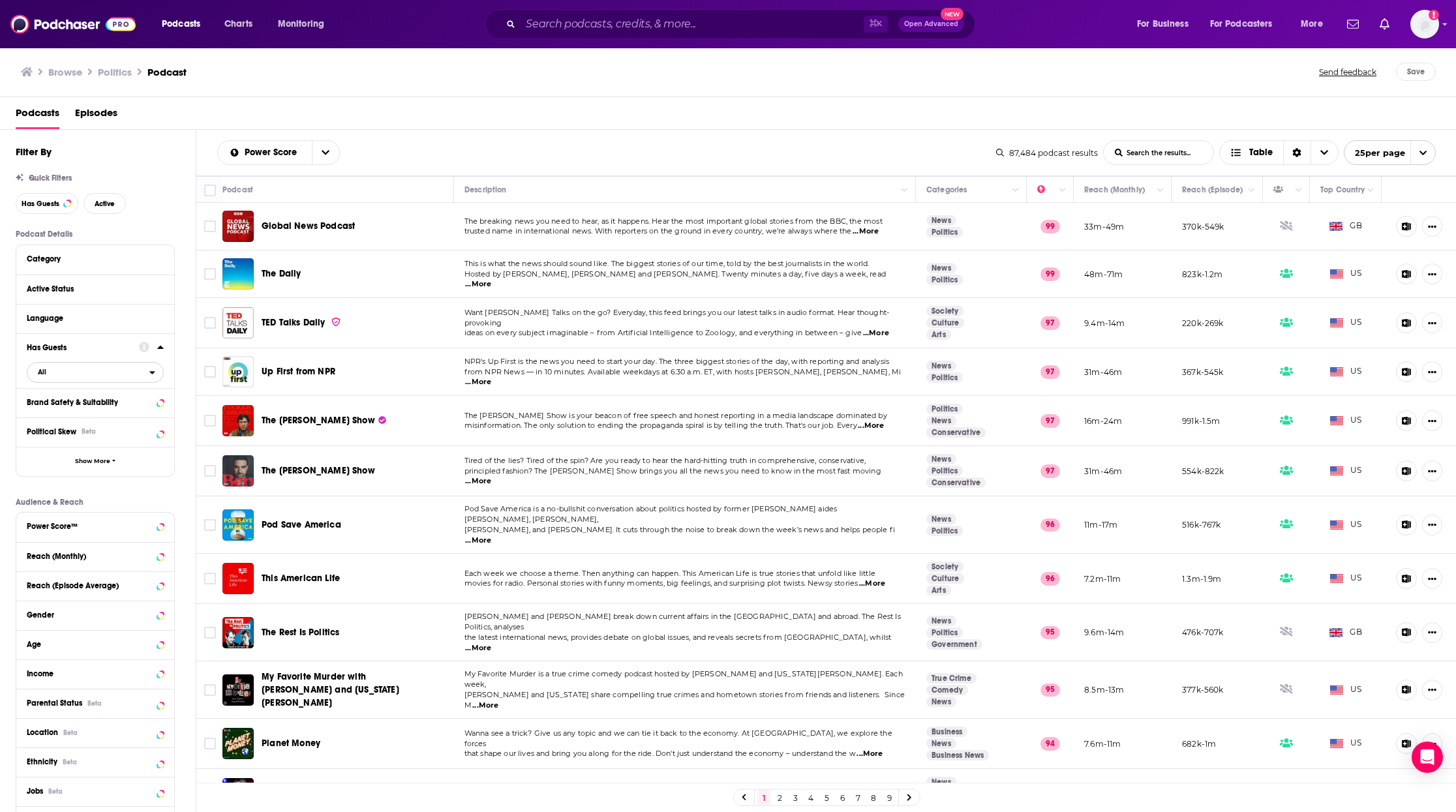 click on "All" at bounding box center (88, 372) 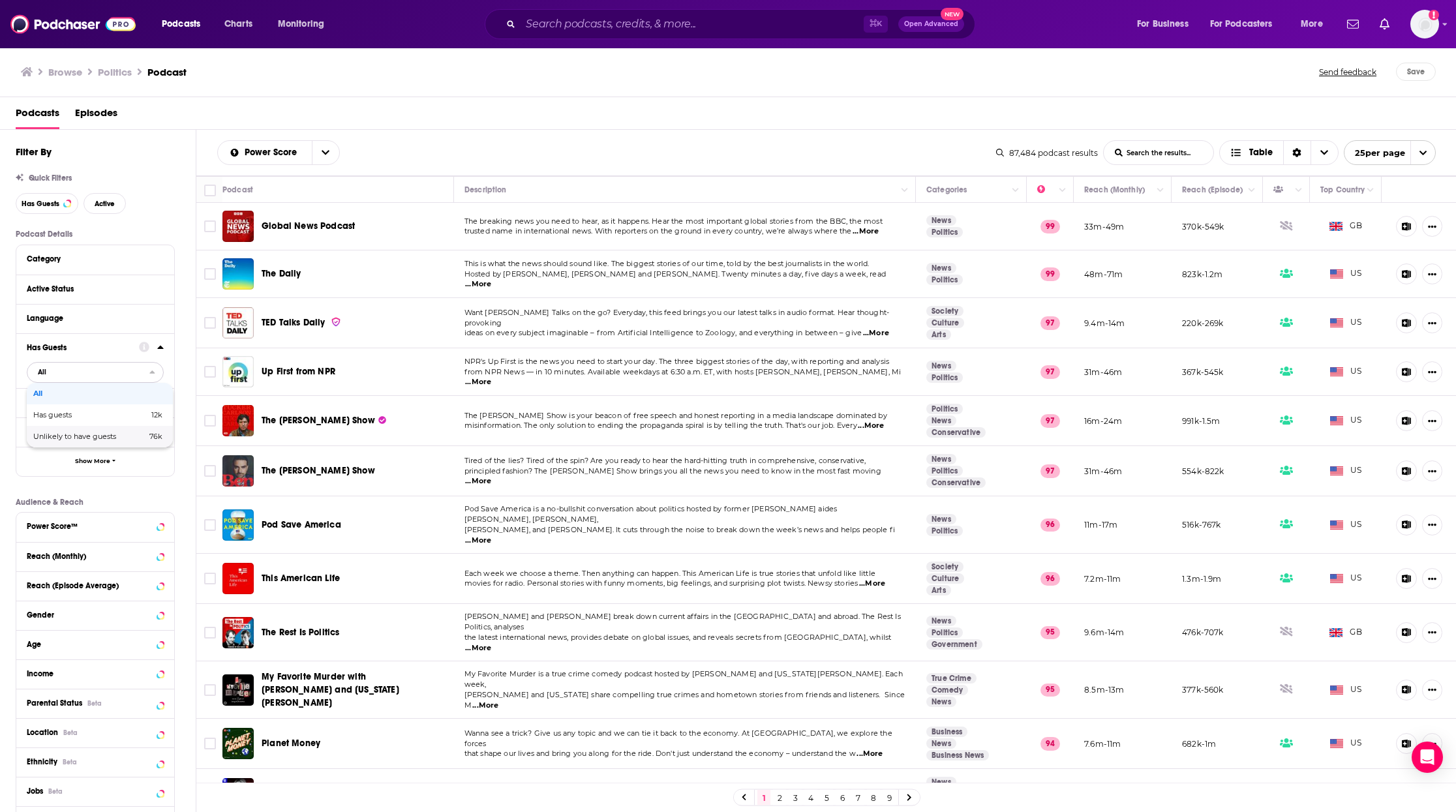 click on "Unlikely to have guests" at bounding box center (82, 436) 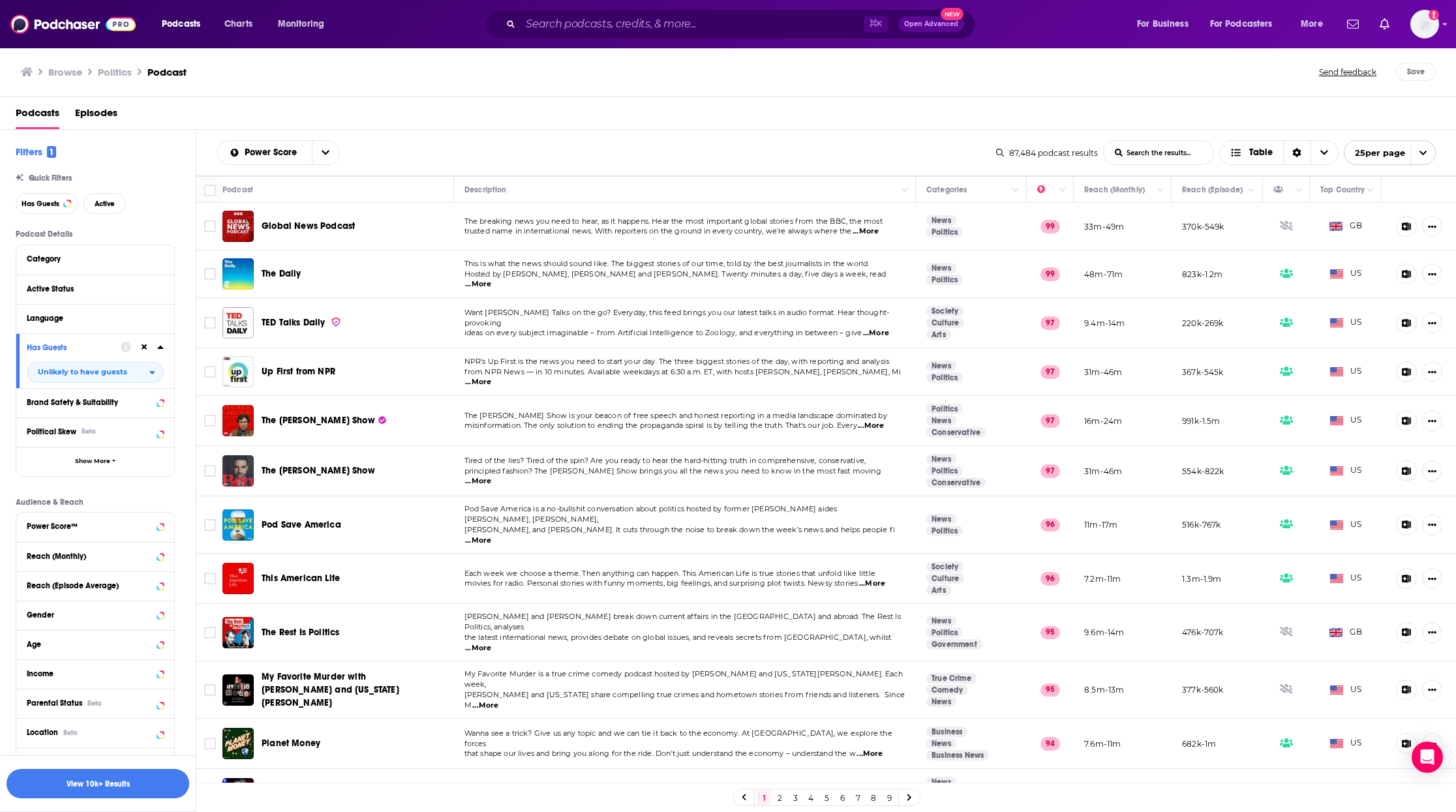click on "View 10k+ Results" at bounding box center [98, 783] 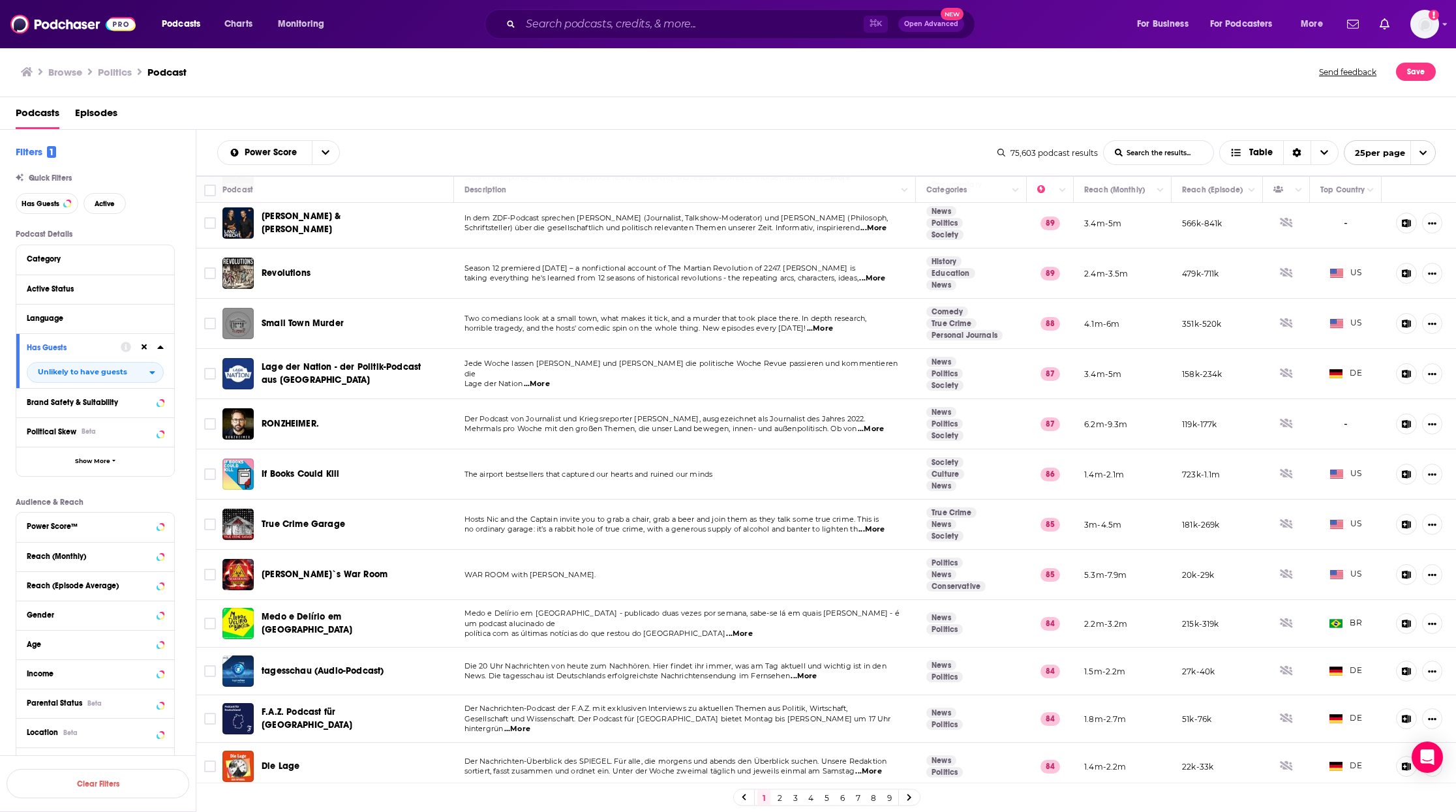 scroll, scrollTop: 643, scrollLeft: 0, axis: vertical 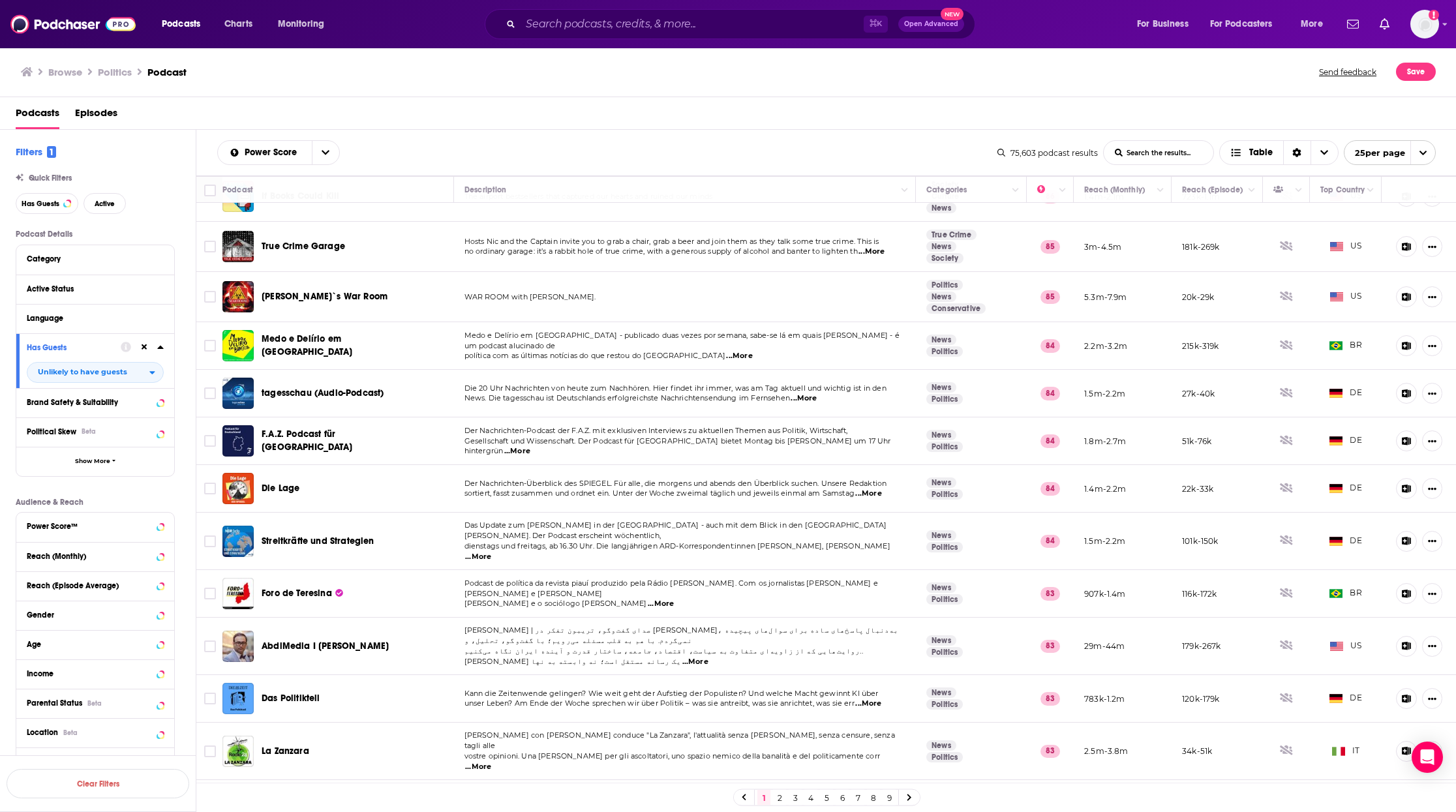 click on "2" at bounding box center [780, 798] 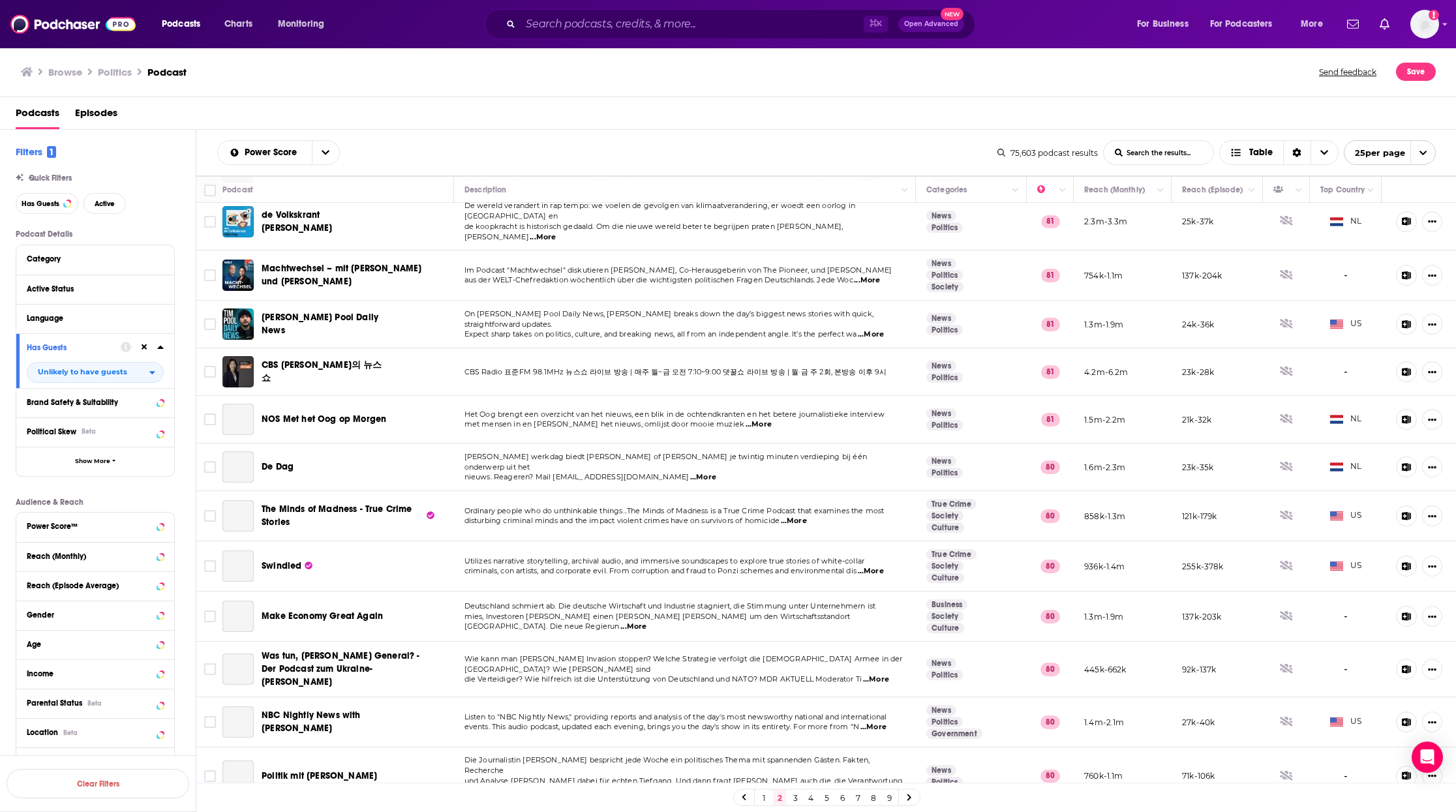 scroll, scrollTop: 523, scrollLeft: 0, axis: vertical 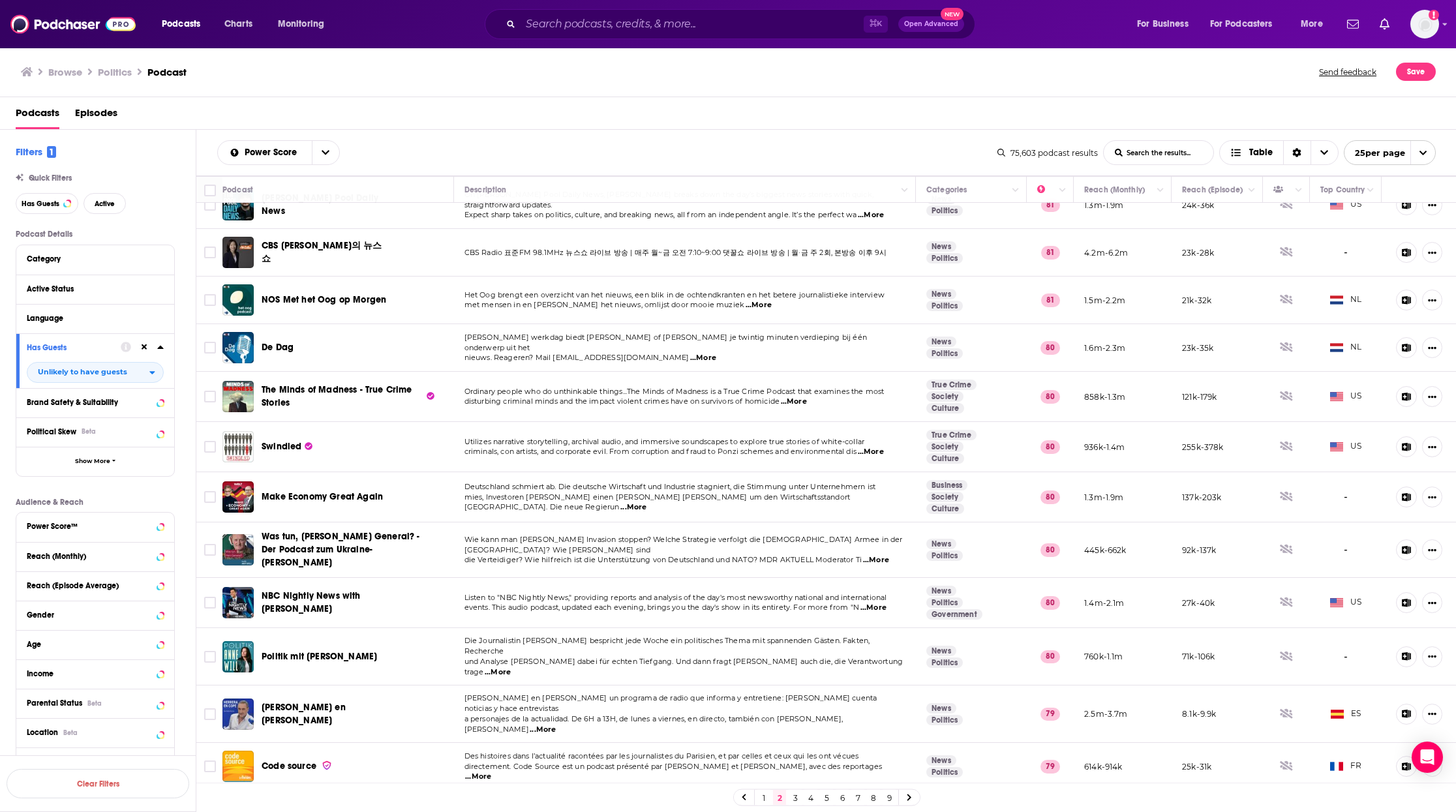 click at bounding box center (144, 347) 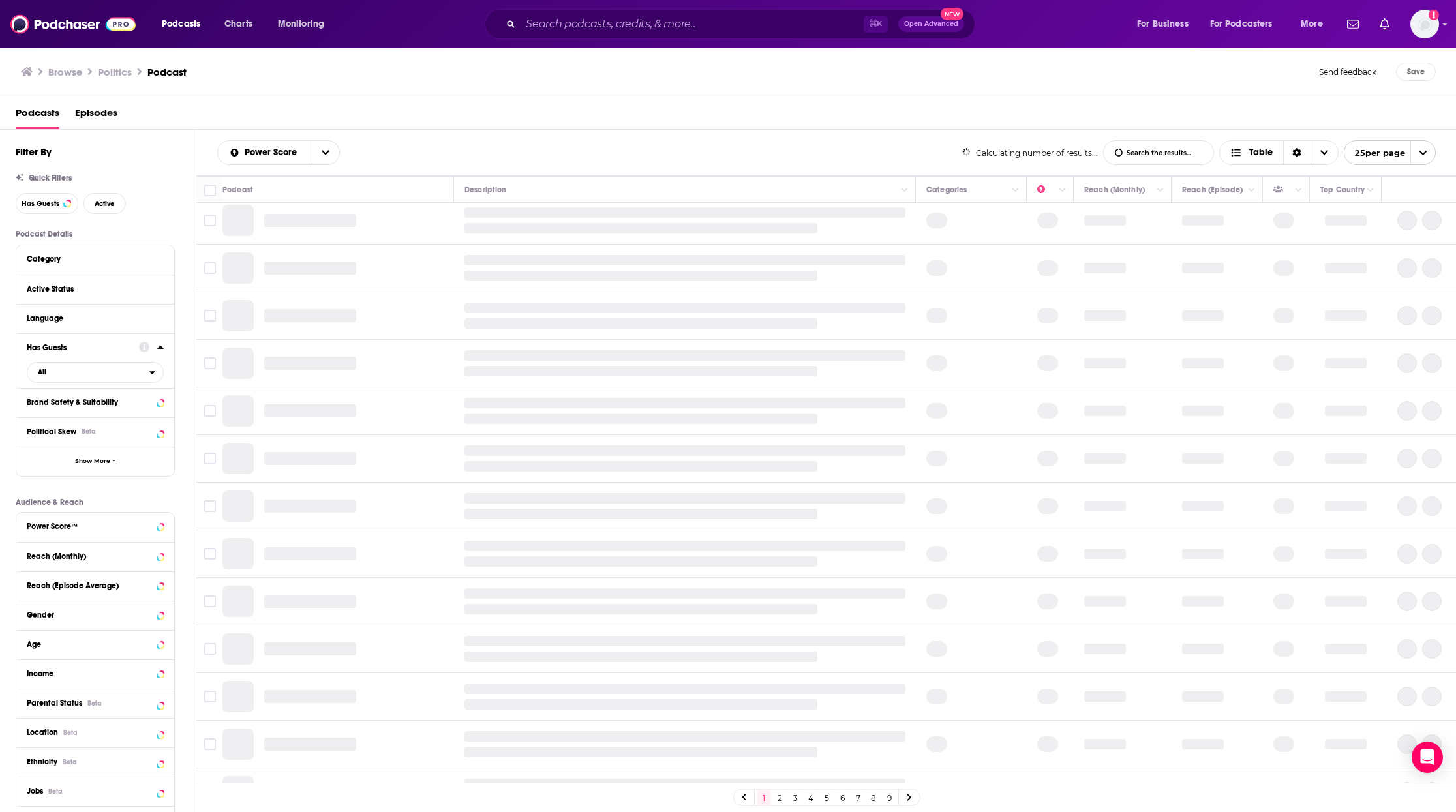 click 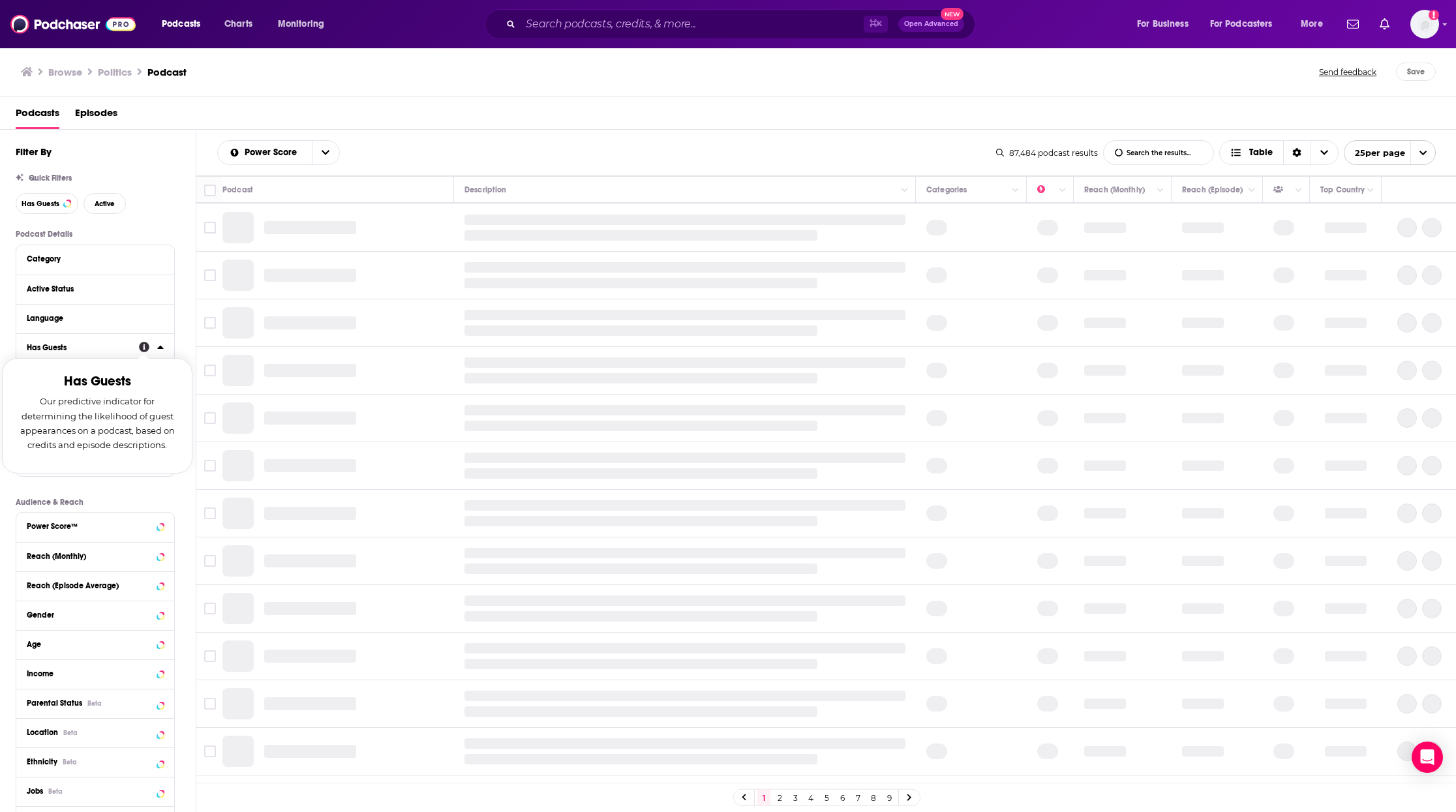 scroll, scrollTop: 0, scrollLeft: 0, axis: both 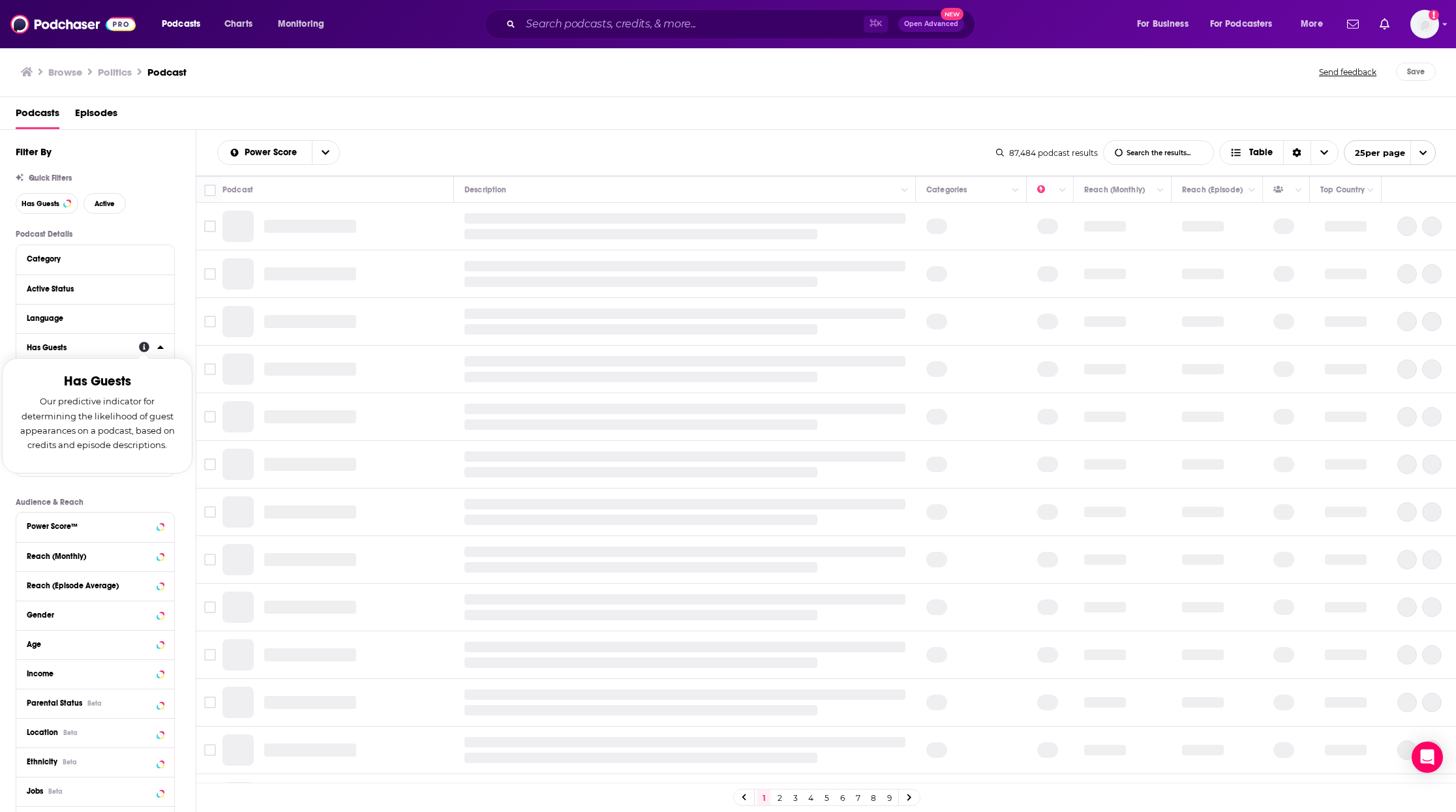 click on "Has Guests Has Guests Our predictive indicator for determining the likelihood of guest appearances on a podcast, based on credits and episode descriptions. All" at bounding box center [95, 361] 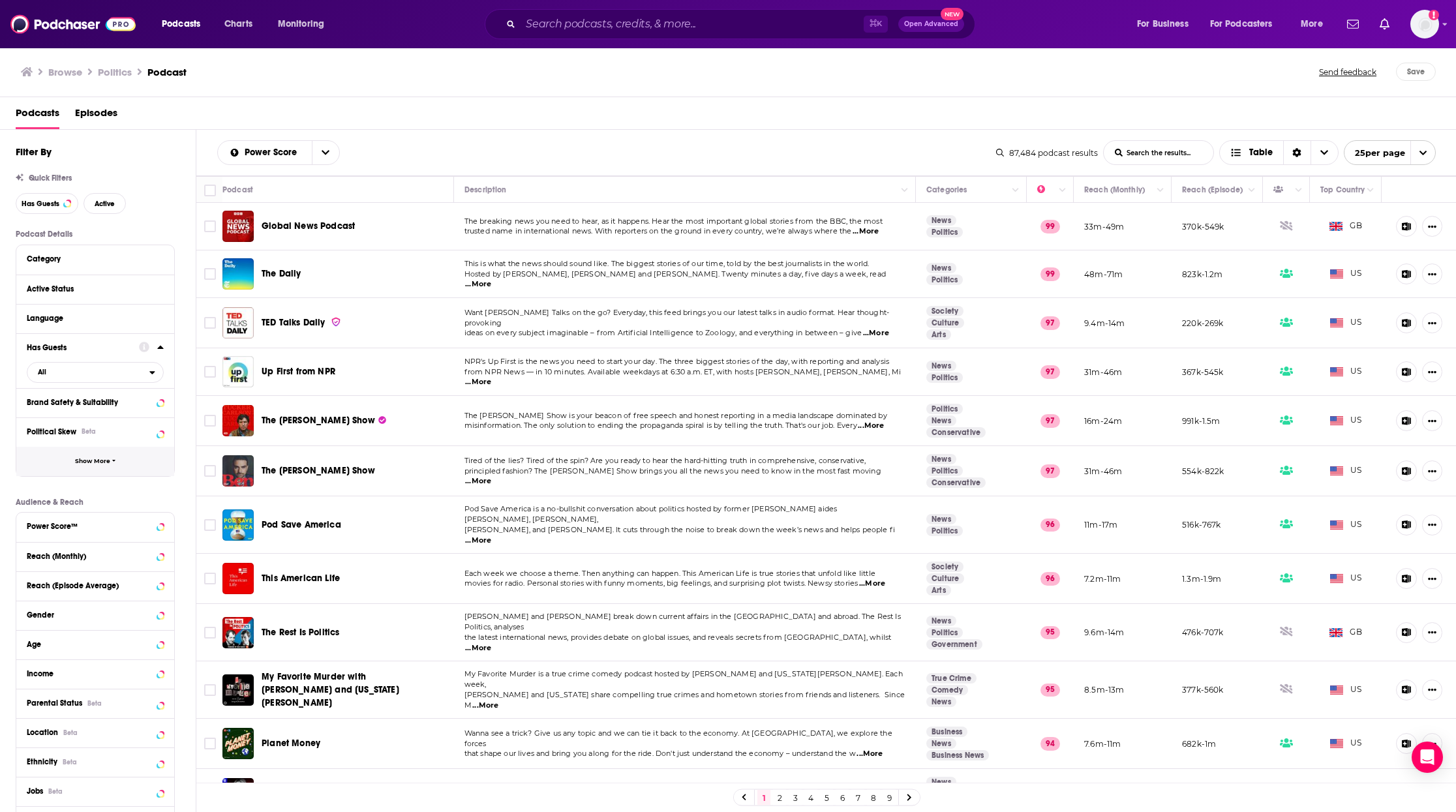 click on "Show More" at bounding box center [93, 461] 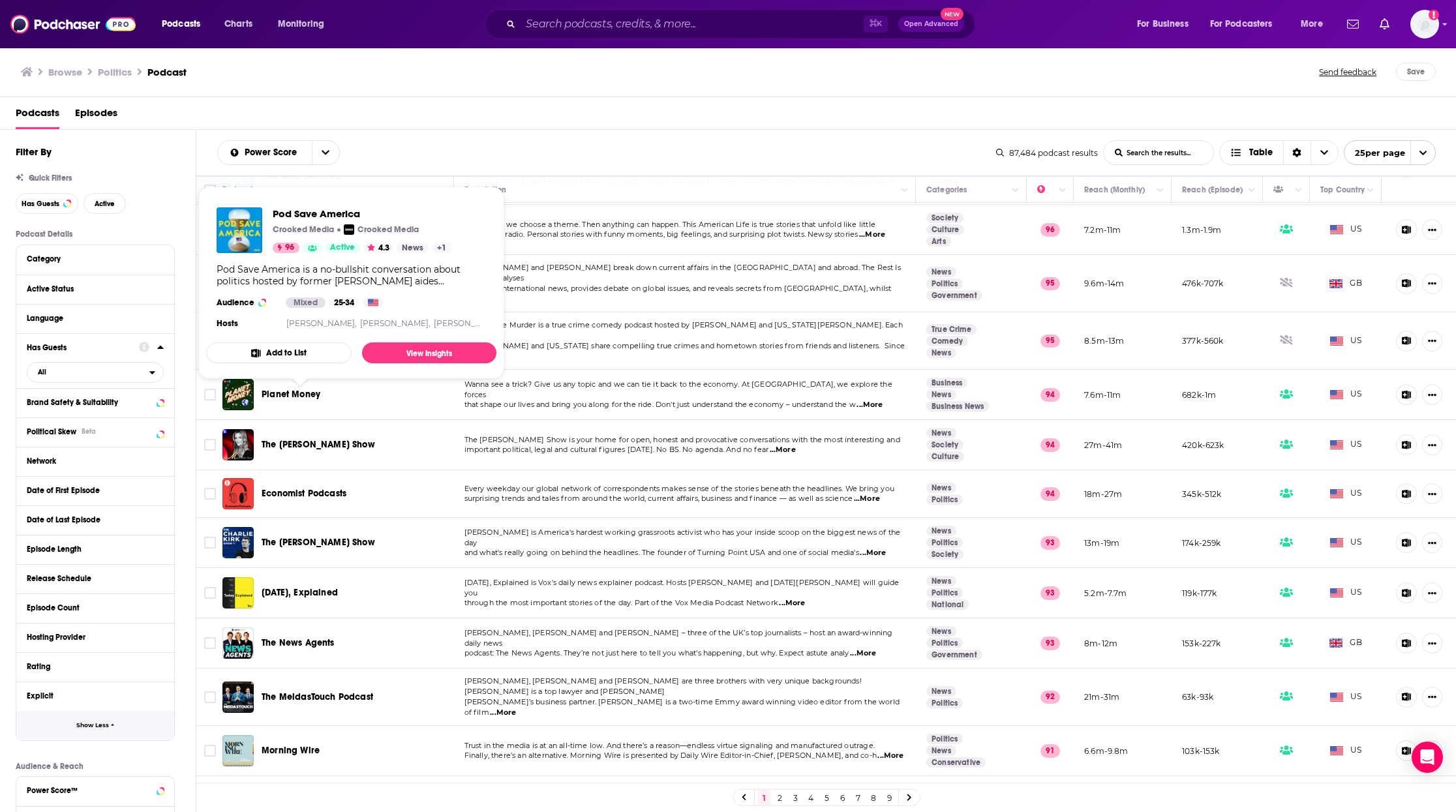 scroll, scrollTop: 388, scrollLeft: 0, axis: vertical 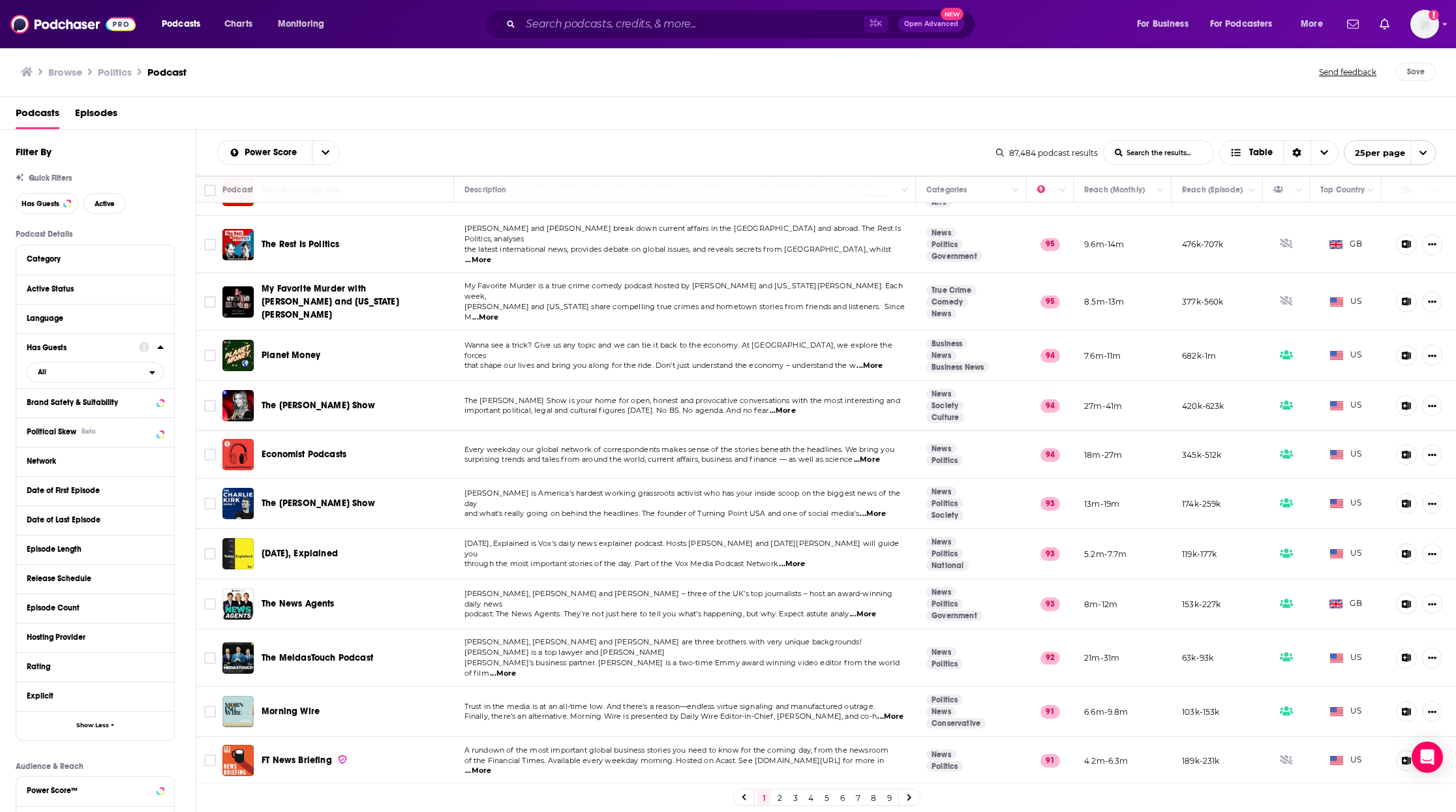 click 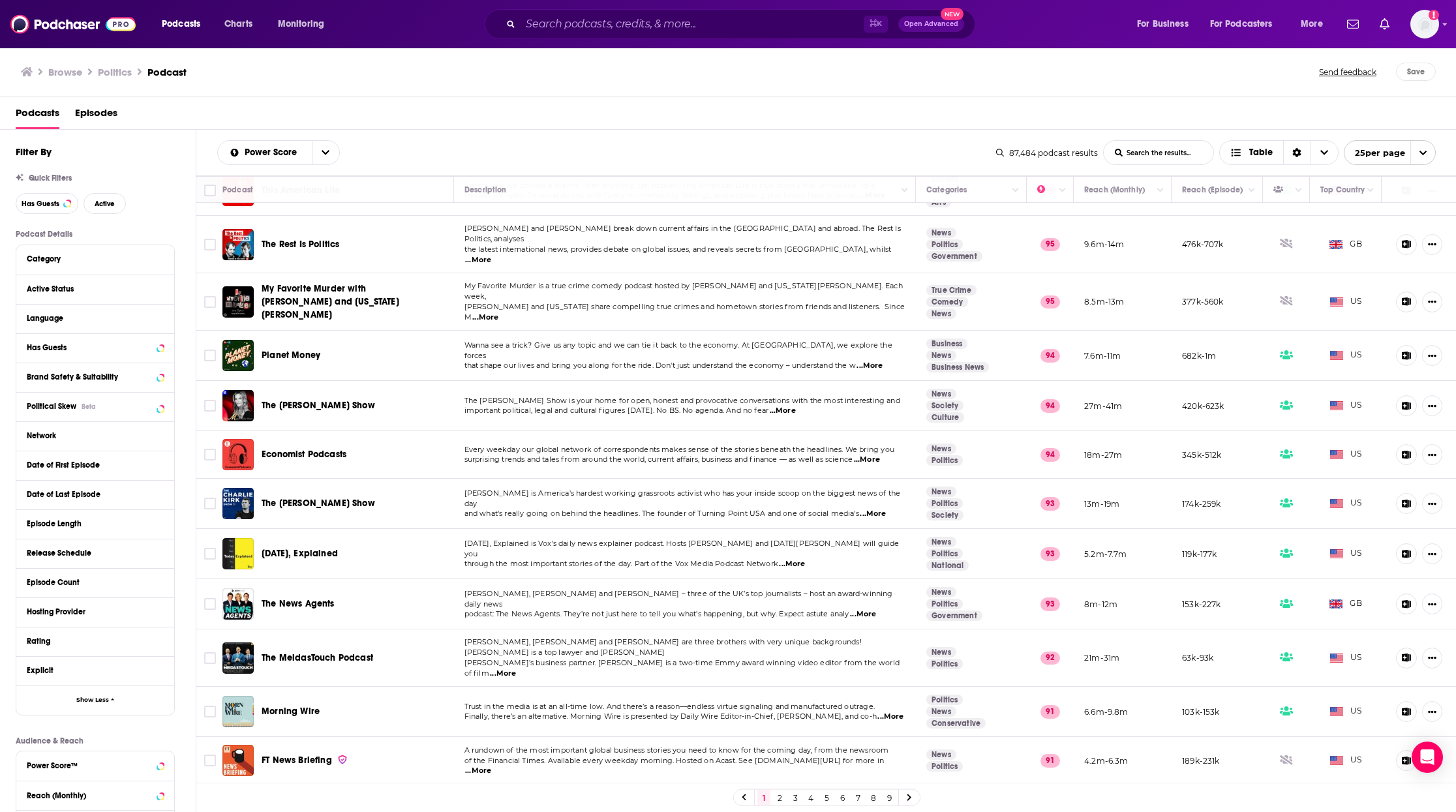 click on "Browse" at bounding box center (65, 72) 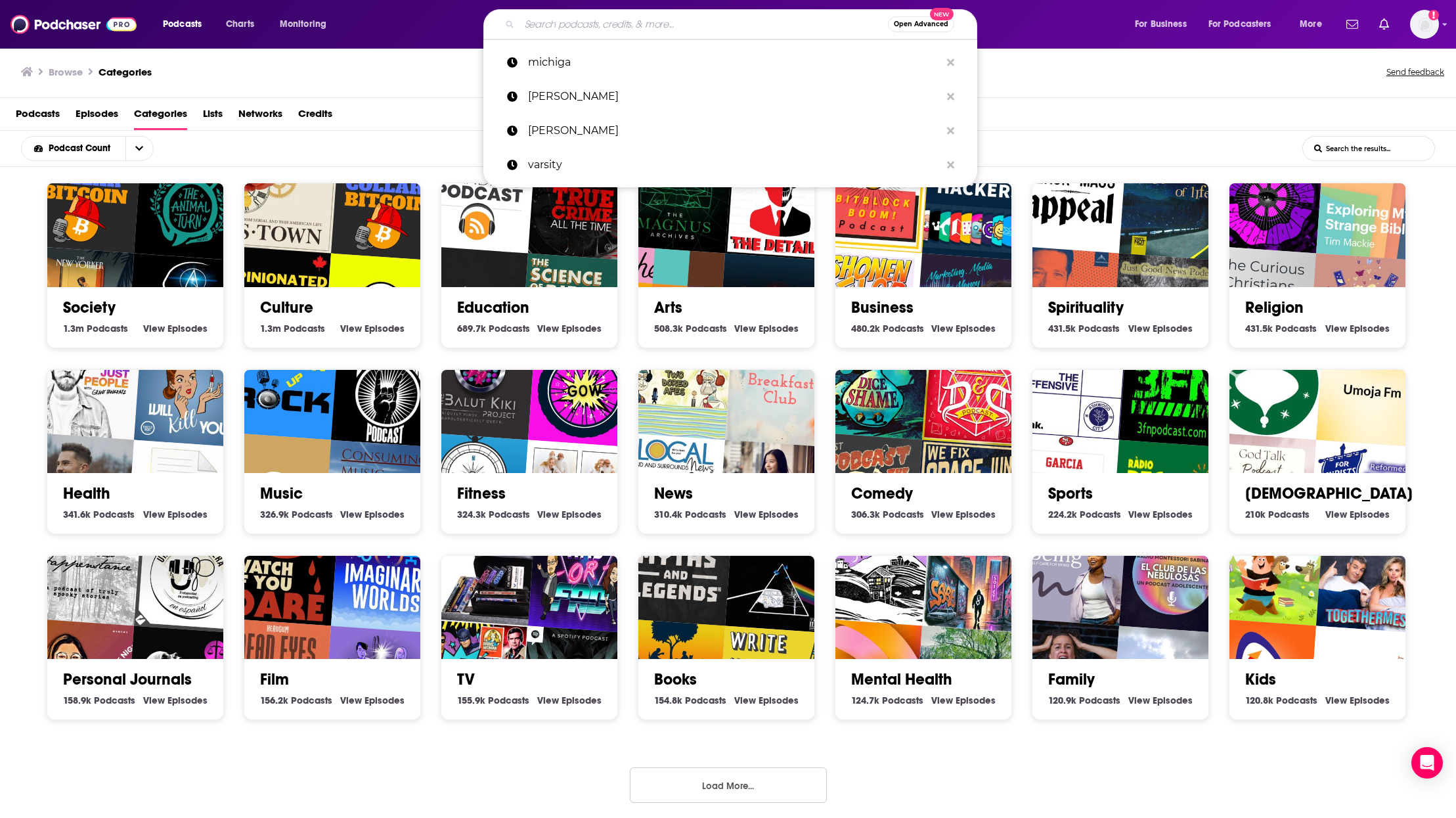 click at bounding box center (703, 24) 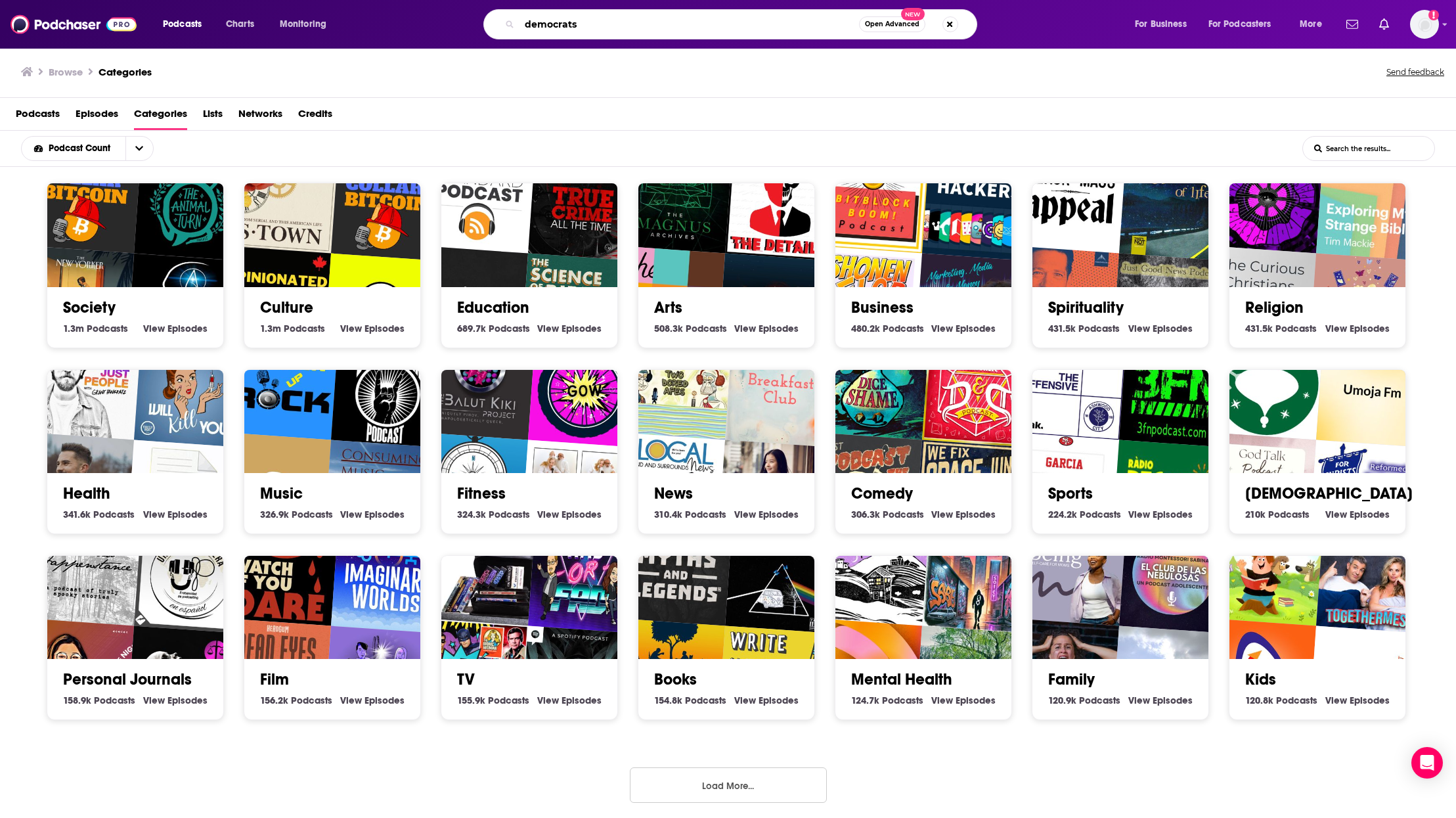 type on "democrats" 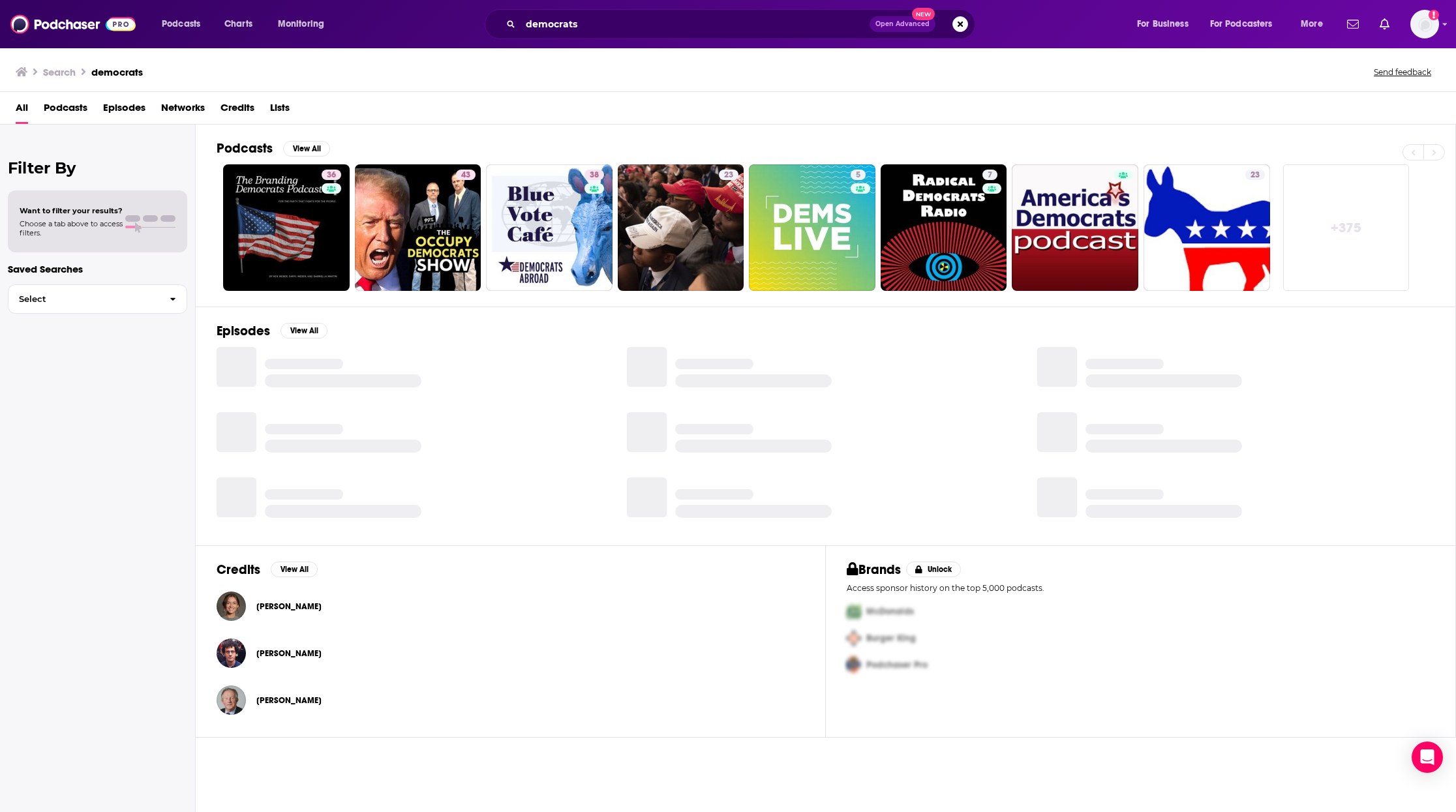 click on "All Podcasts Episodes Networks Credits Lists" at bounding box center (728, 108) 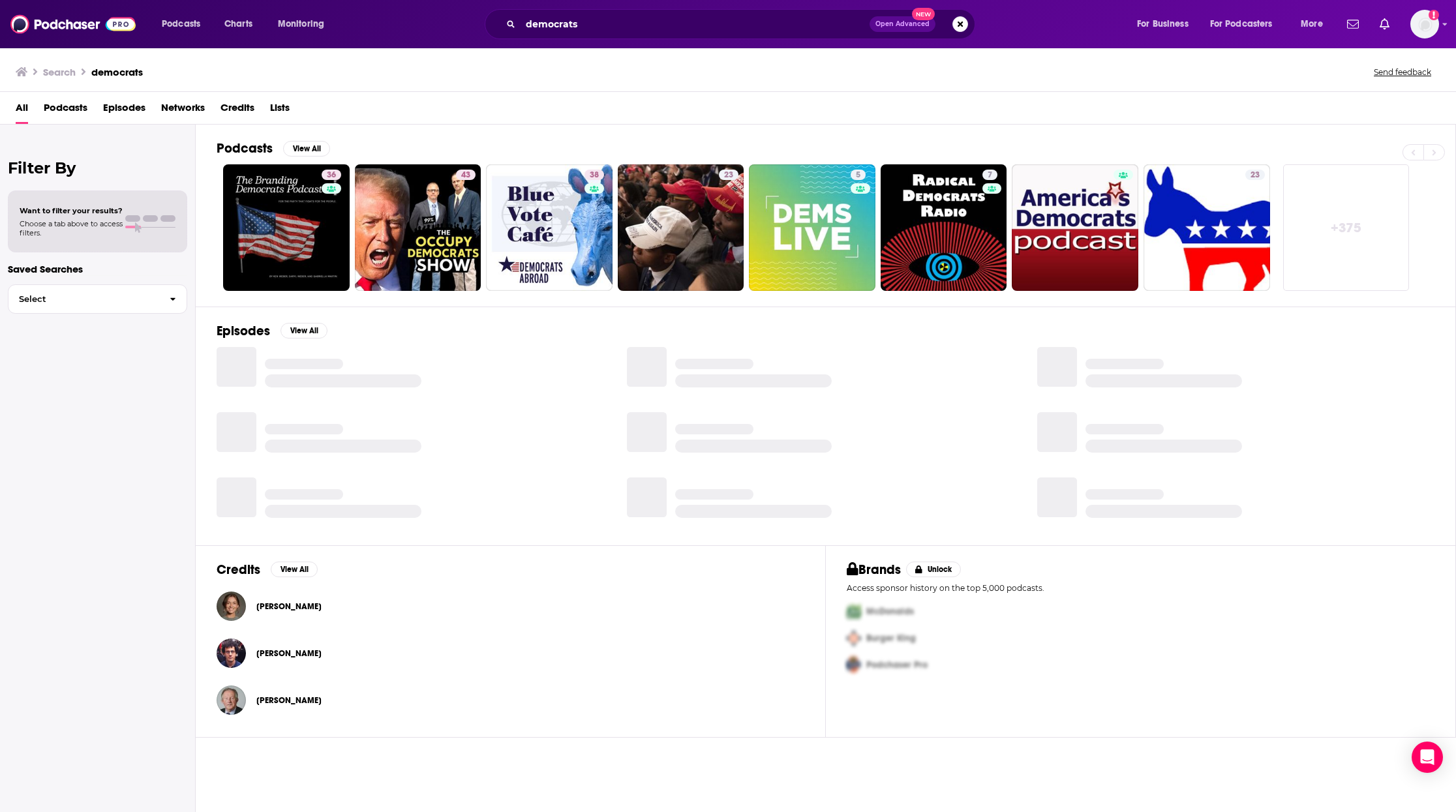 click on "Episodes" at bounding box center (124, 110) 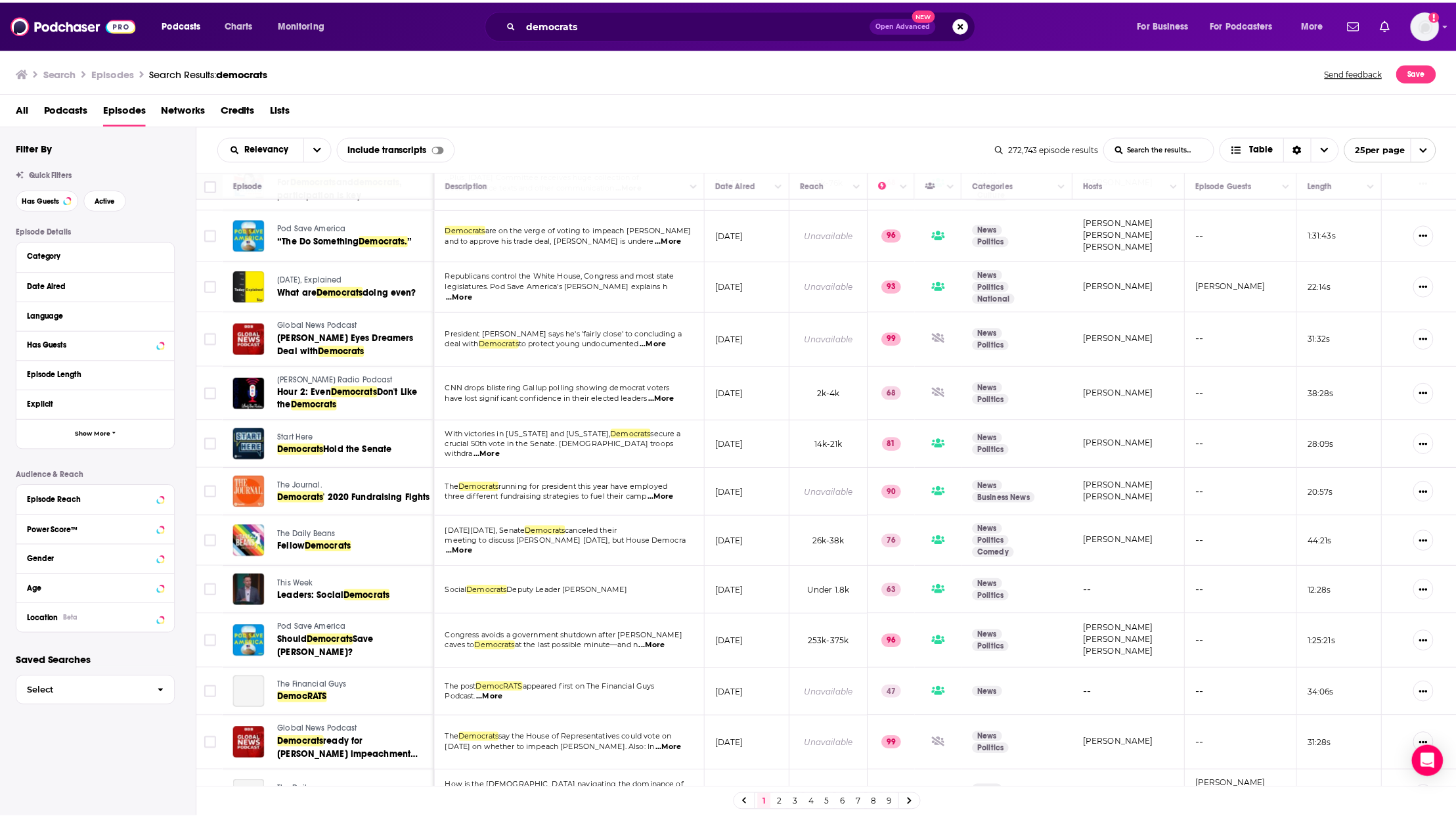 scroll, scrollTop: 692, scrollLeft: 0, axis: vertical 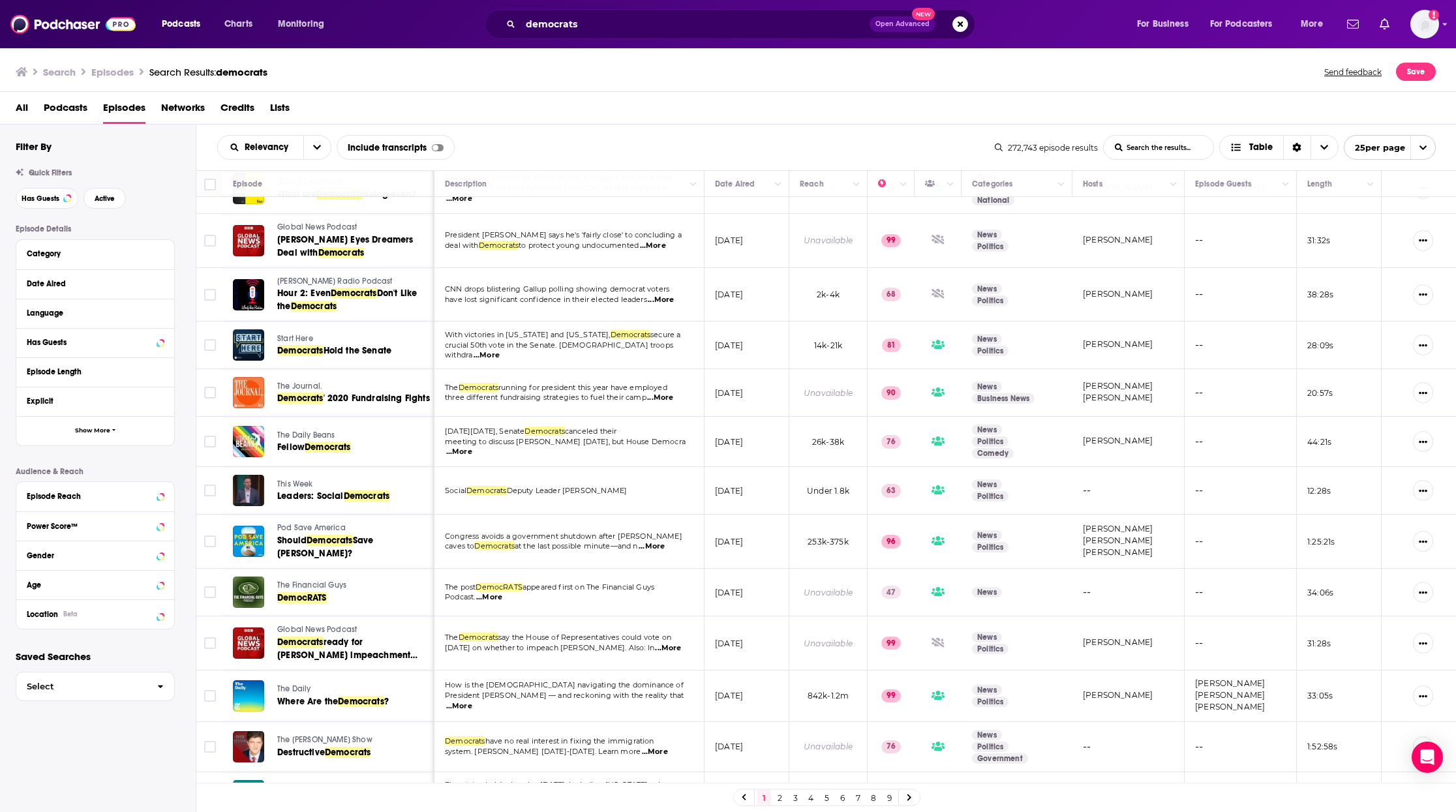 click on "Search Results:   democrats" at bounding box center (208, 72) 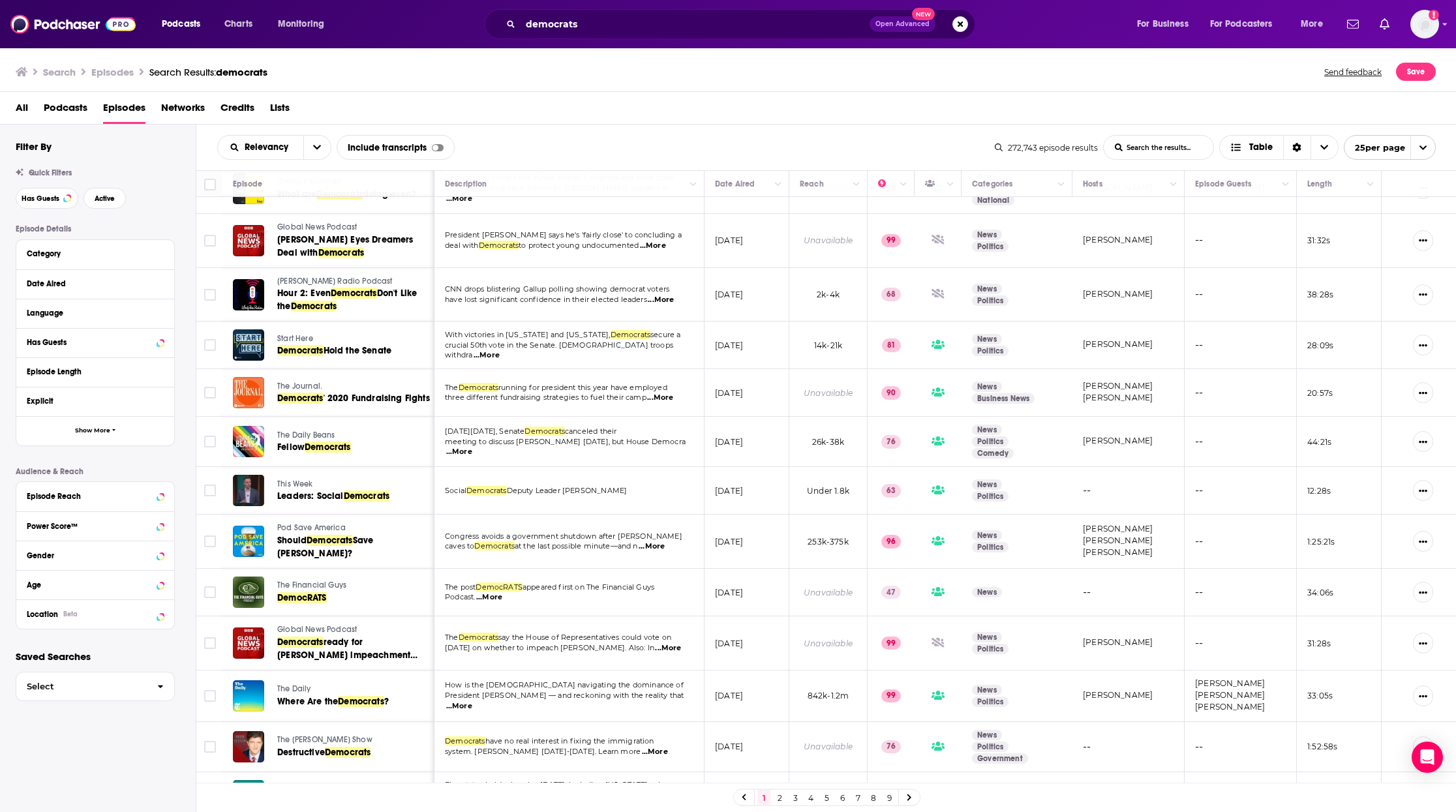 type 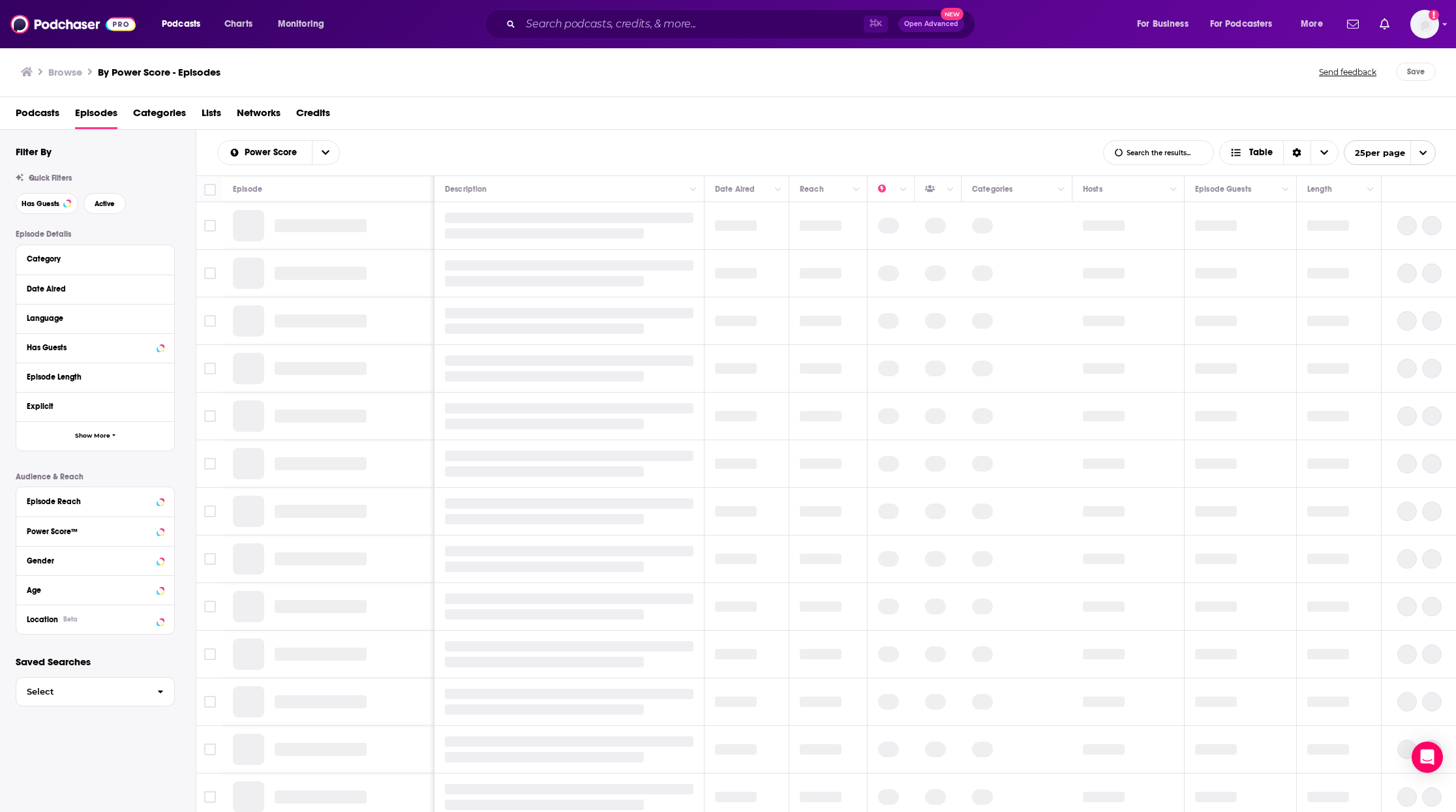 click on "Browse By Power Score - Episodes" at bounding box center (121, 72) 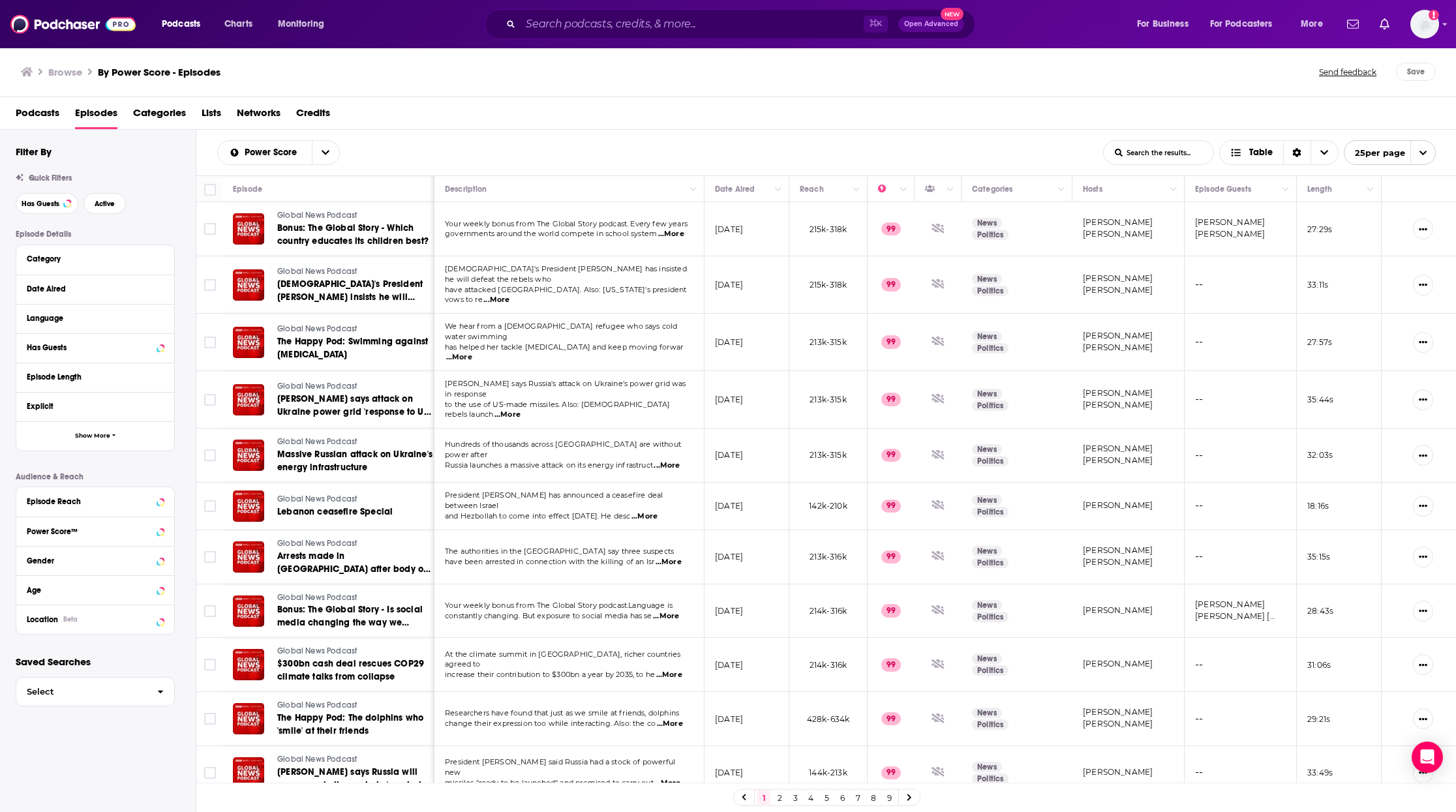 click on "Browse By Power Score - Episodes" at bounding box center [121, 72] 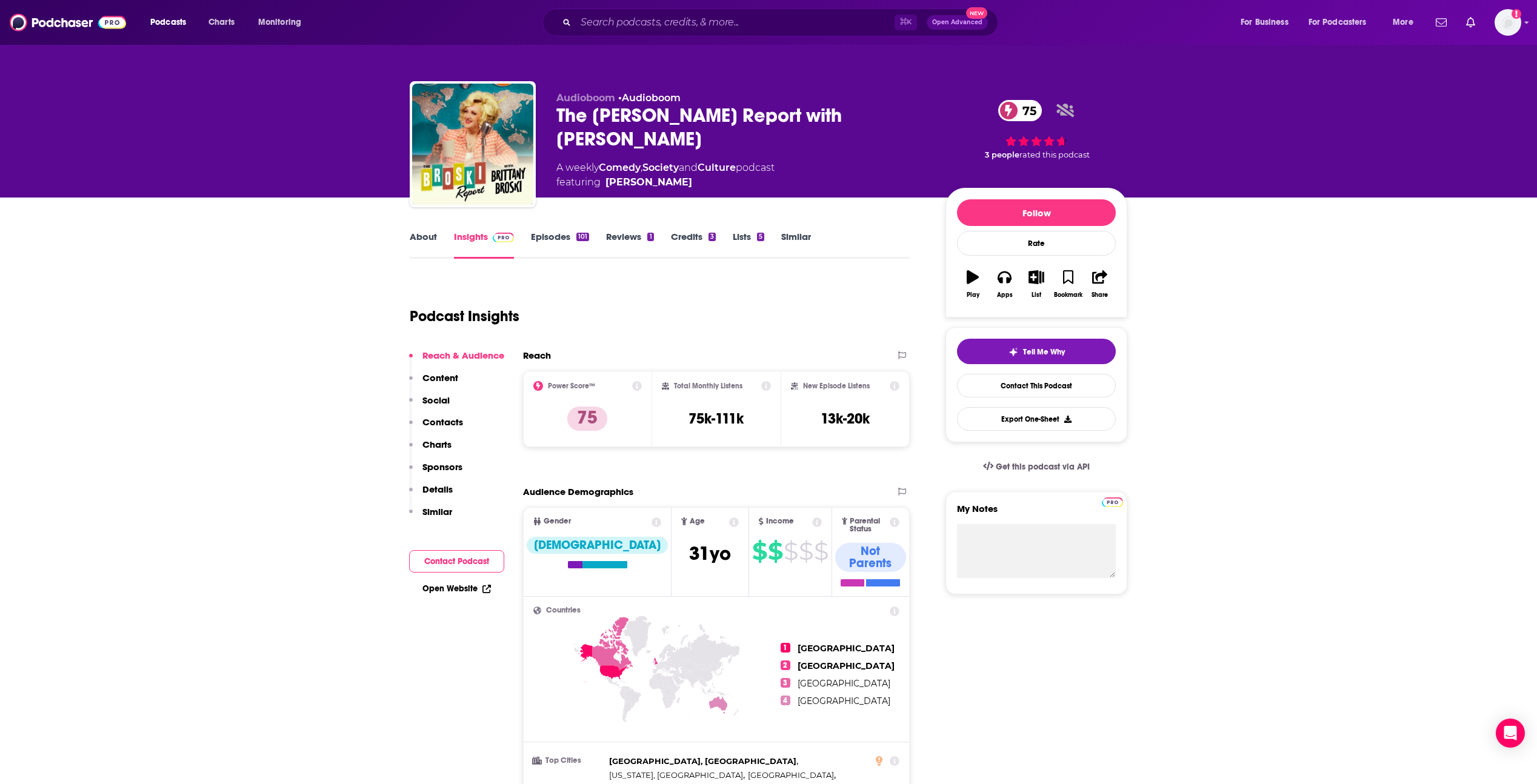 scroll, scrollTop: 0, scrollLeft: 0, axis: both 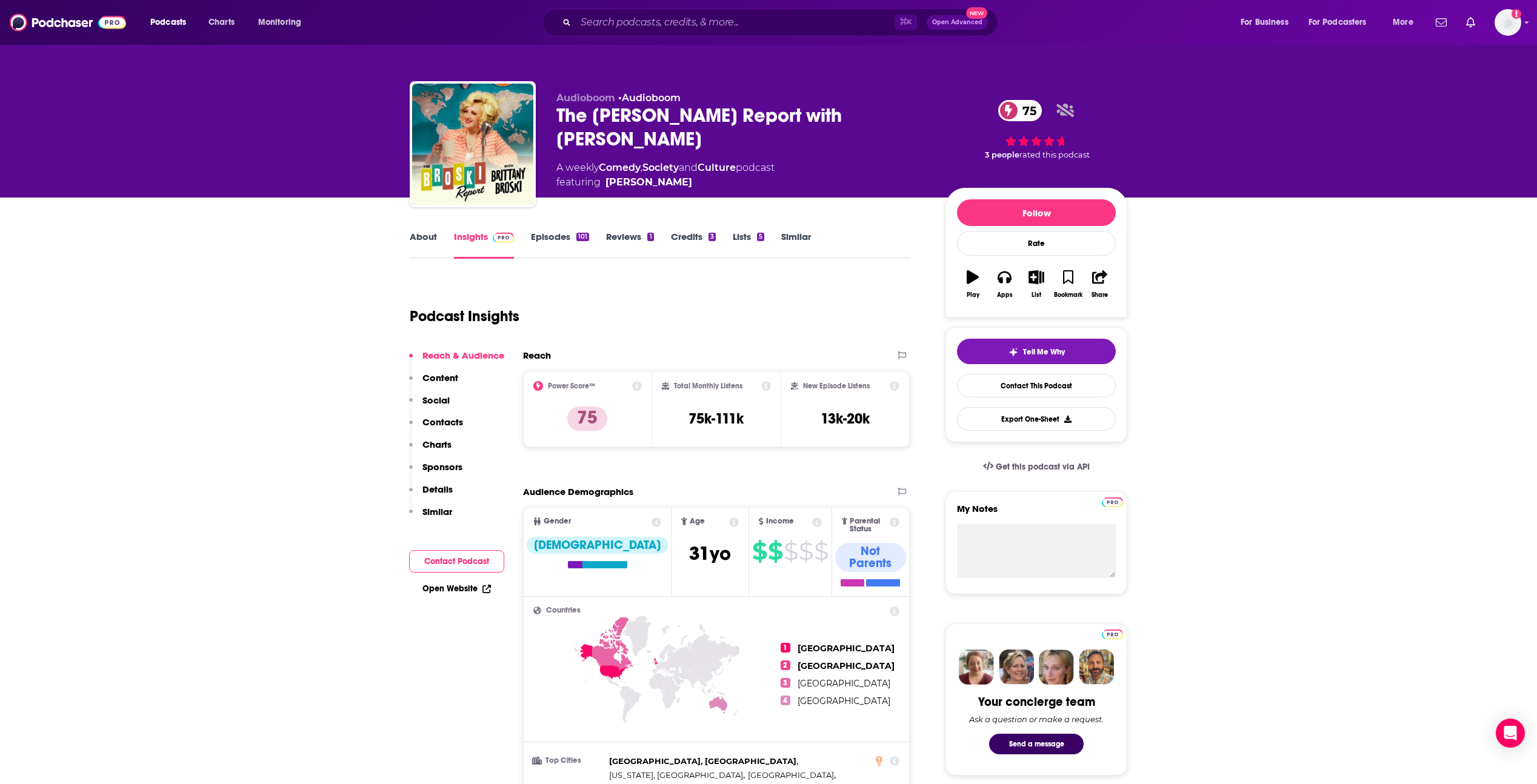 click on "About Insights Episodes 101 Reviews 1 Credits 3 Lists 5 Similar Podcast Insights Reach & Audience Content Social Contacts Charts Sponsors Details Similar Contact Podcast Open Website  Reach Power Score™ 75 Total Monthly Listens 75k-111k New Episode Listens 13k-20k Export One-Sheet Audience Demographics Gender Female Age 31 yo Income $ $ $ $ $ Parental Status Not Parents Countries 1 United States 2 United Kingdom 3 Canada 4 Australia Top Cities Los Angeles, CA , New York, NY , Manila , Chicago, IL , Boston, MA , London Interests Alternative/Indie rock , Drama , Toys, Children & Baby , Pets , Young adult , Pop Jobs Actors/Actresses , Authors/Writers , Managers , Performers/Entertainers , Teachers , Graphic Designers Ethnicities White / Caucasian , Asian , Hispanic , African American Show More Content Political Skew Medium Left Socials Youtube @BroskiReport 1m X/Twitter @BroskiReport 5k Instagram @broskireport 690k Tik Tok @brittany_broski 8m Twitter @brittany_broski Host 605k Contacts     Host Brittany Broski" at bounding box center (768, 3566) 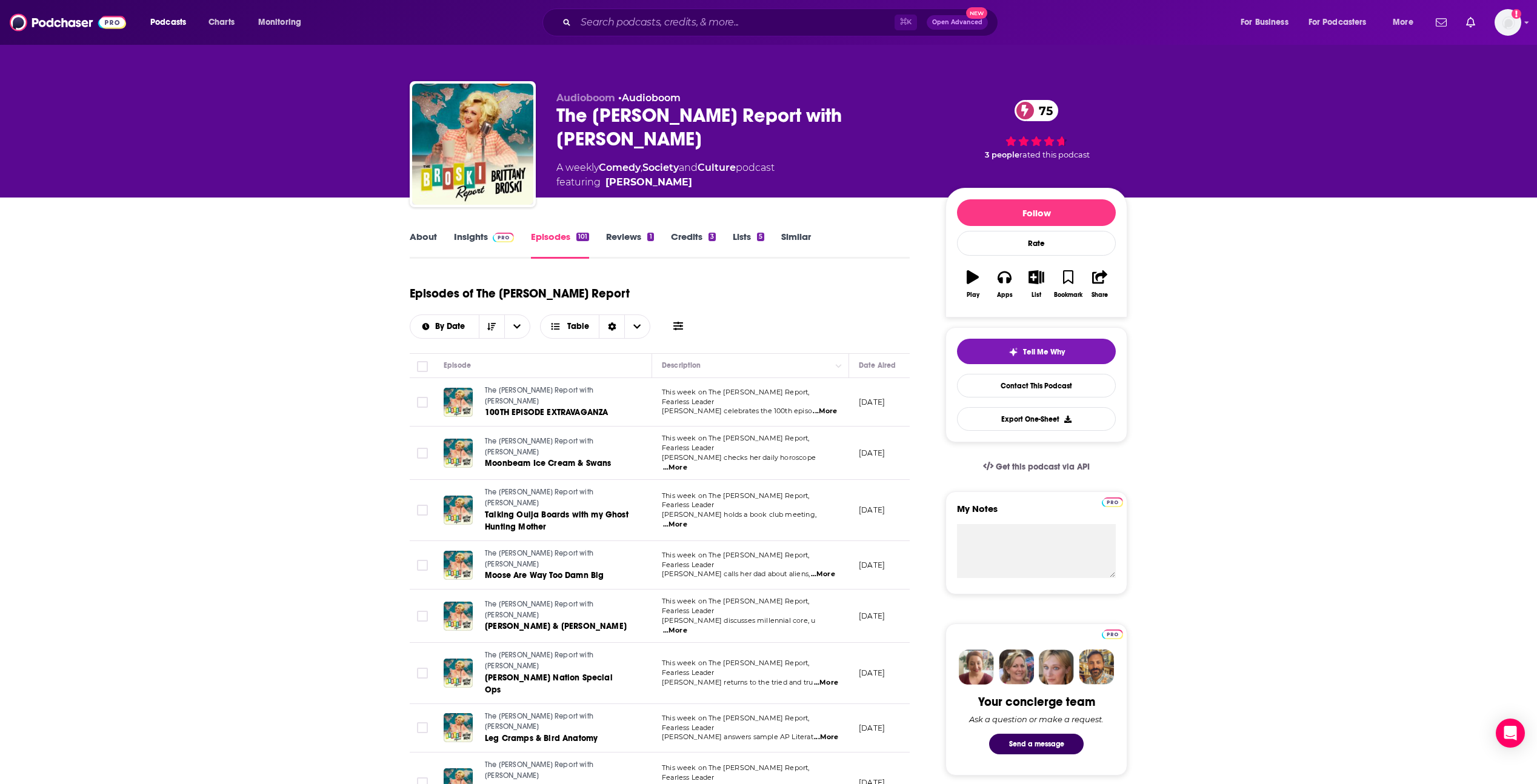 click on "...More" at bounding box center (825, 411) 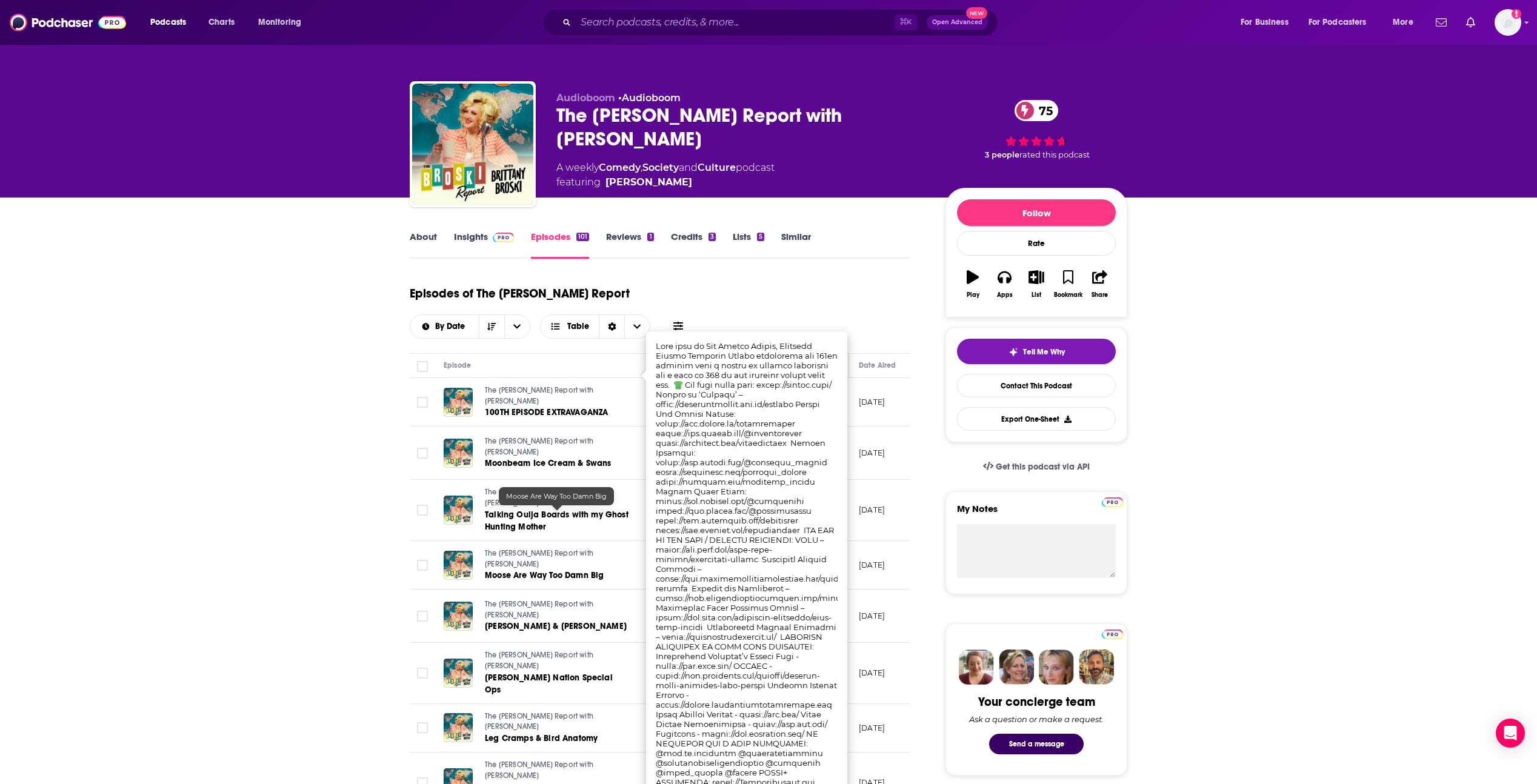 click on "About Insights Episodes 101 Reviews 1 Credits 3 Lists 5 Similar Episodes of The Broski Report By Date Table Episode Description Date Aired Reach Episode Guests Length The Broski Report with Brittany Broski 100TH EPISODE EXTRAVAGANZA This week on The Broski Report, Fearless Leader Brittany Broski celebrates the 100th episo  ...More July 1, 2025 11k-17k -- 1:05:24 s The Broski Report with Brittany Broski Moonbeam Ice Cream & Swans This week on The Broski Report, Fearless Leader Brittany Broski checks her daily horoscope  ...More June 24, 2025 12k-17k -- 1:06:44 s The Broski Report with Brittany Broski Talking Ouija Boards with my Ghost Hunting Mother This week on The Broski Report, Fearless Leader Brittany Broski holds a book club meeting,  ...More June 17, 2025 13k-19k -- 1:14:56 s The Broski Report with Brittany Broski Moose Are Way Too Damn Big This week on The Broski Report, Fearless Leader Brittany Broski calls her dad about aliens,   ...More June 10, 2025 14k-21k -- 1:05:31 s Carrie Bradshaw & Lord Byron" at bounding box center [768, 1014] 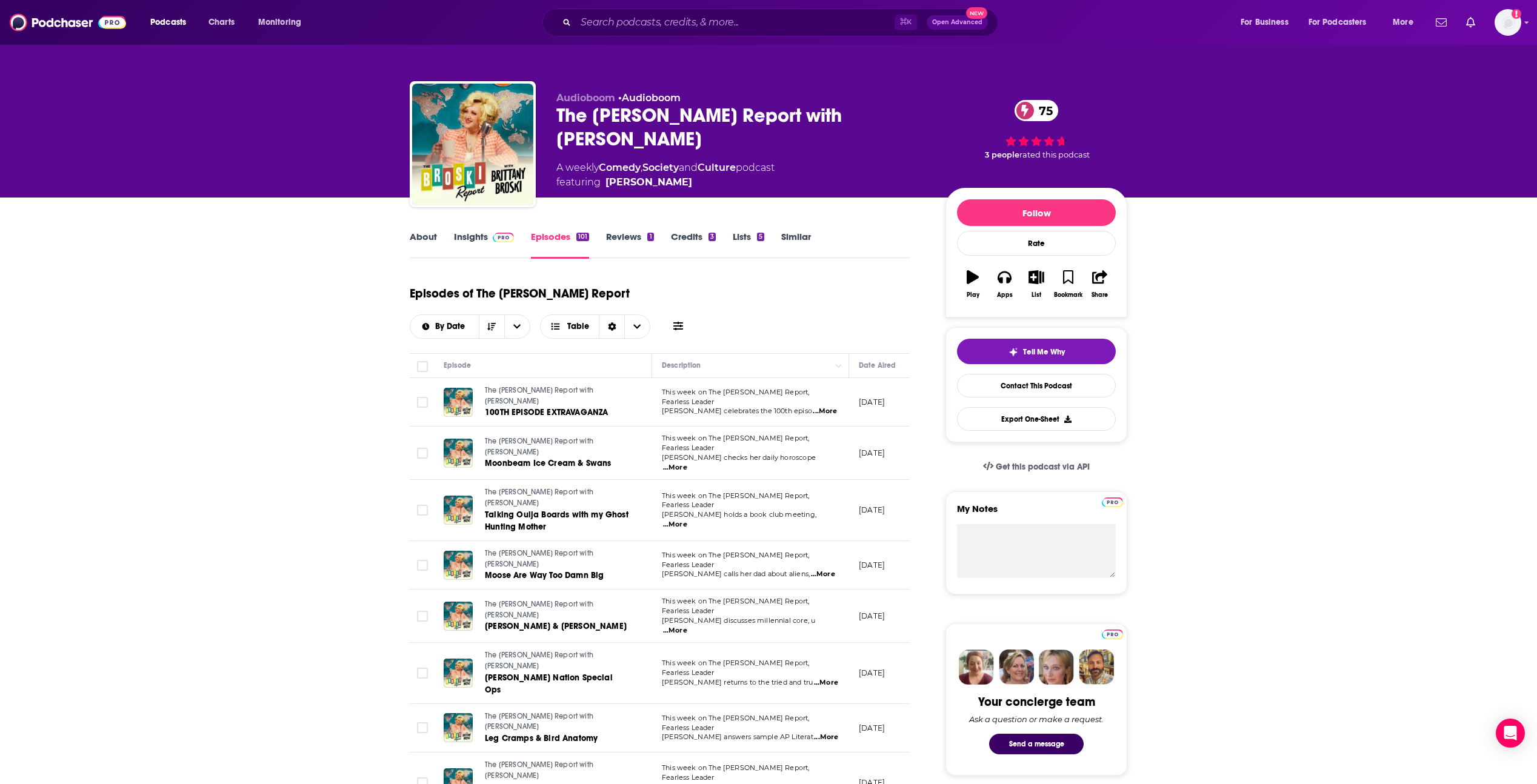 click on "...More" at bounding box center [825, 411] 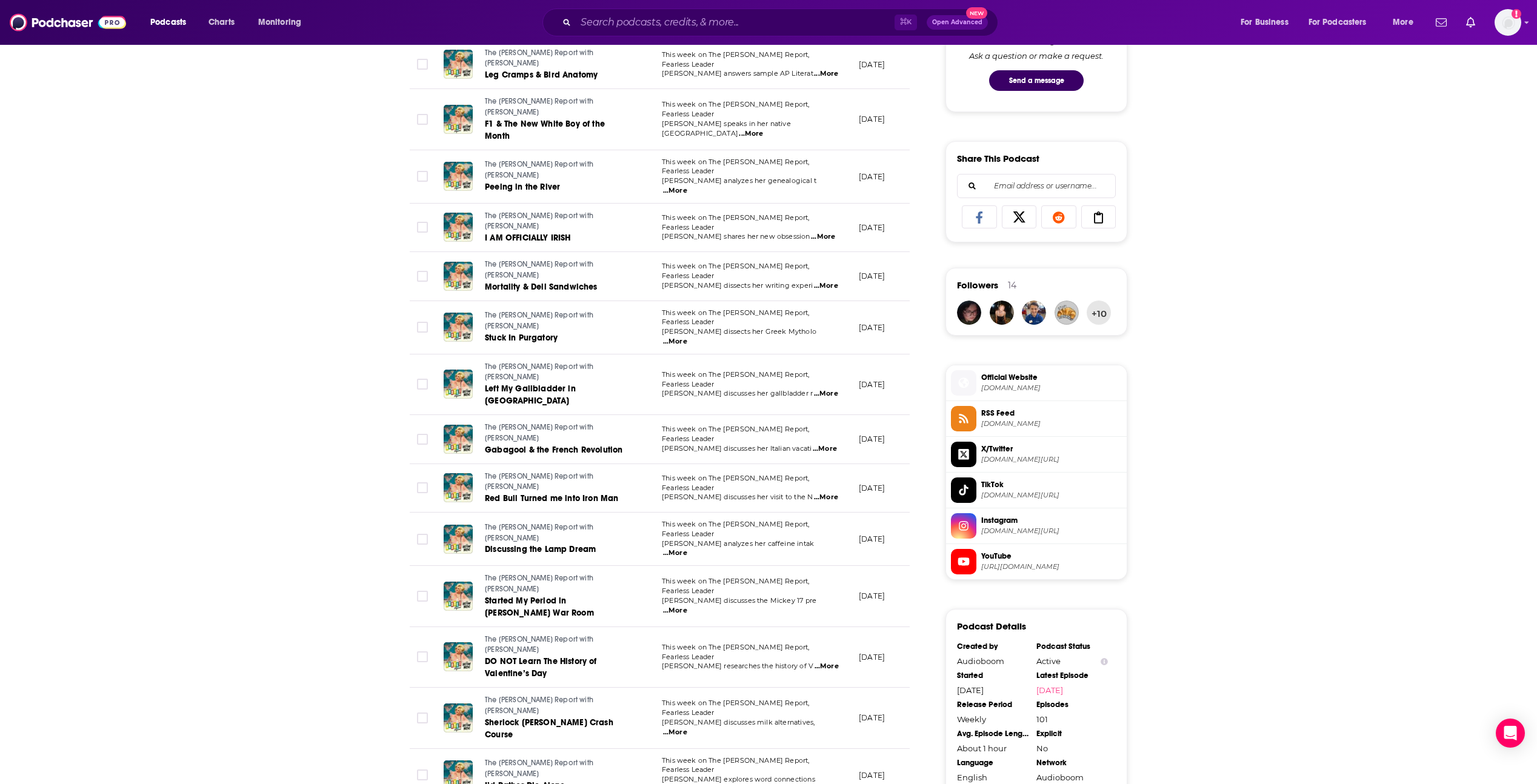 scroll, scrollTop: 75, scrollLeft: 0, axis: vertical 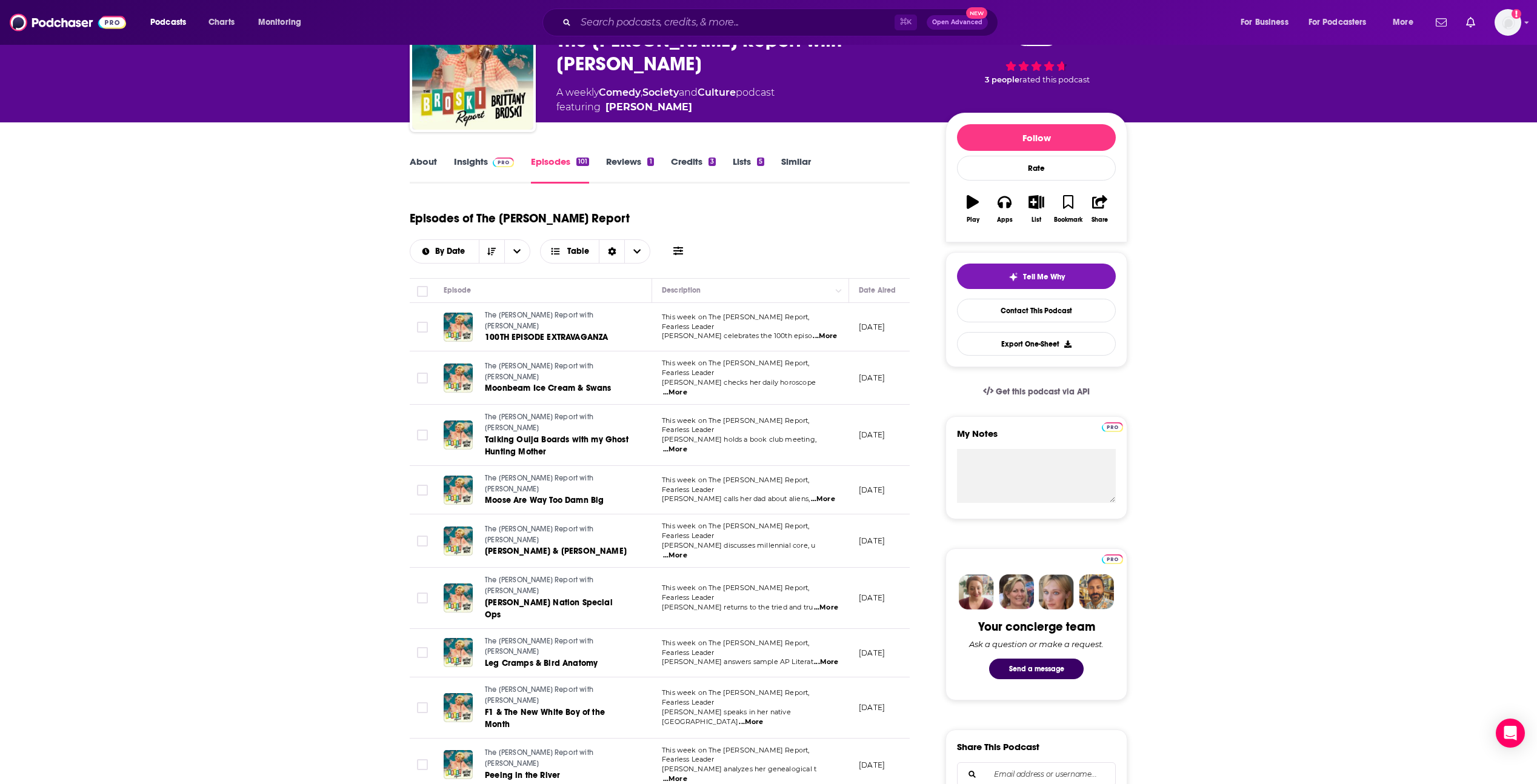 click on "100TH EPISODE EXTRAVAGANZA" at bounding box center (558, 337) 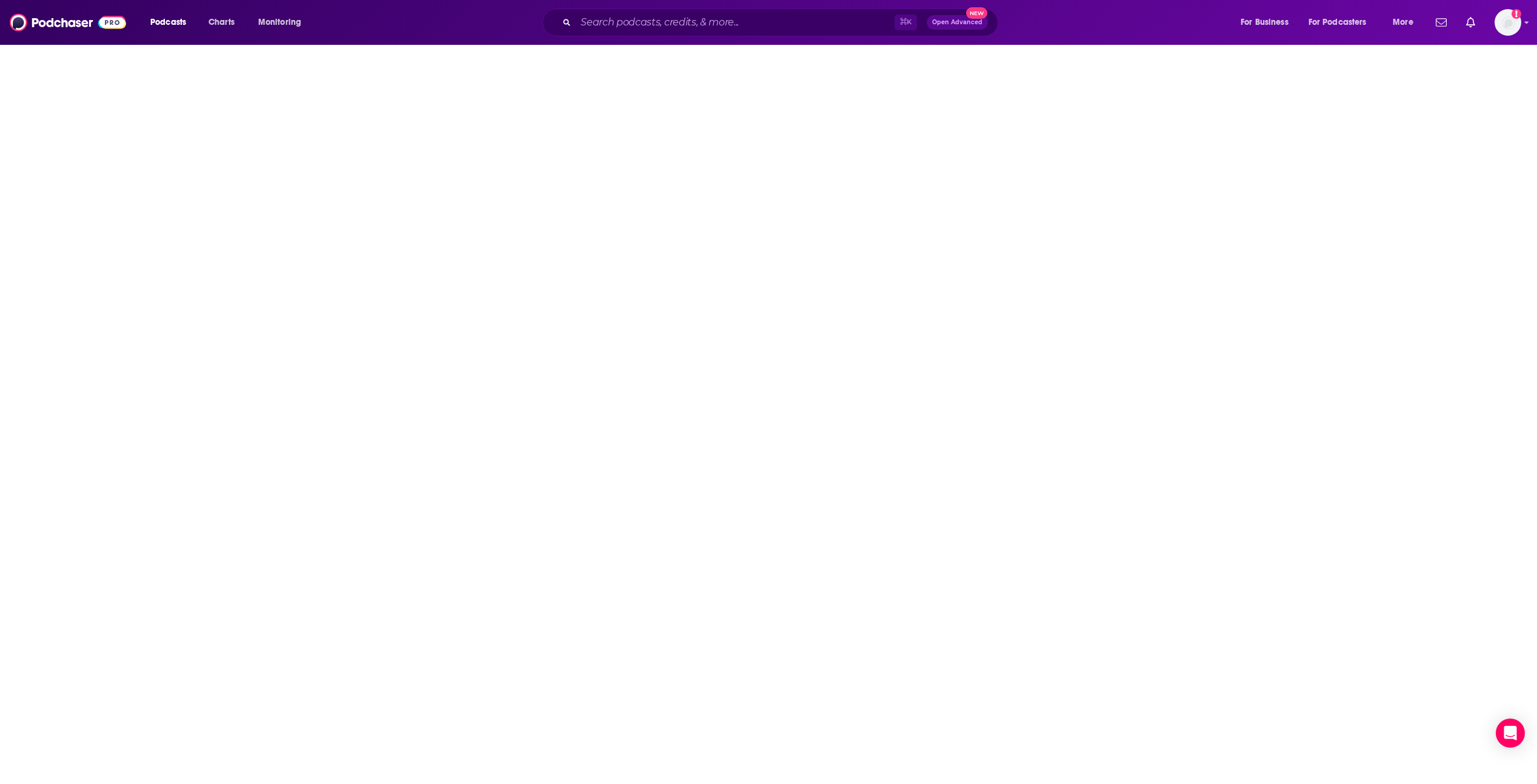 scroll, scrollTop: 0, scrollLeft: 0, axis: both 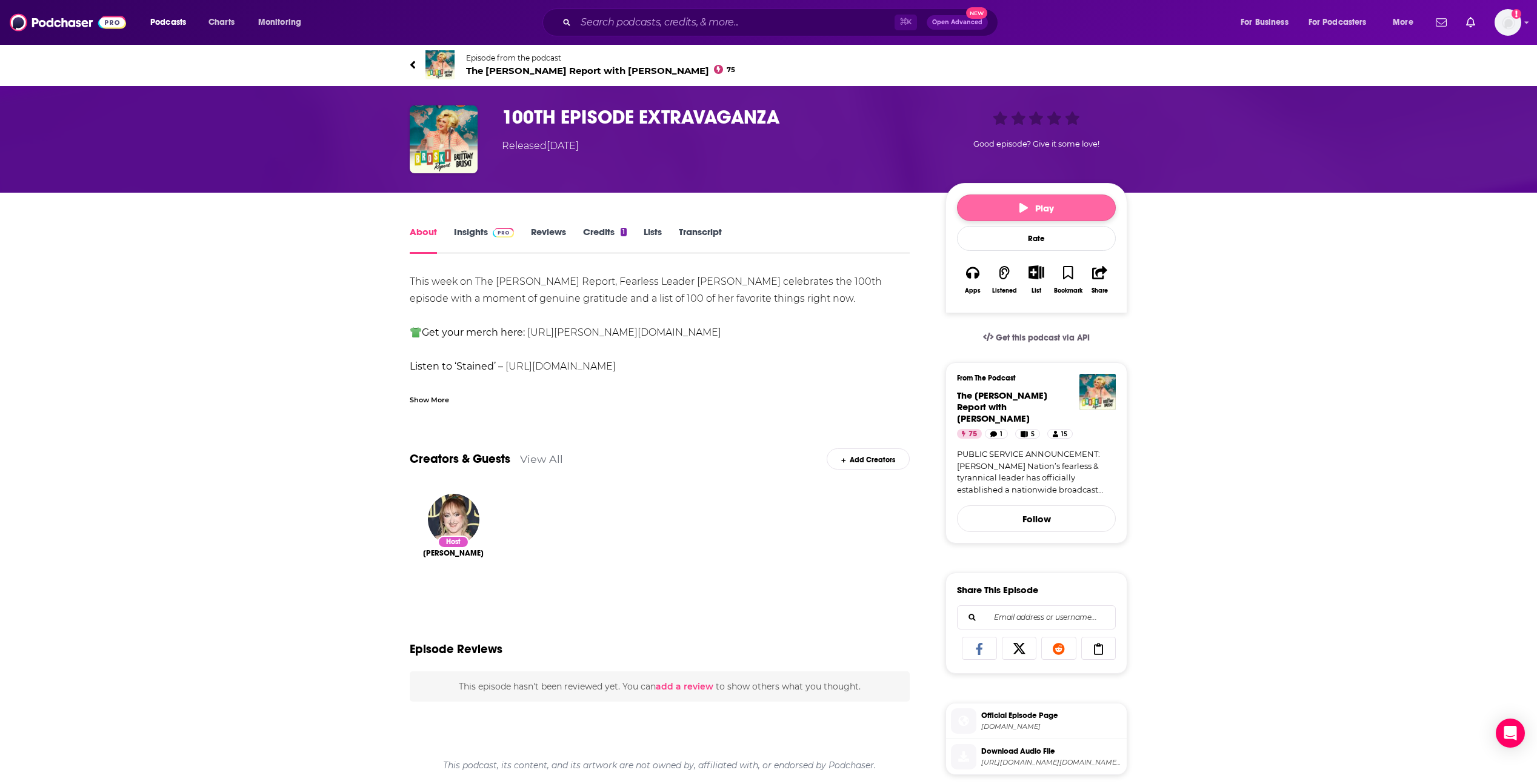 click on "Play" at bounding box center [1036, 208] 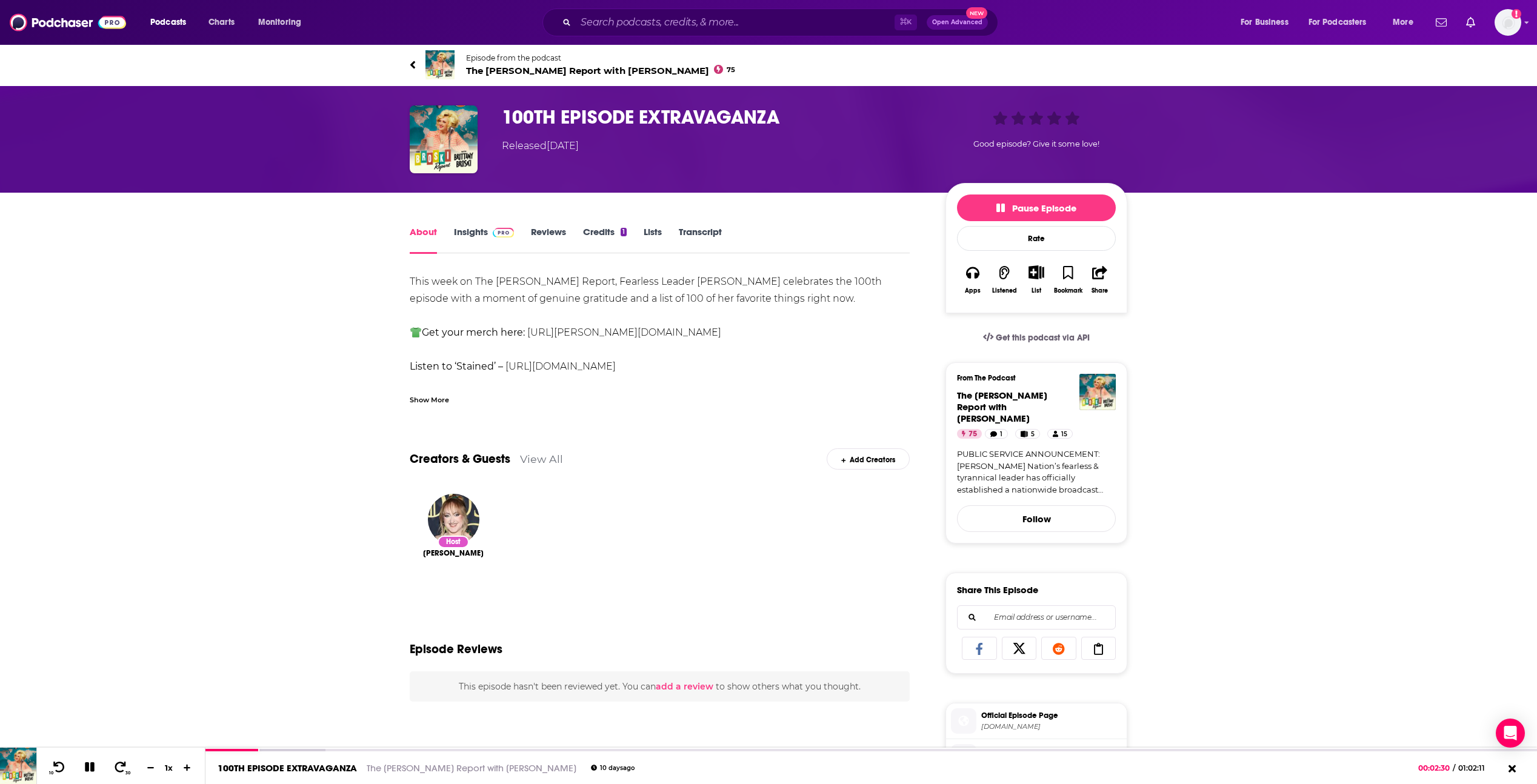 click on "This week on The Broski Report, Fearless Leader Brittany Broski celebrates the 100th episode with a moment of genuine gratitude and a list of 100 of her favorite things right now.
👕  Get your merch here:   https://broski.shop/
Listen to ‘Stained’ –   https://brittanybroski.lnk.to/stained
Follow The Broski Report:
https://www.linktr.ee/broskireport
https://www.tiktok.com/@broskireport
https://instagram.com/broskireport
Follow Brittany:
https://www.tiktok.com/@brittany_broski
https://instagram.com/brittany_broski
https://youtube.com/brittany_broski
Follow Royal Court:
https://www.youtube.com/@royalcourt
https://www.tiktok.com/@bbroyalcourt
https://www.instagram.com/royalcourt
https://www.twitter.com/bbroyalcourt
ICE OUT OF OUR CITY / PROTEST RESOURCES:
ACLU –  https://www.aclu.org/know-your-rights/protesters-r…
Immigrant Defense Project –  https://www.immigrantdefenseproject.org/raids-tool…
Freedom for Immigrants –" at bounding box center (659, 719) 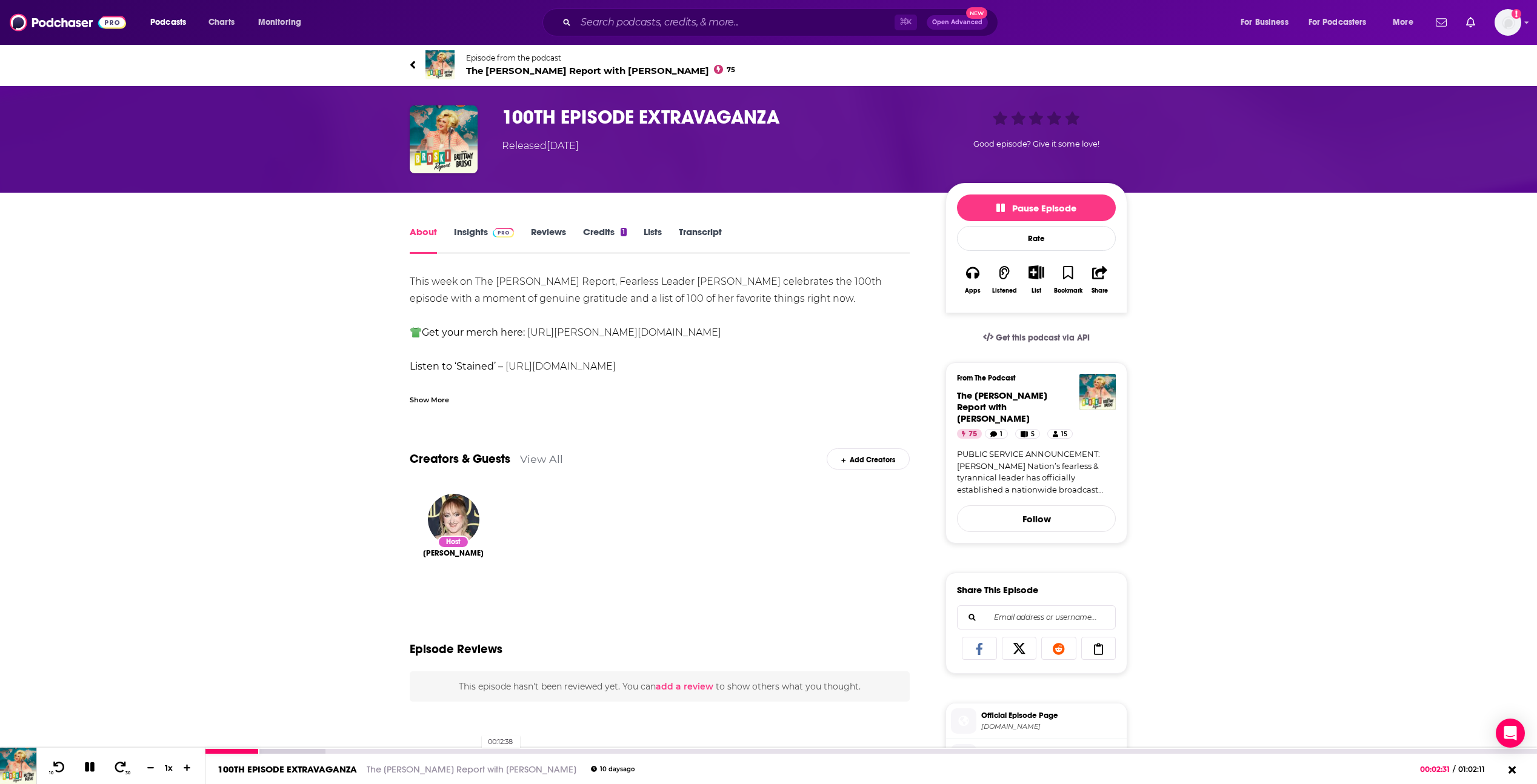 click on "00:12:38" at bounding box center [871, 751] 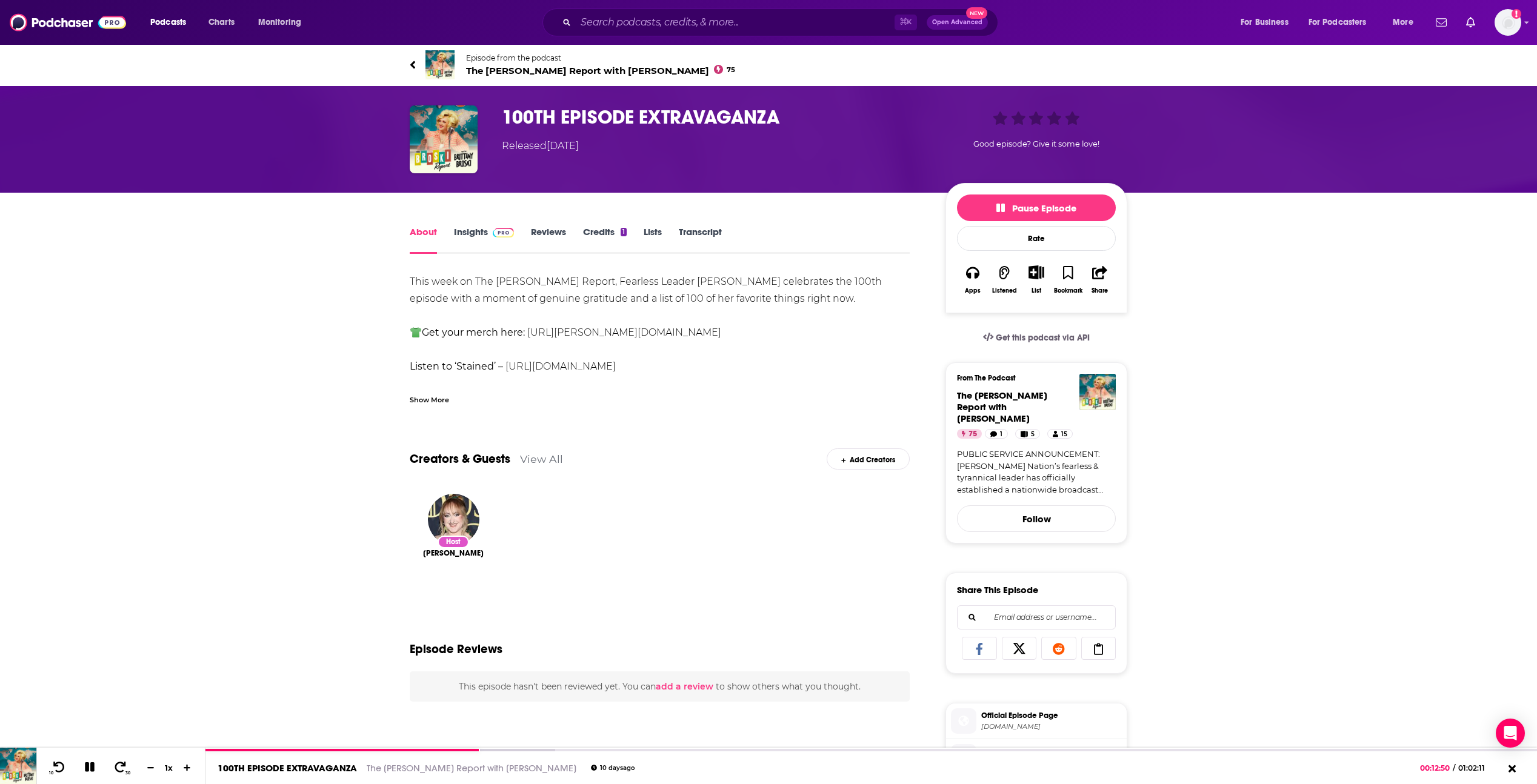click 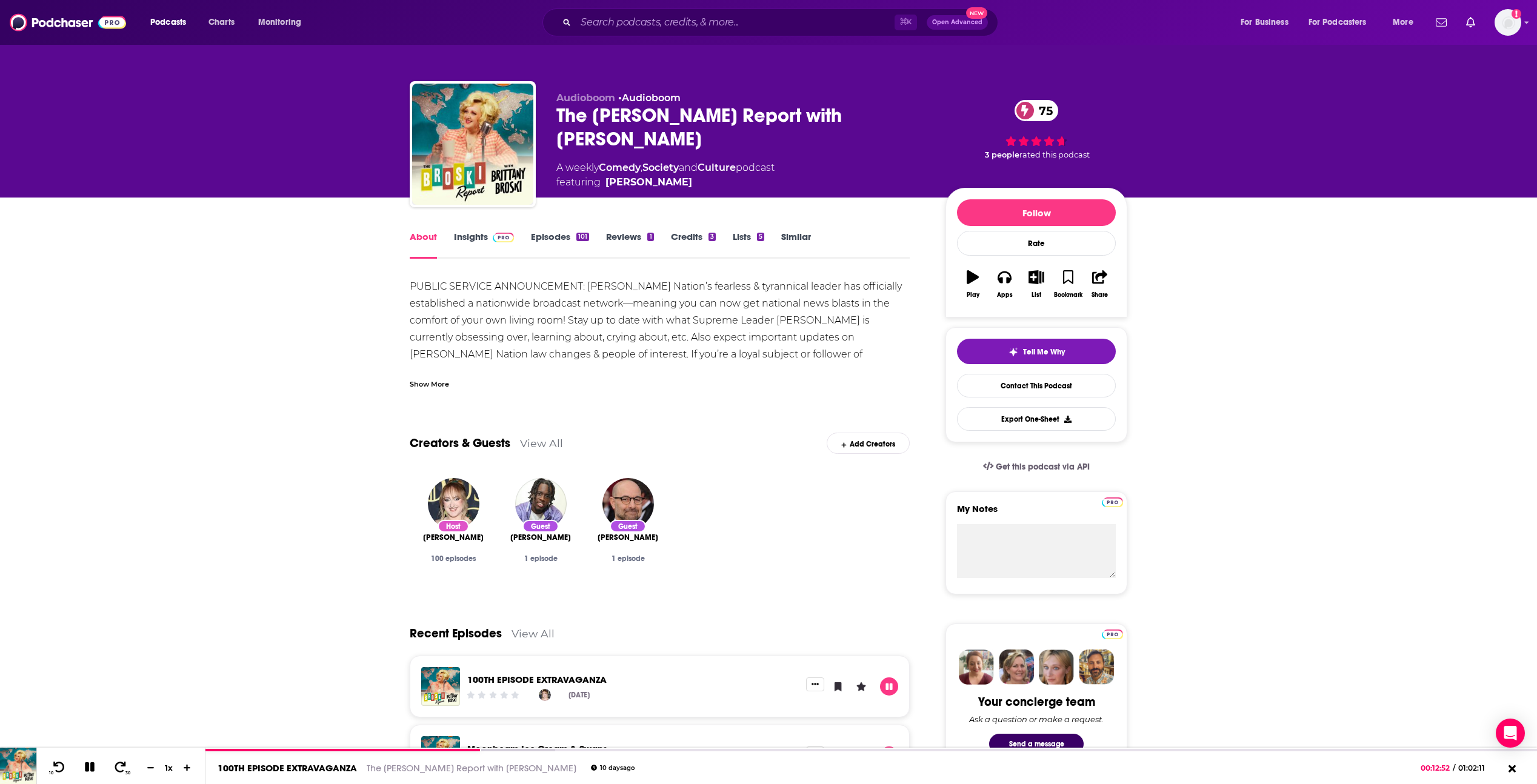 click on "Episodes 101" at bounding box center (560, 245) 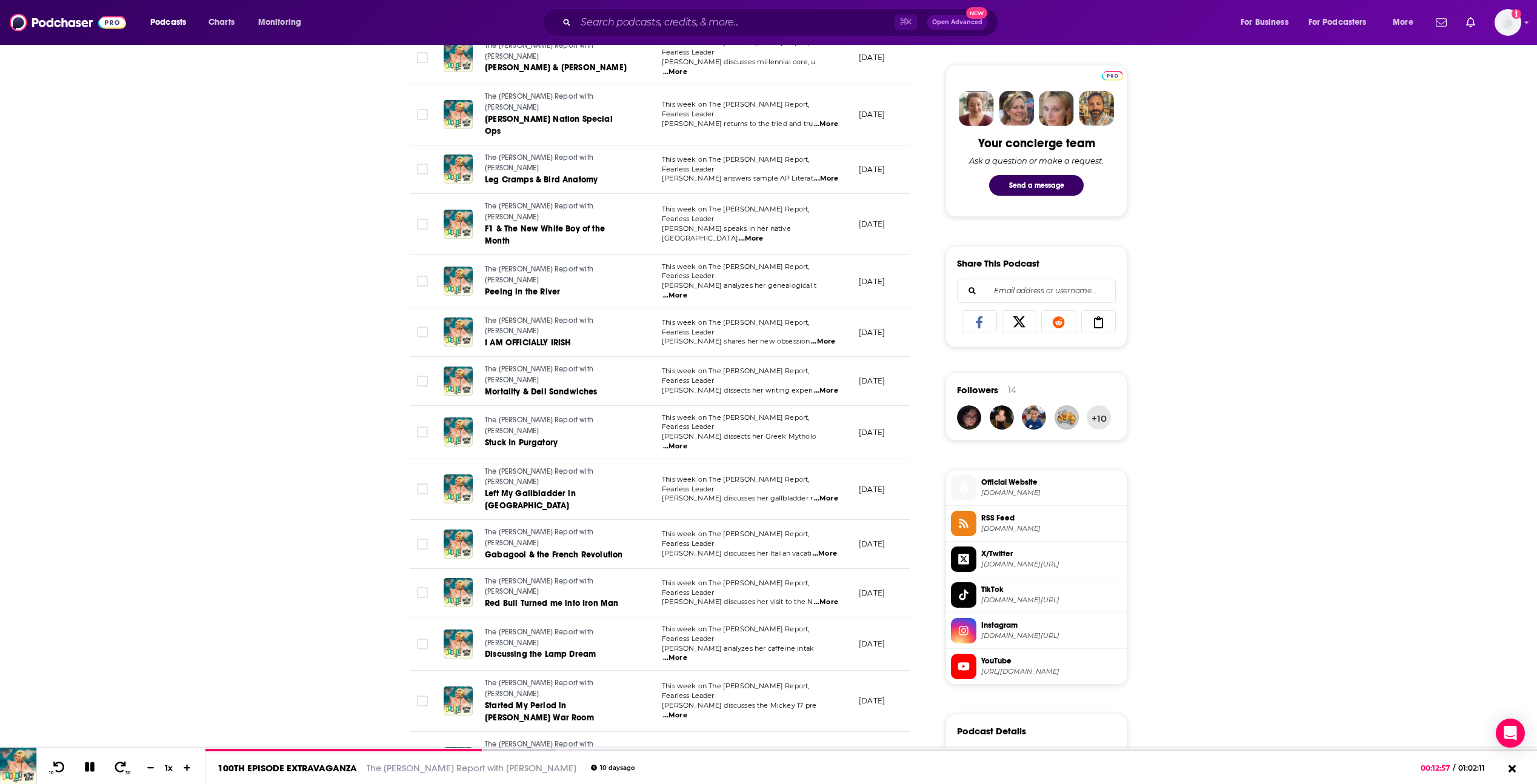 scroll, scrollTop: 568, scrollLeft: 0, axis: vertical 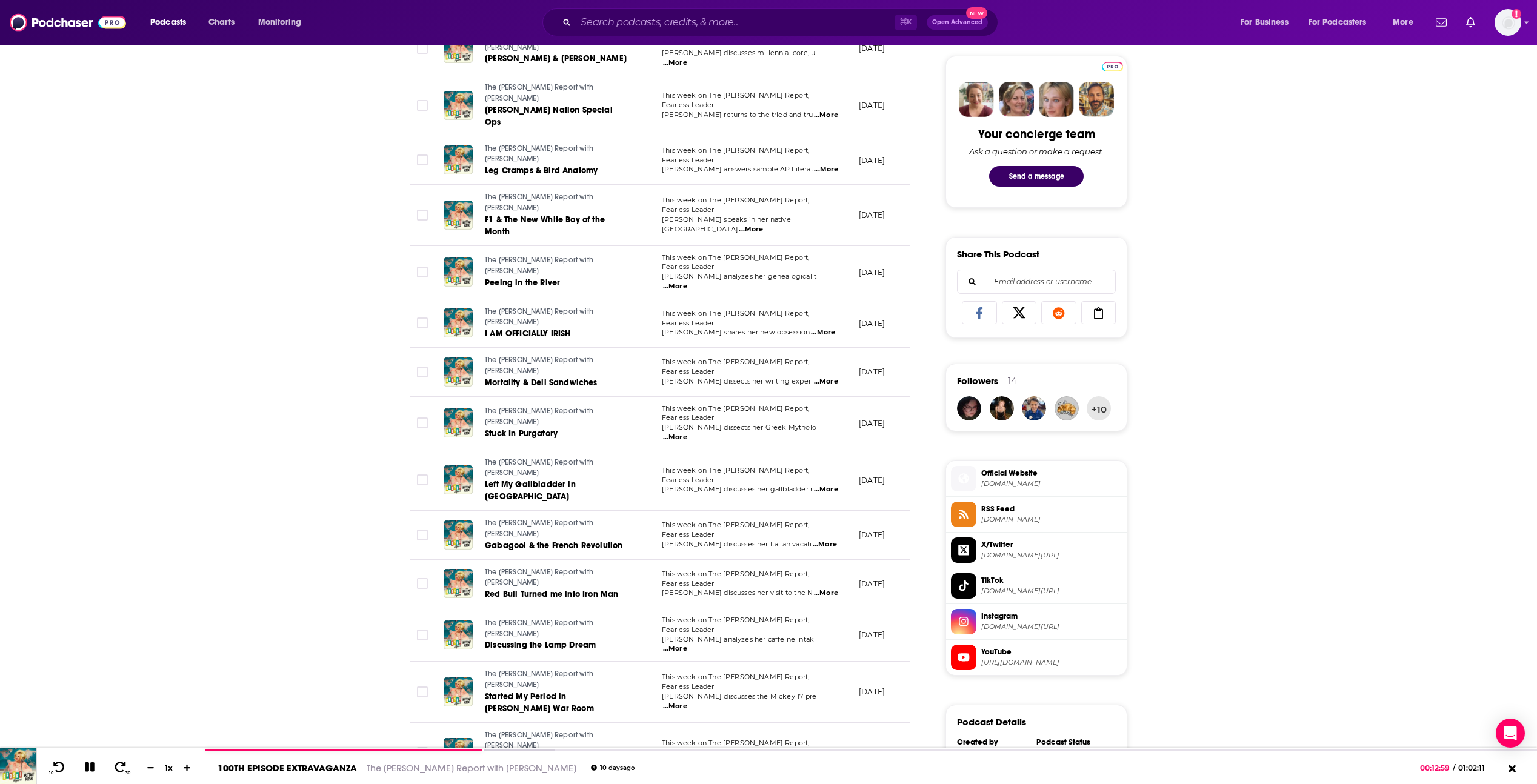 click on "⌘  K Open Advanced New" at bounding box center [770, 22] 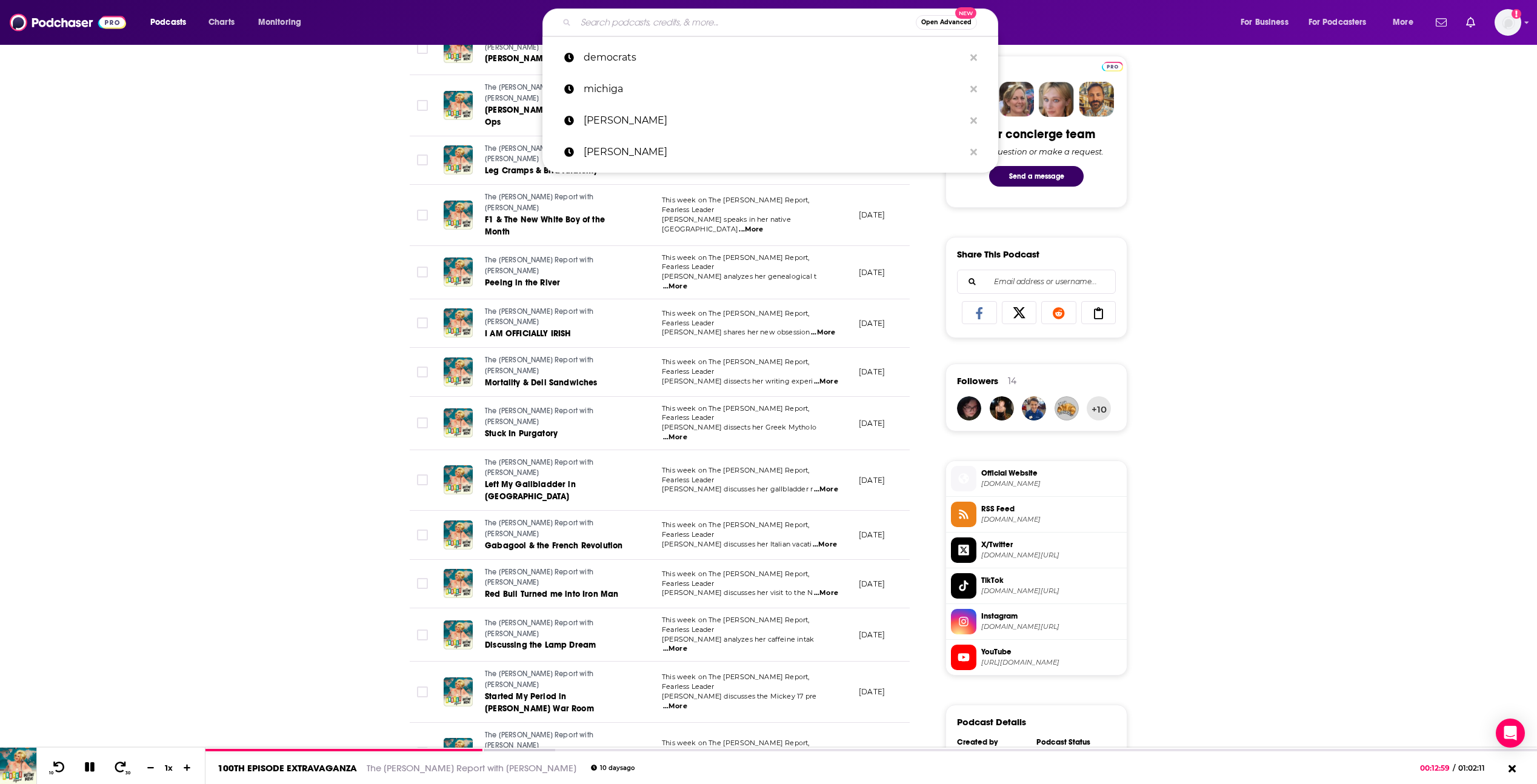 click at bounding box center (745, 22) 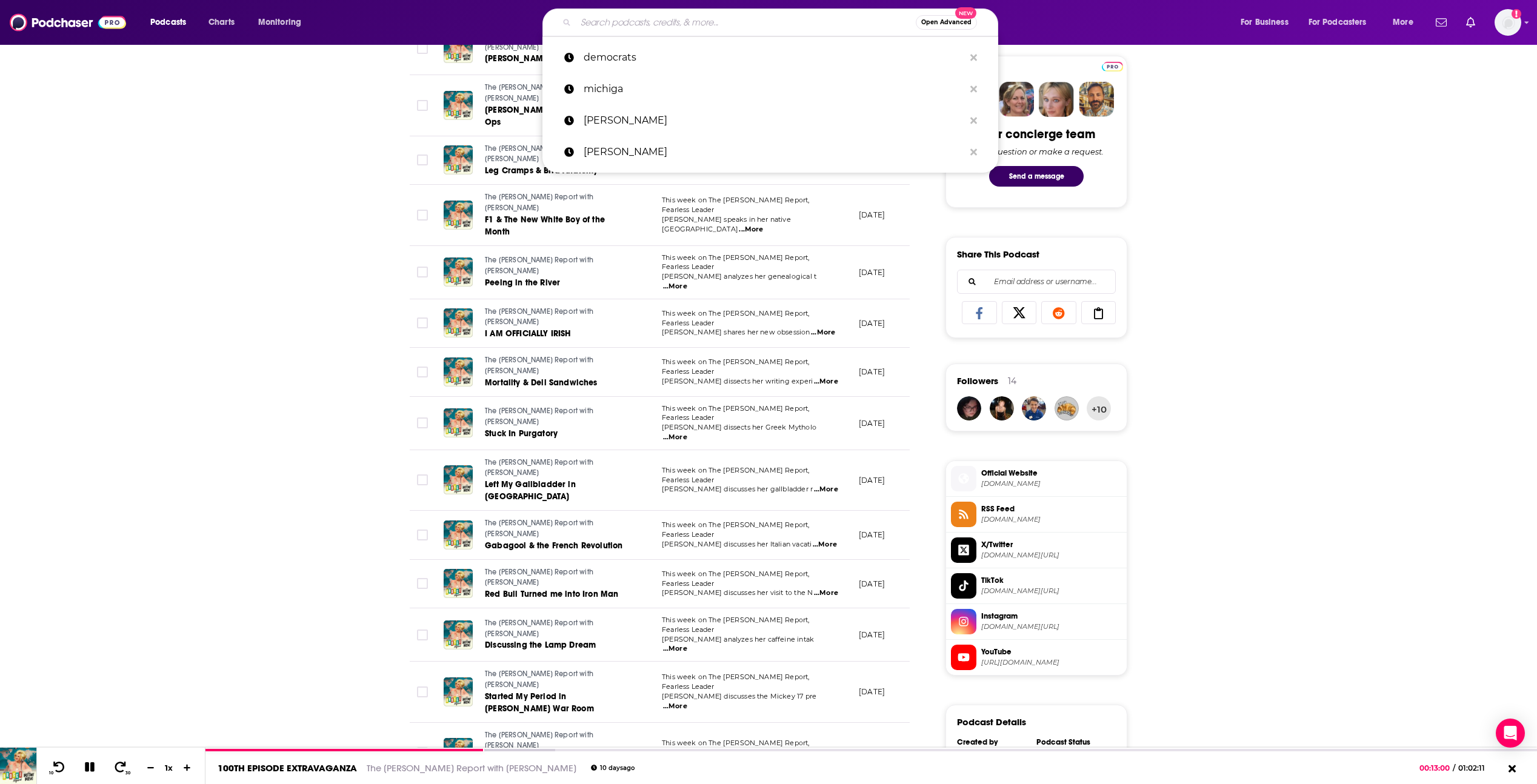 type on "b" 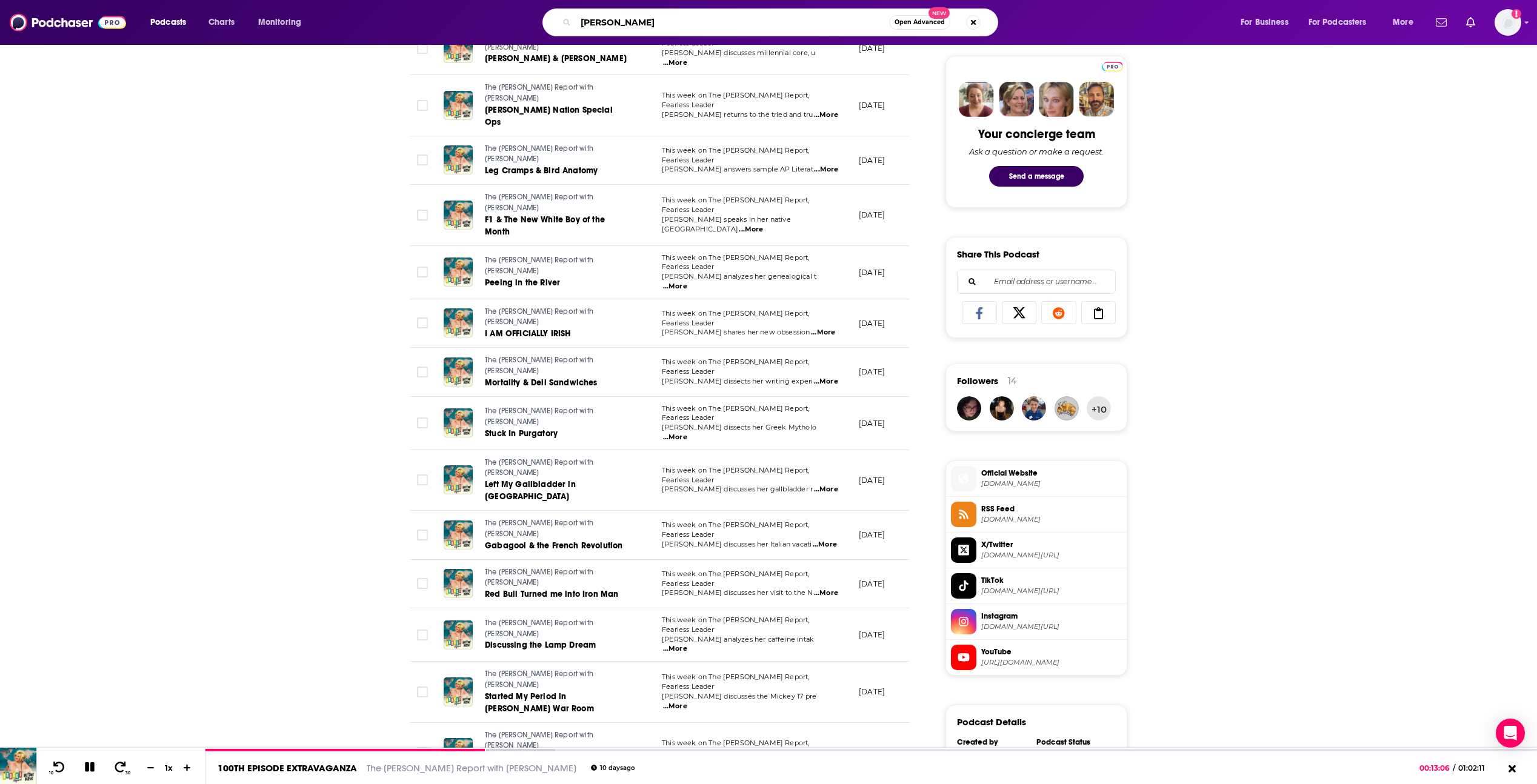 type on "brittany broski" 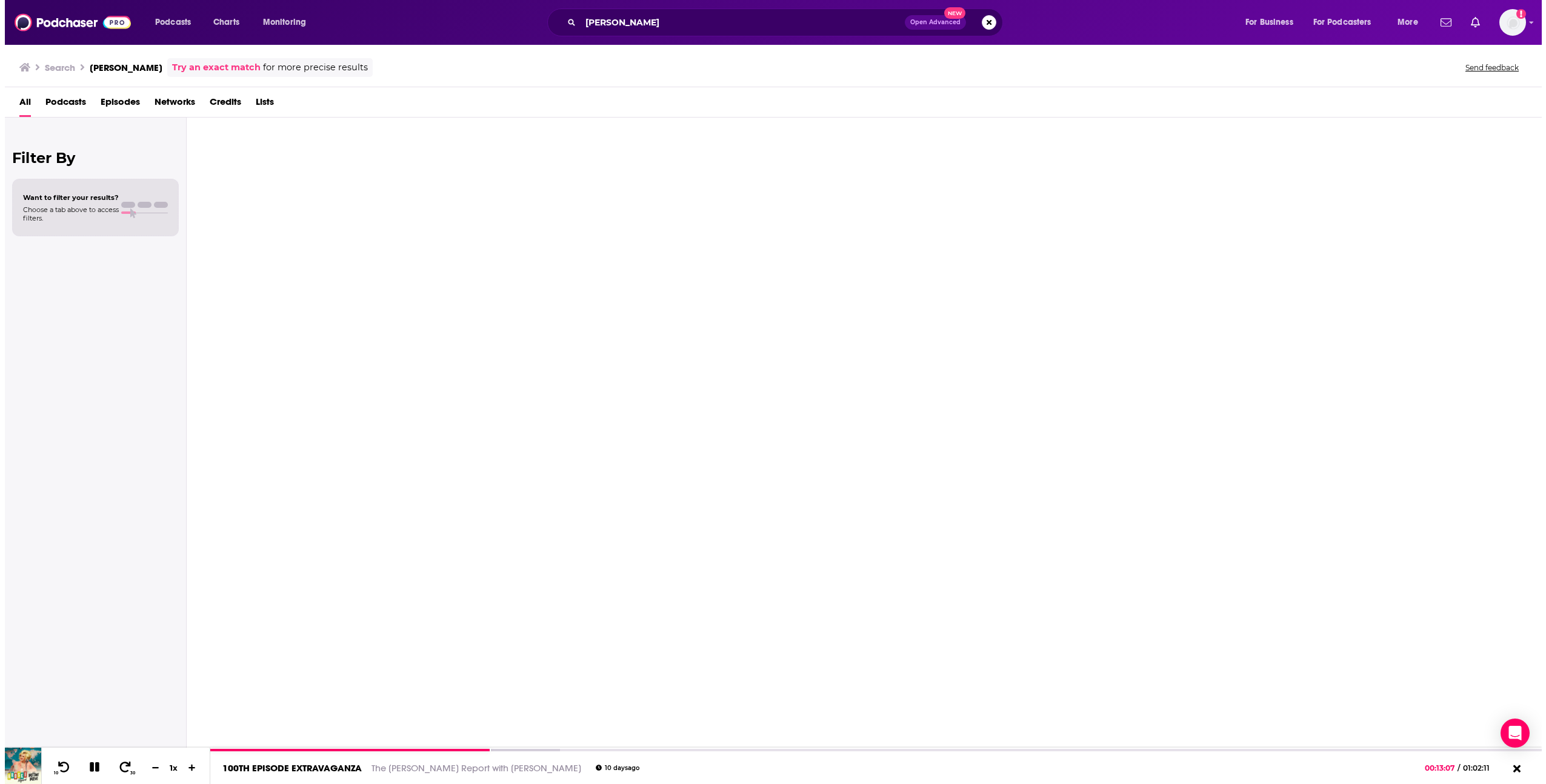 scroll, scrollTop: 0, scrollLeft: 0, axis: both 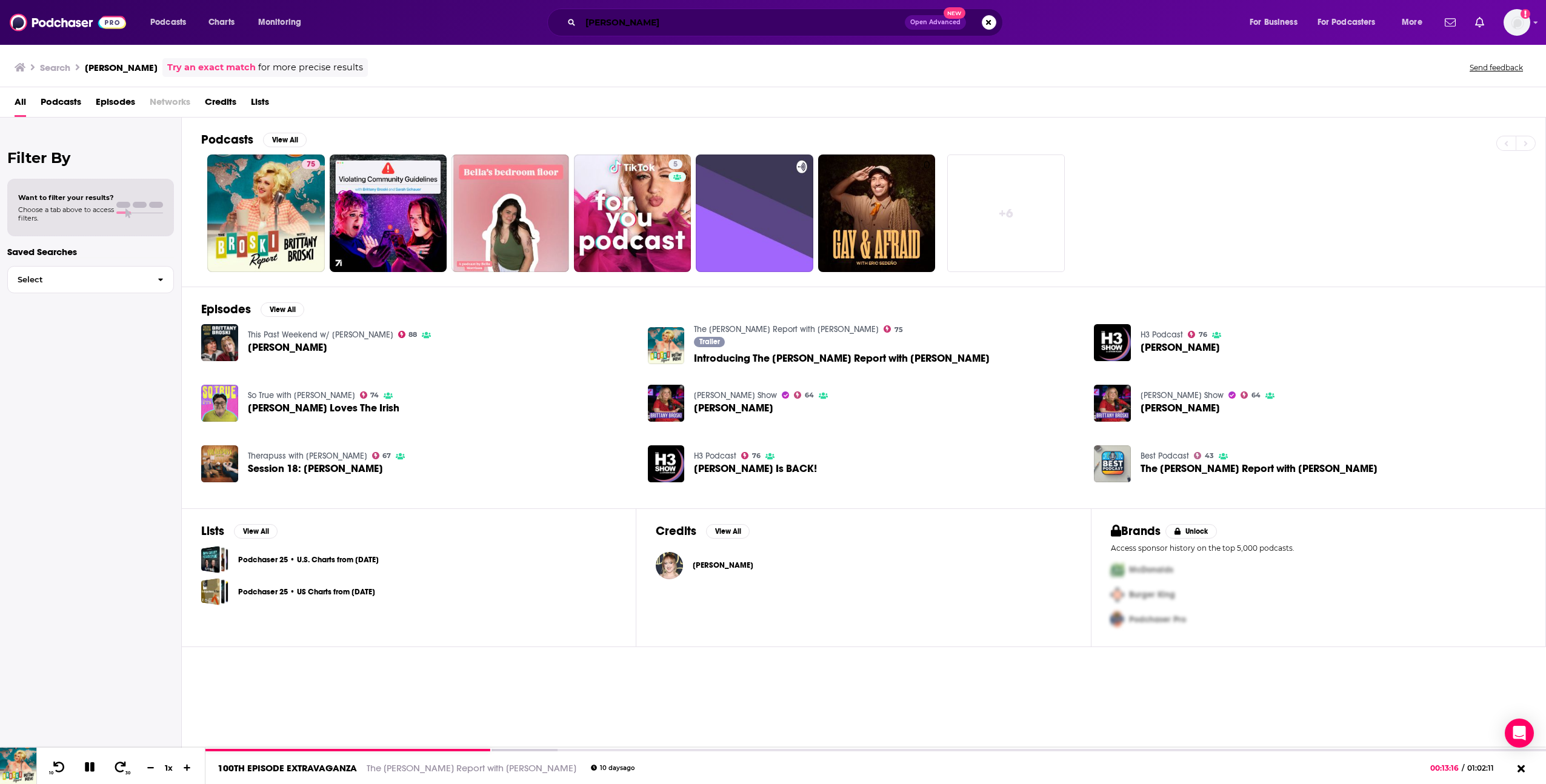 click on "brittany broski" at bounding box center [742, 22] 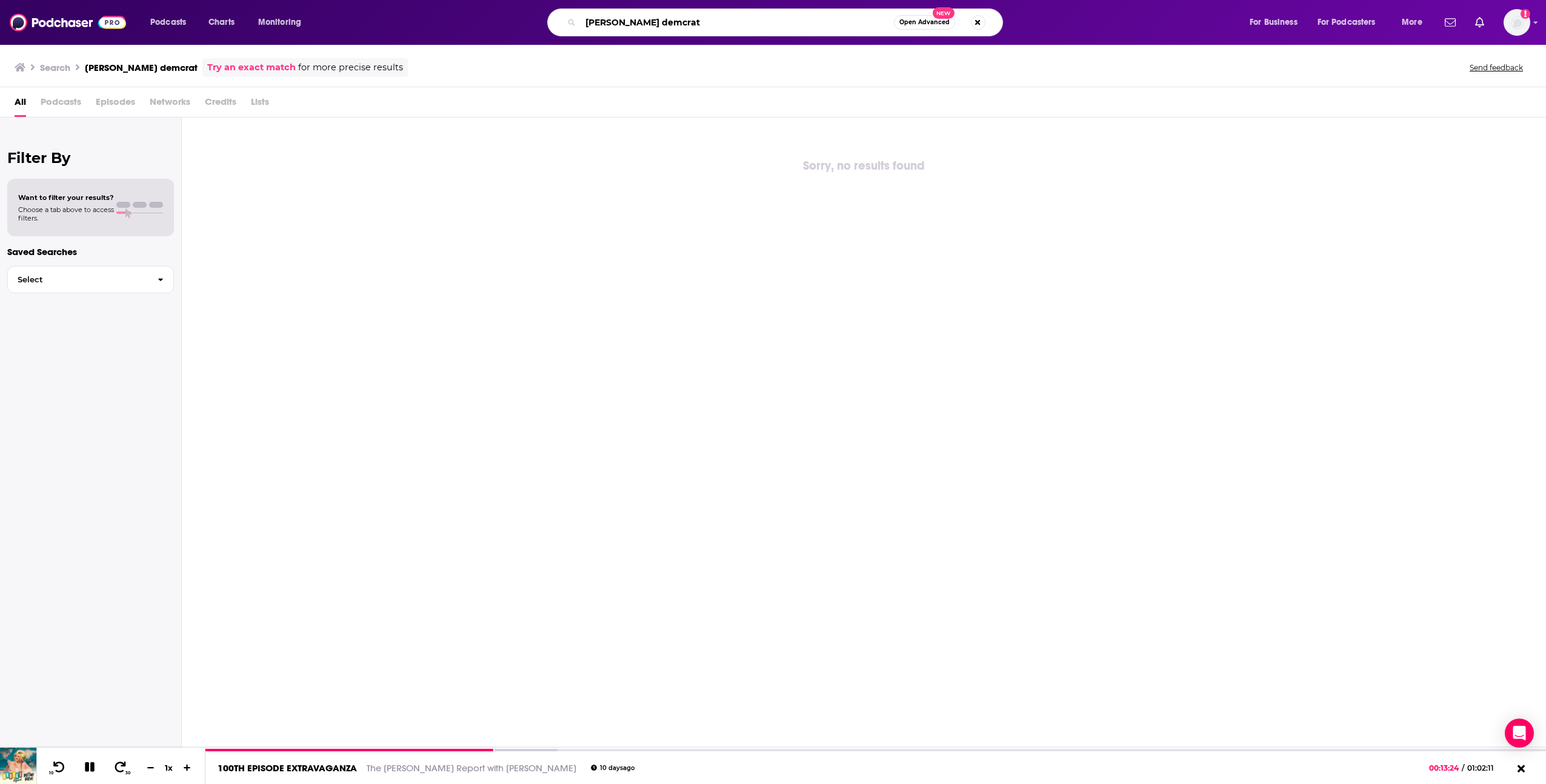 click on "brittany broski demcrat" at bounding box center [737, 22] 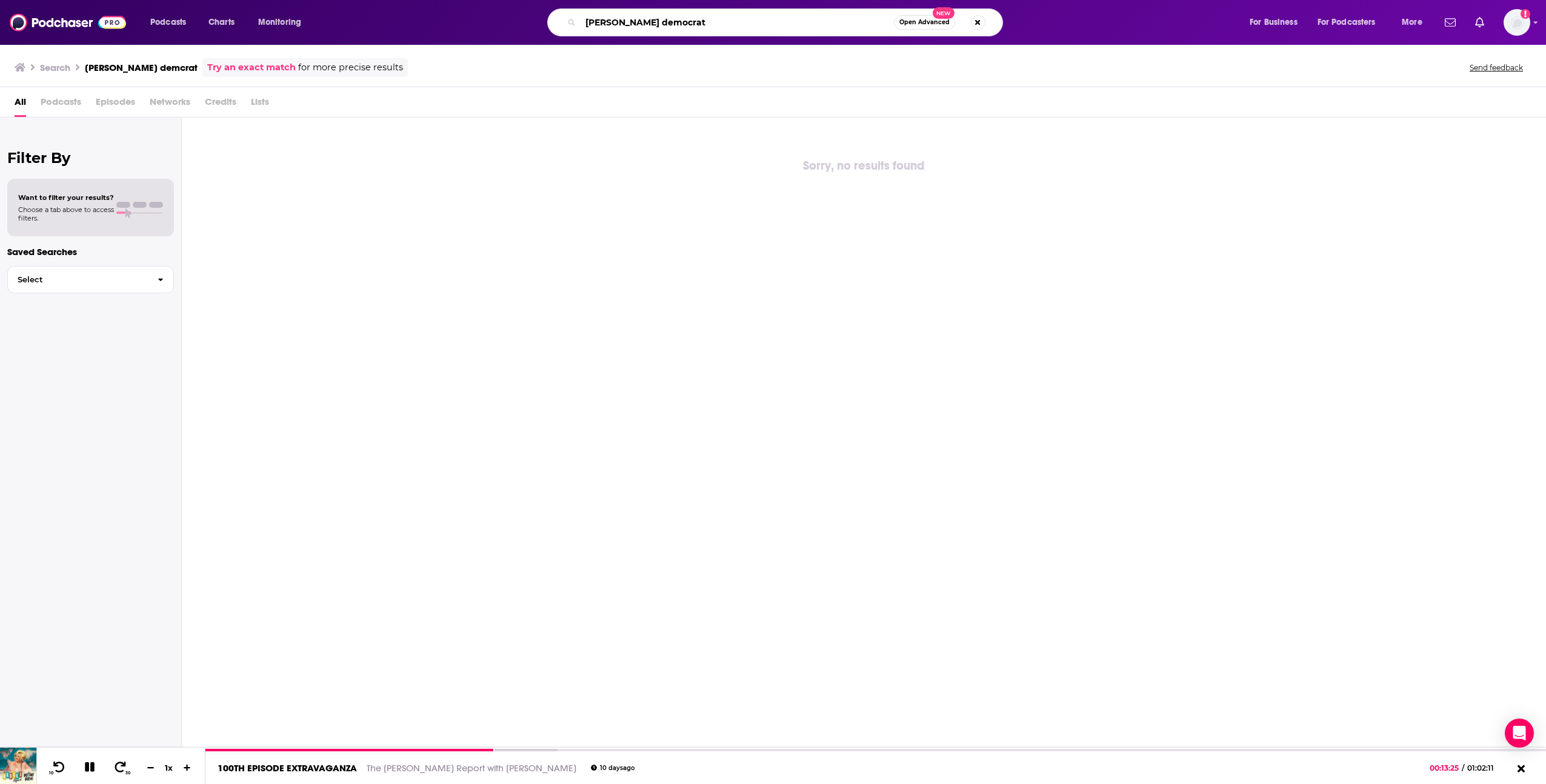 type on "brittany broski democrat" 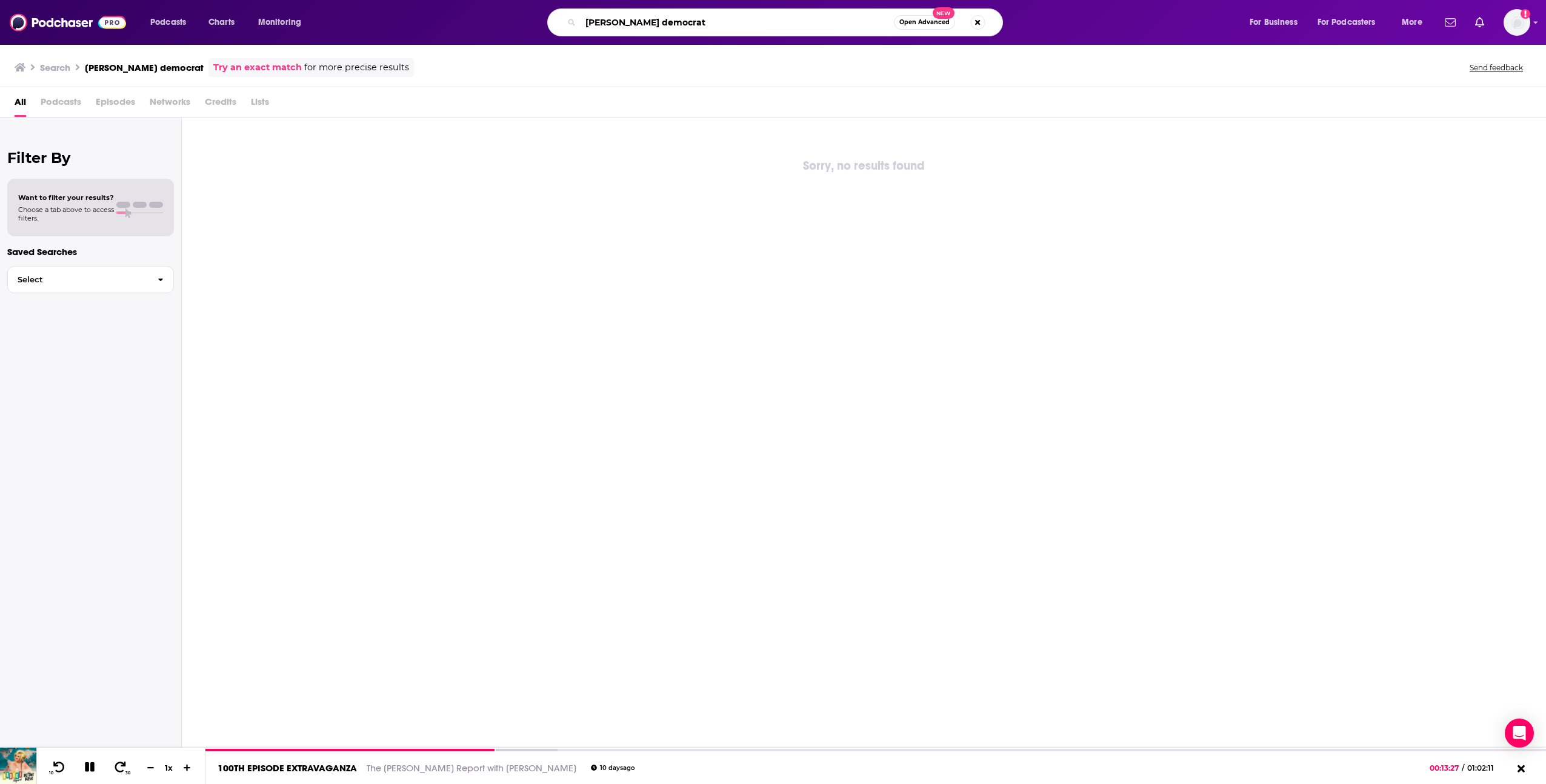 drag, startPoint x: 651, startPoint y: 26, endPoint x: 576, endPoint y: 27, distance: 75.006666 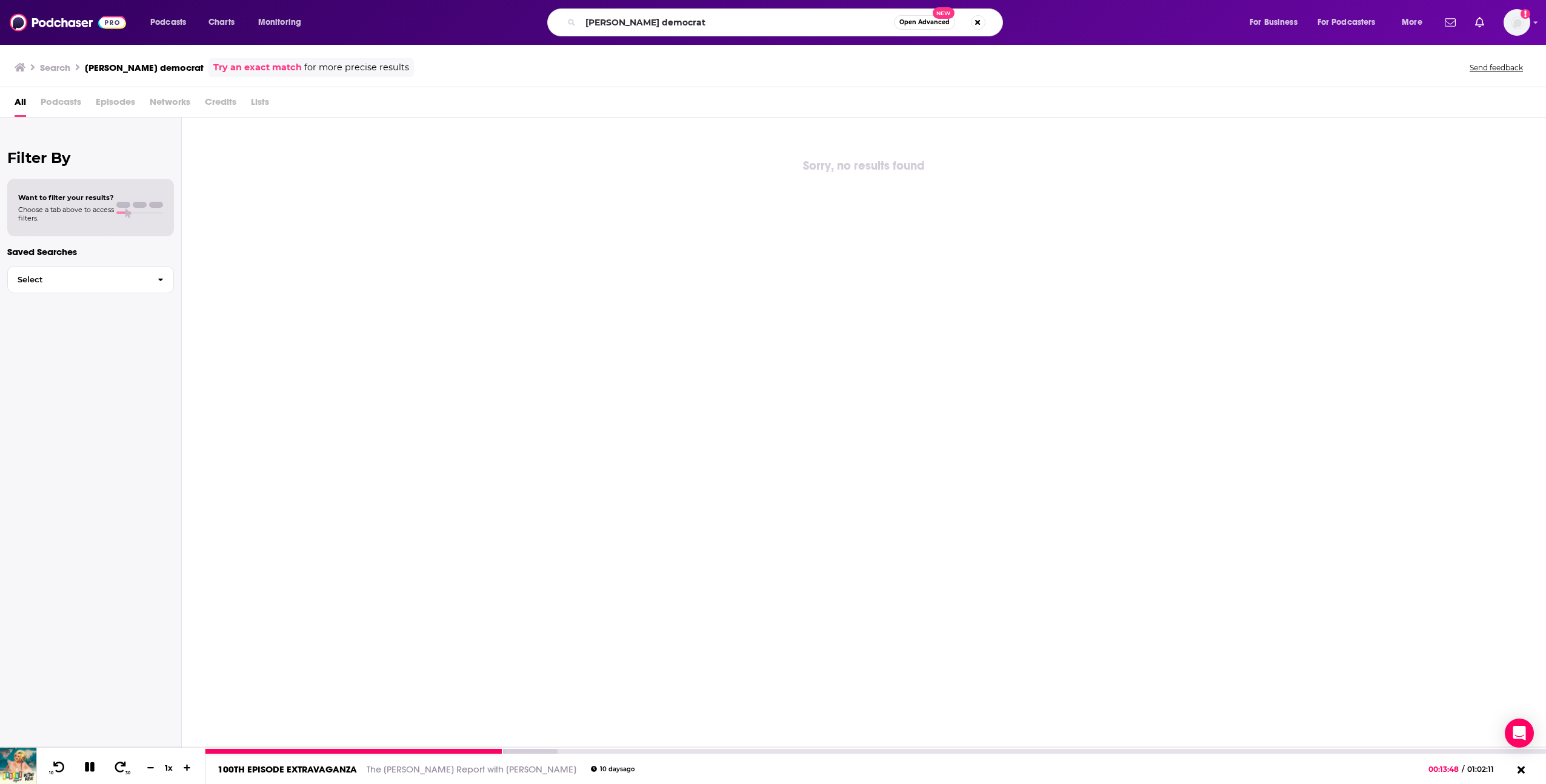 click at bounding box center [90, 768] 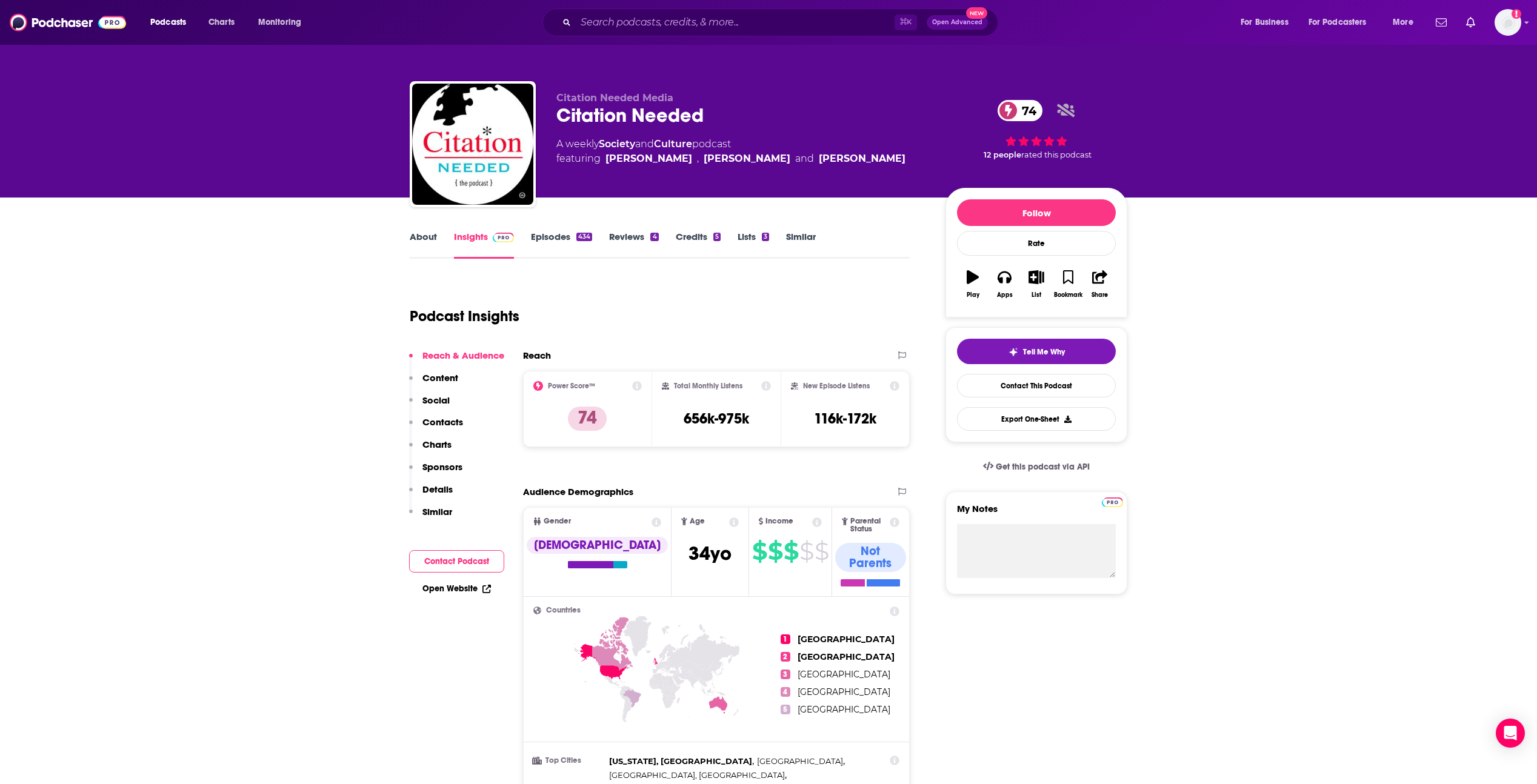 scroll, scrollTop: 0, scrollLeft: 0, axis: both 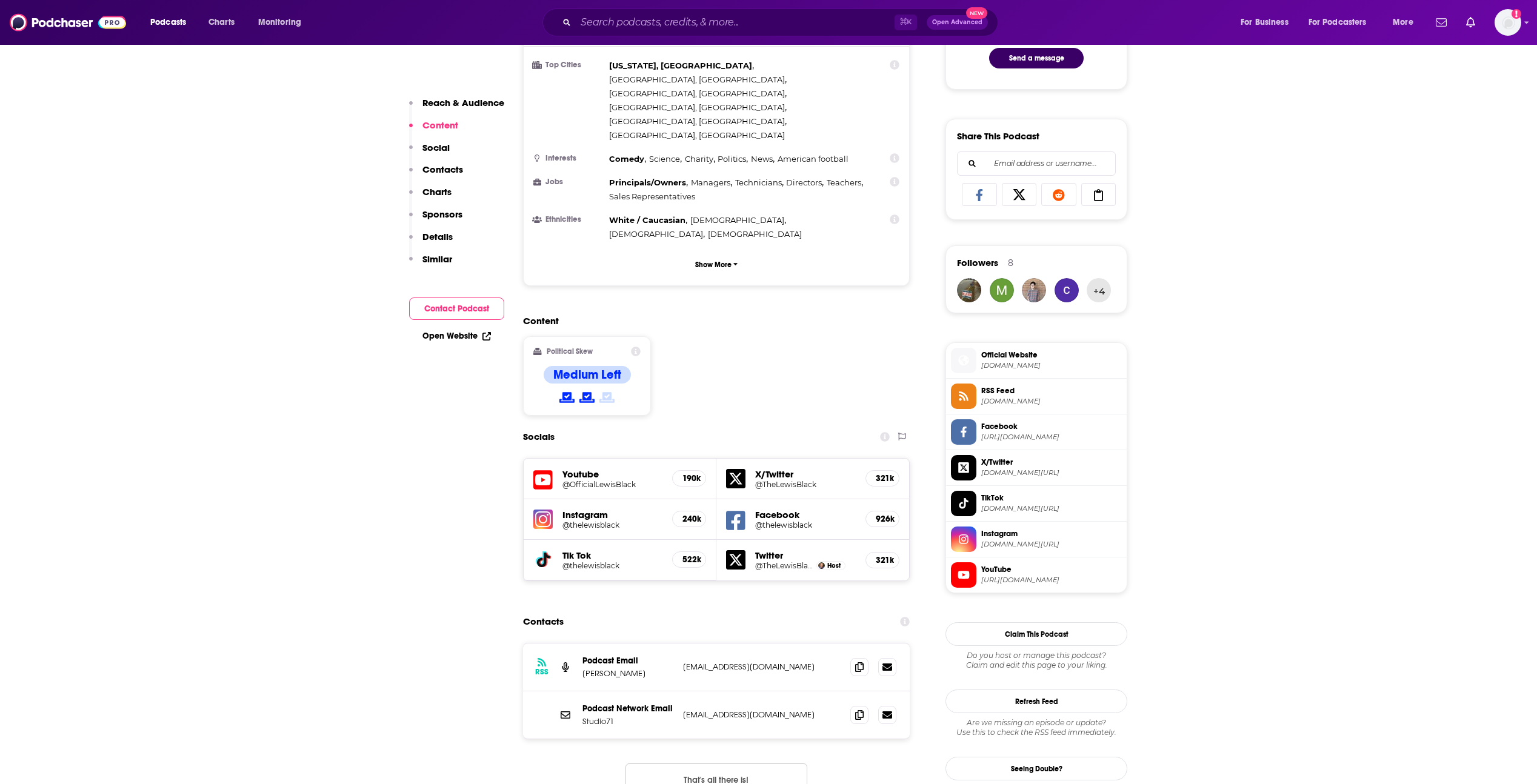 click on "Tik Tok" at bounding box center (612, 555) 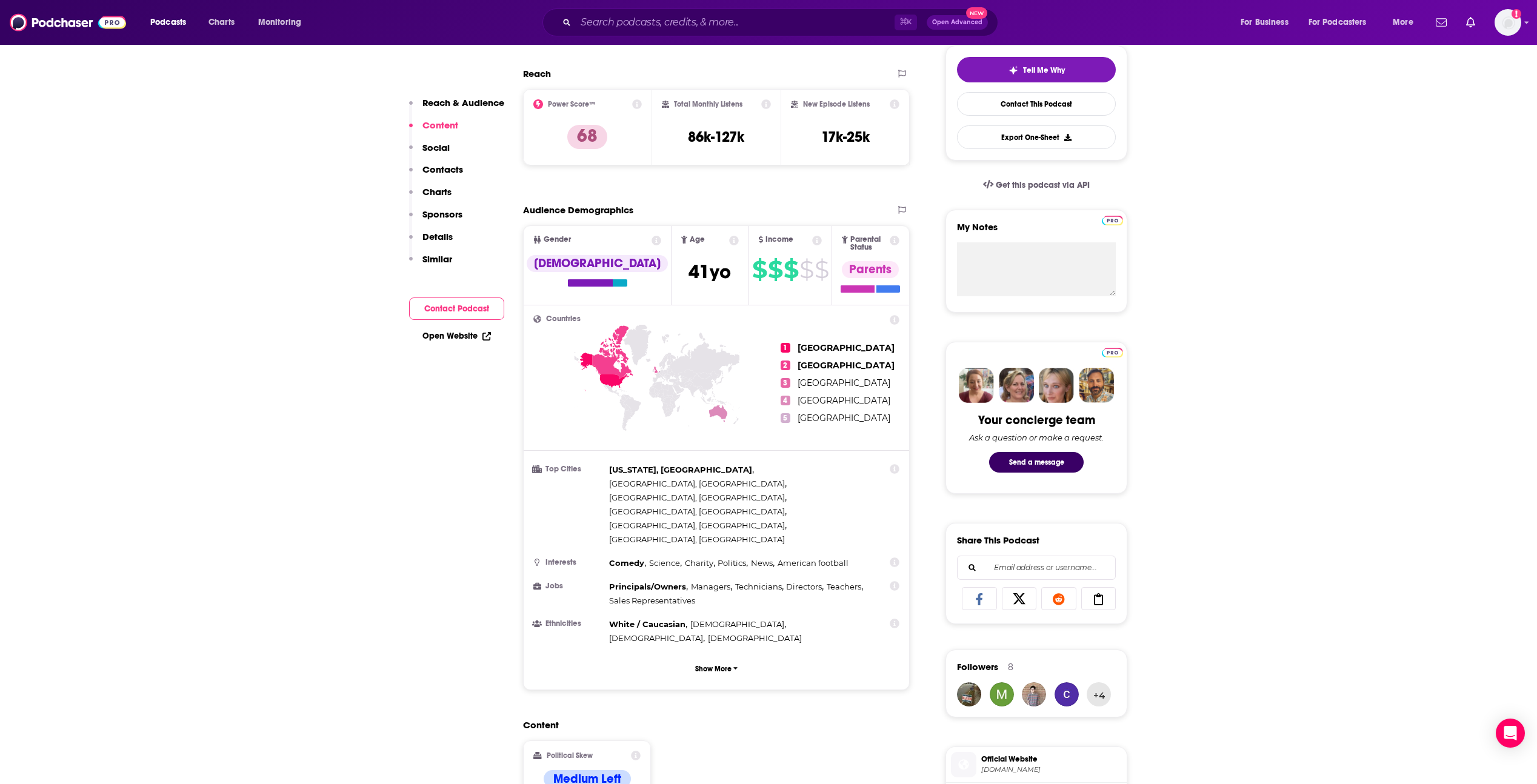 scroll, scrollTop: 0, scrollLeft: 0, axis: both 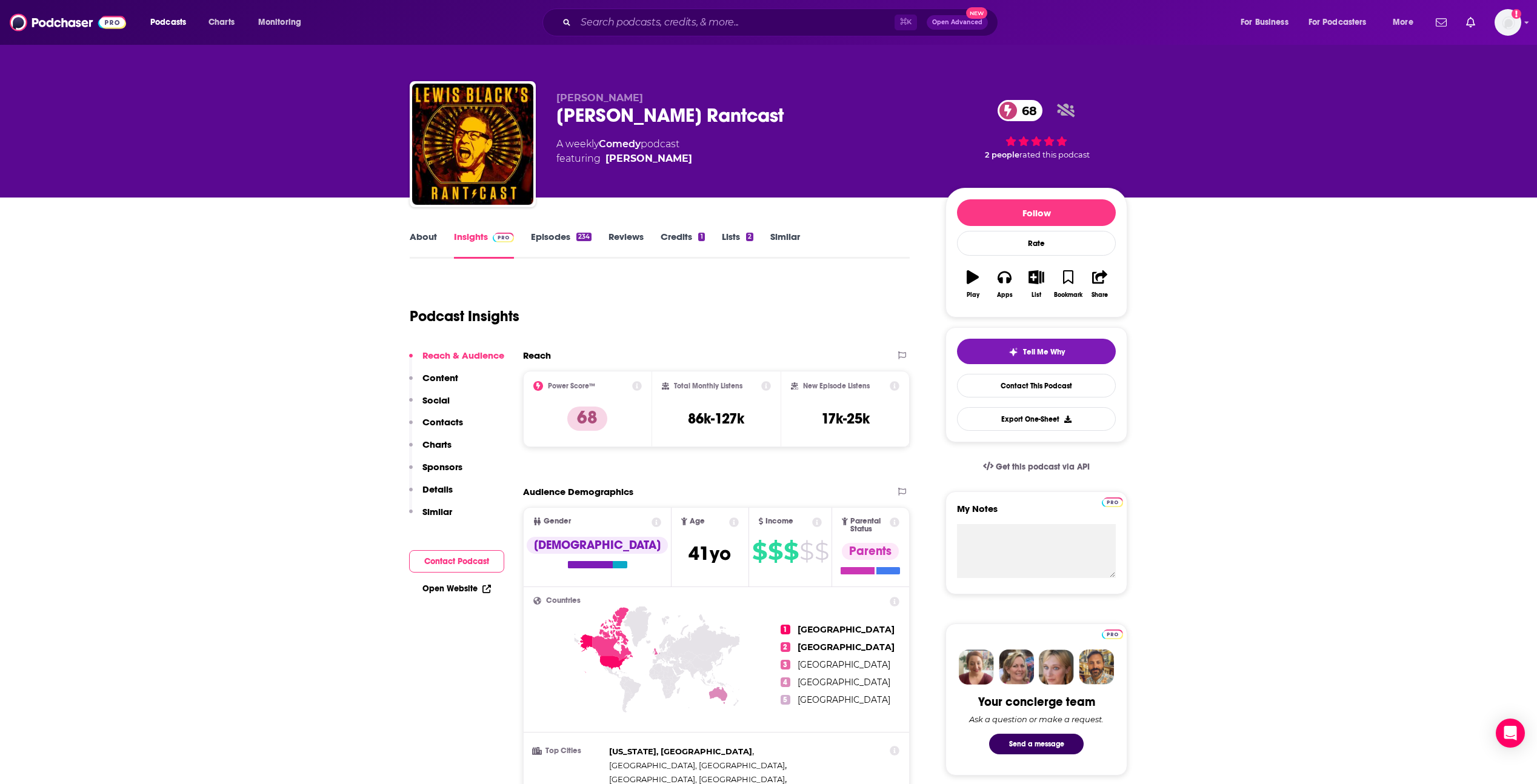 click on "About Insights Episodes 234 Reviews Credits 1 Lists 2 Similar Podcast Insights Reach & Audience Content Social Contacts Charts Sponsors Details Similar Contact Podcast Open Website  Reach Power Score™ 68 Total Monthly Listens 86k-127k New Episode Listens 17k-25k Export One-Sheet Audience Demographics Gender [DEMOGRAPHIC_DATA] Age [DEMOGRAPHIC_DATA] yo Income $ $ $ $ $ Parental Status Parents Countries 1 [GEOGRAPHIC_DATA] 2 [GEOGRAPHIC_DATA] 3 [GEOGRAPHIC_DATA] 4 [GEOGRAPHIC_DATA] 5 [GEOGRAPHIC_DATA] Top Cities [US_STATE], [GEOGRAPHIC_DATA] , [GEOGRAPHIC_DATA], [GEOGRAPHIC_DATA] , [GEOGRAPHIC_DATA], [GEOGRAPHIC_DATA] , [GEOGRAPHIC_DATA], [GEOGRAPHIC_DATA] , [GEOGRAPHIC_DATA], [GEOGRAPHIC_DATA] , [GEOGRAPHIC_DATA], [GEOGRAPHIC_DATA] Interests Comedy , Science , Charity , Politics , News , American football Jobs Principals/Owners , Managers , Technicians , Directors , Teachers , Sales Representatives Ethnicities White / [DEMOGRAPHIC_DATA] , [DEMOGRAPHIC_DATA] , [DEMOGRAPHIC_DATA] , Asian Show More Content Political Skew Medium Left Socials Youtube @OfficialLewisBlack 190k X/Twitter @TheLewisBlack 321k Instagram @thelewisblack 240k Facebook @thelewisblack 926k Tik Tok @thelewisblack 522k Twitter @TheLewisBlack Host 321k" at bounding box center (768, 2979) 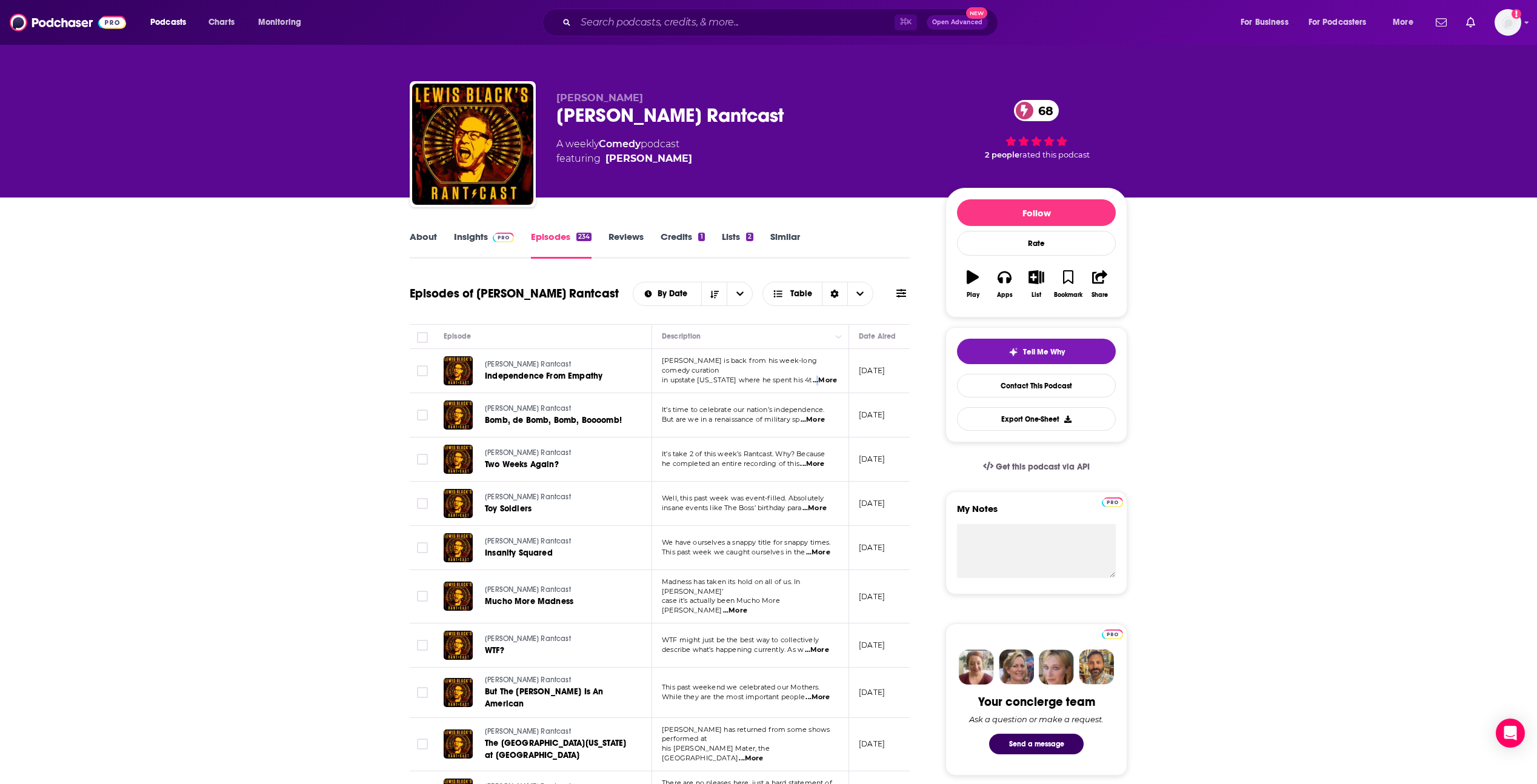 click on "...More" at bounding box center [825, 380] 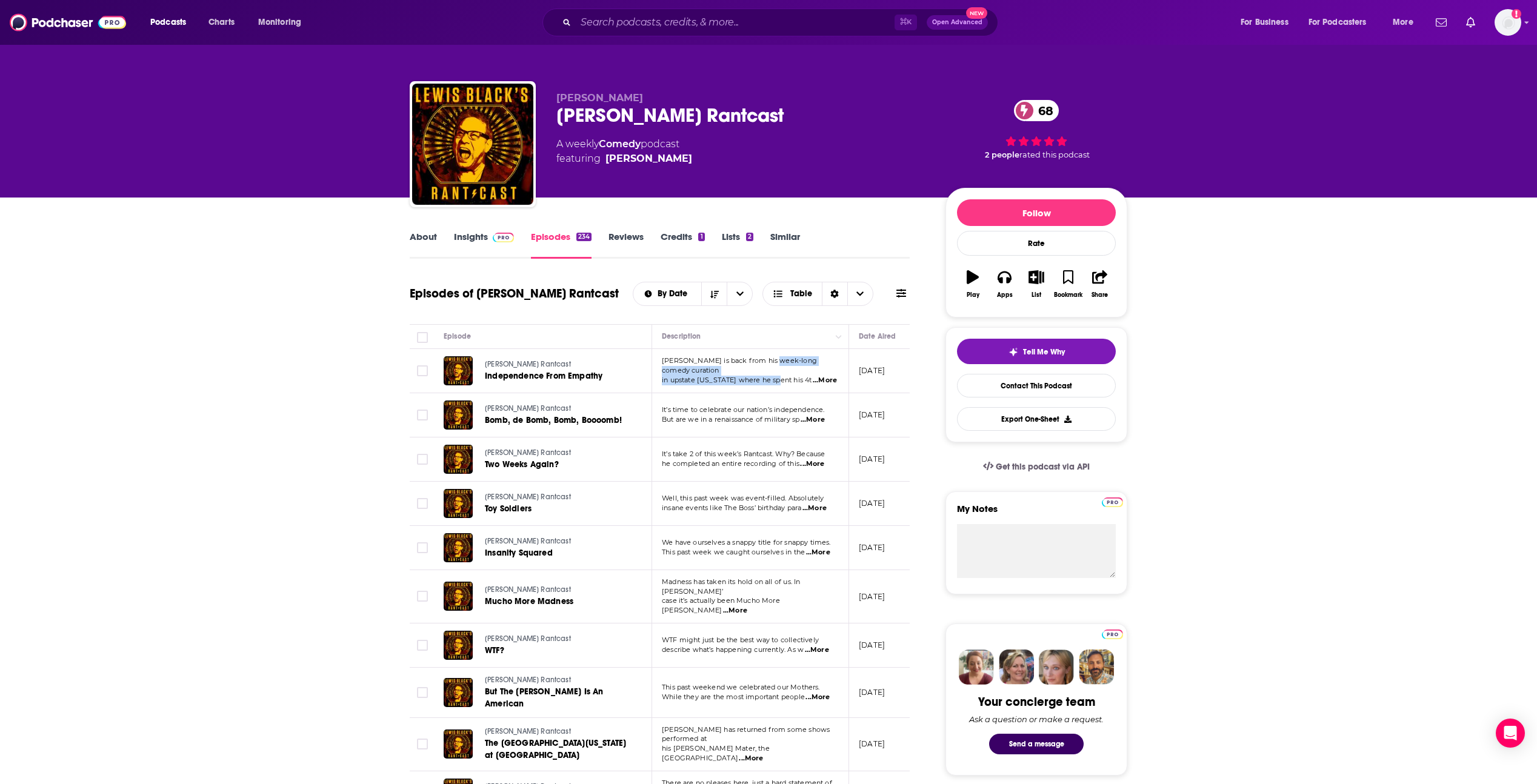 drag, startPoint x: 770, startPoint y: 363, endPoint x: 782, endPoint y: 380, distance: 20.808652 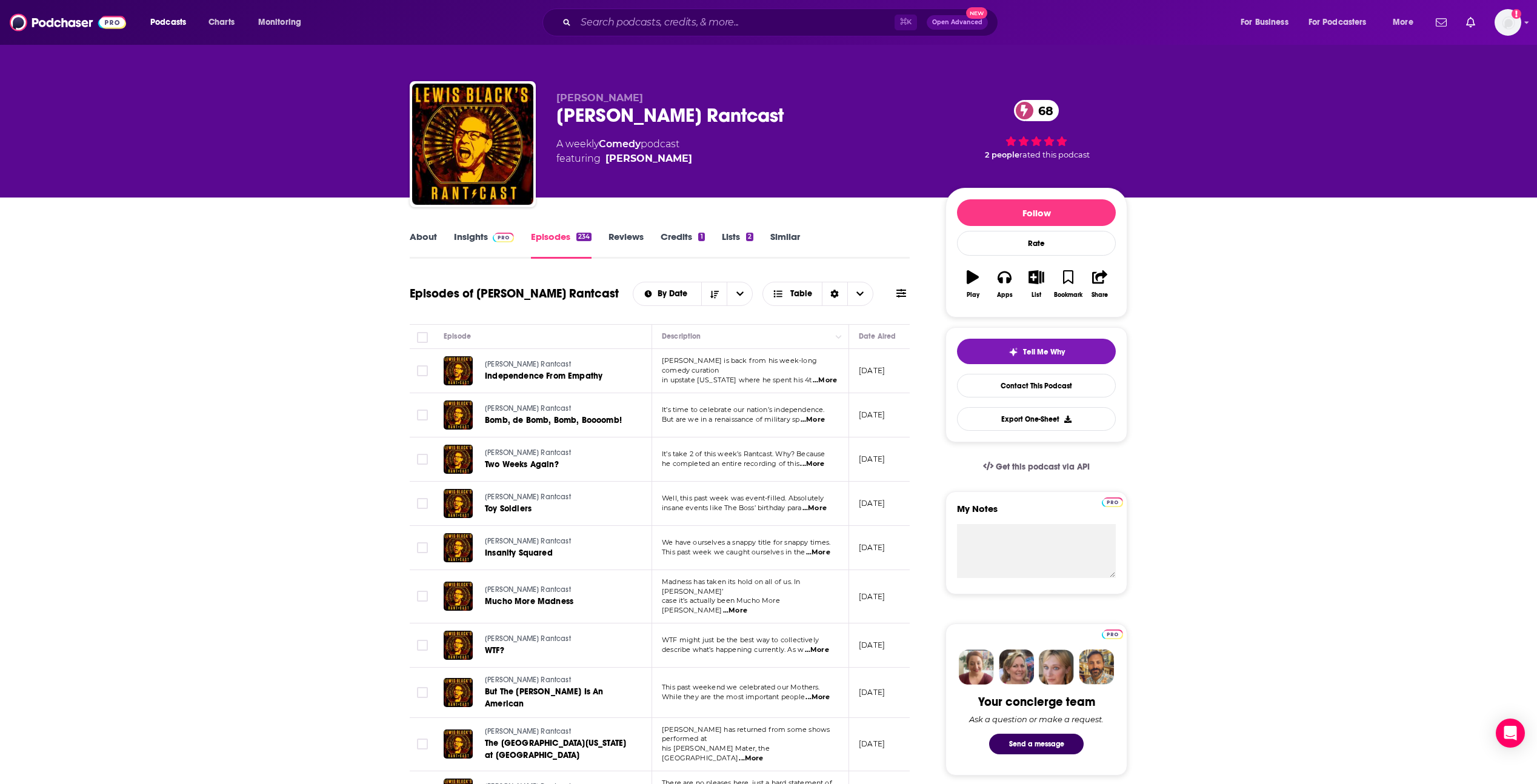 click on "...More" at bounding box center (825, 380) 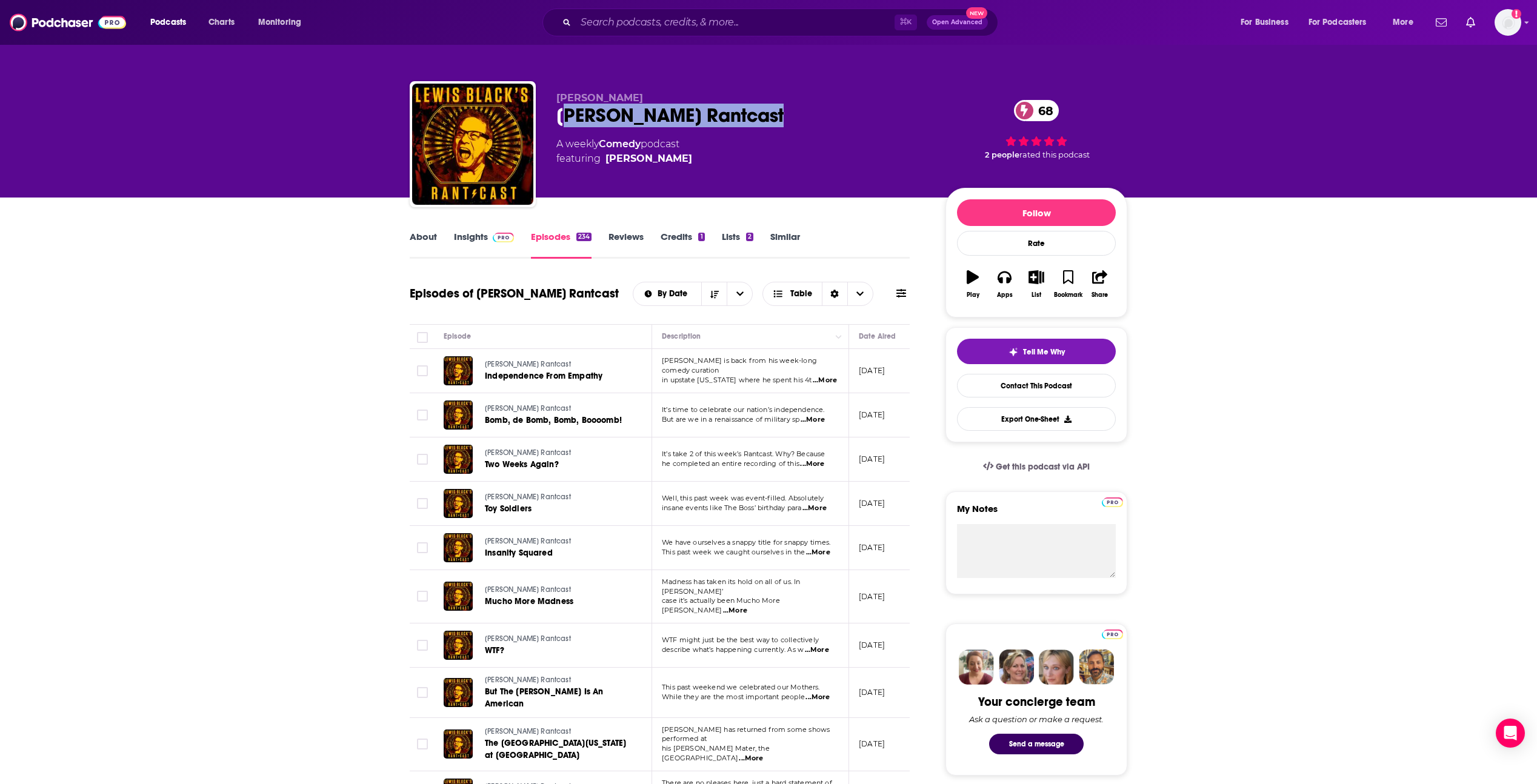drag, startPoint x: 561, startPoint y: 110, endPoint x: 788, endPoint y: 118, distance: 227.14093 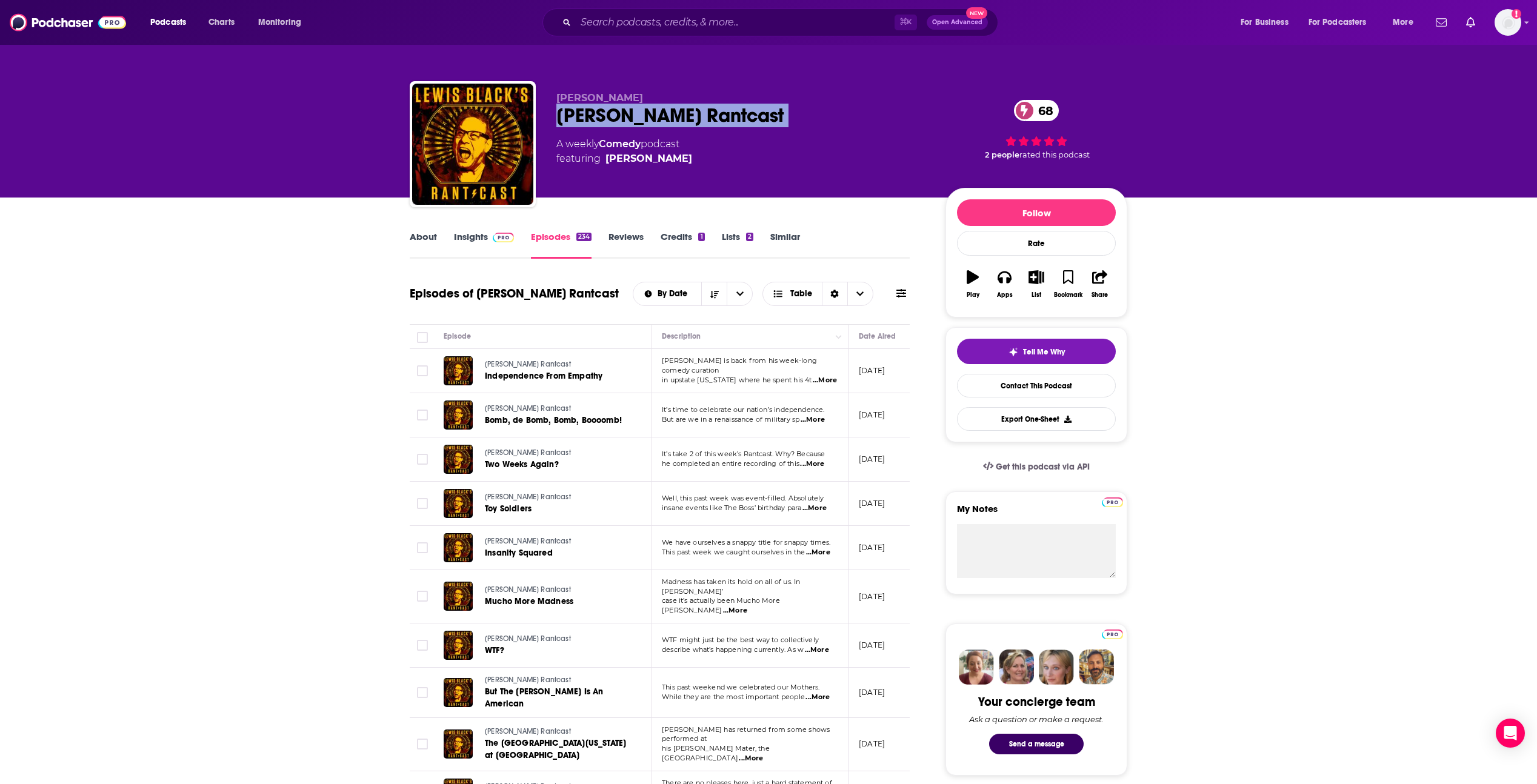 drag, startPoint x: 767, startPoint y: 118, endPoint x: 564, endPoint y: 117, distance: 203.0025 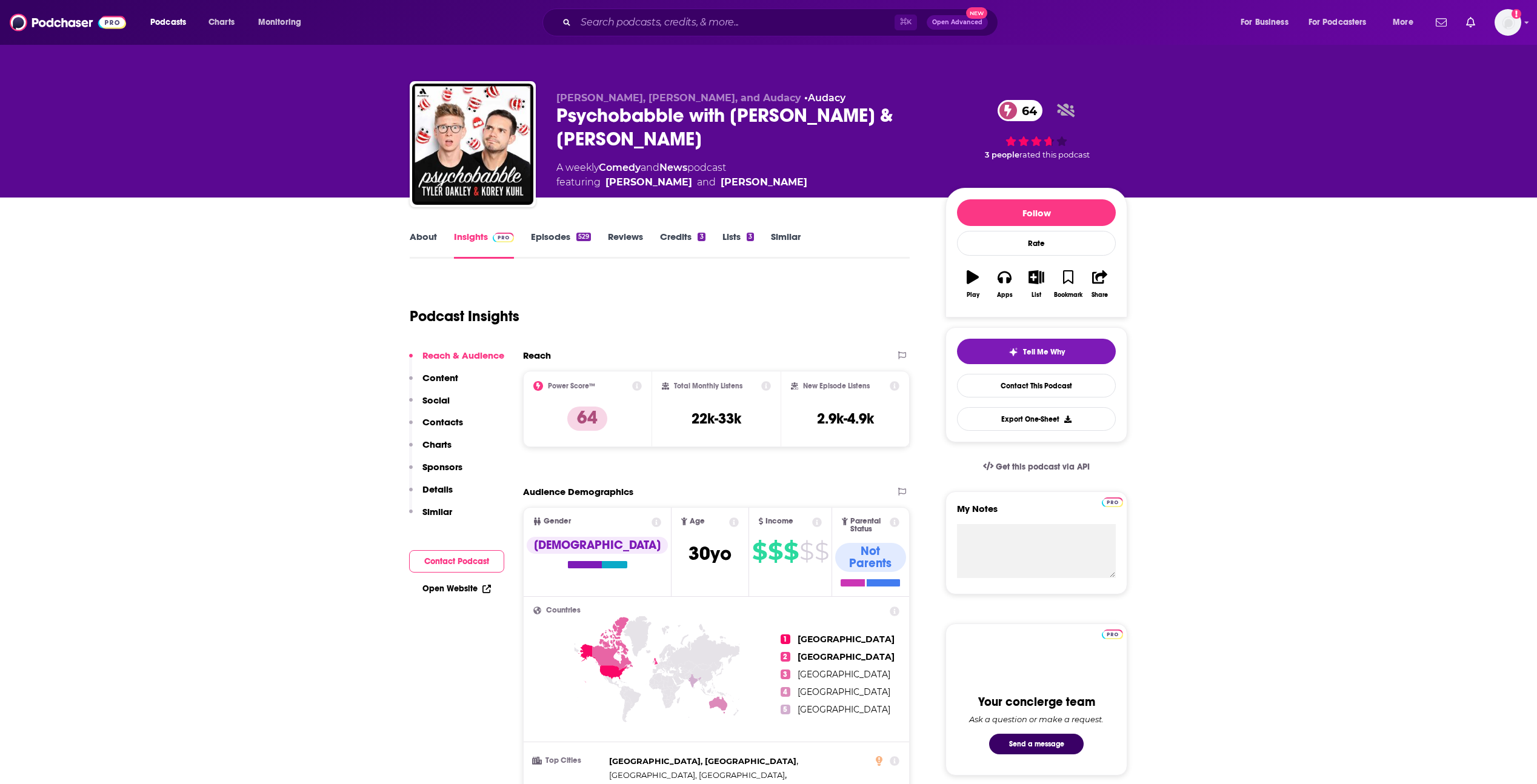 scroll, scrollTop: 0, scrollLeft: 0, axis: both 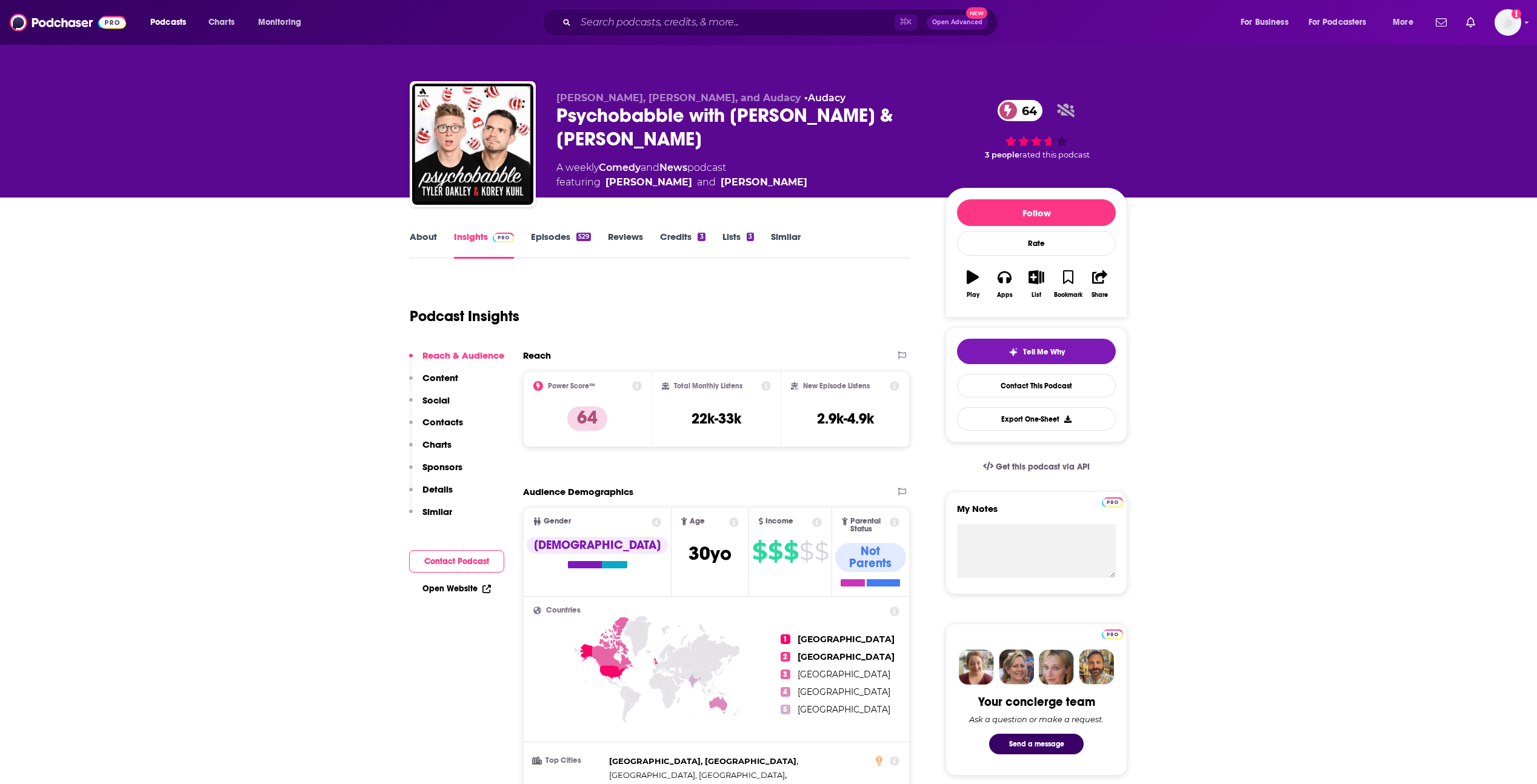 click on "Episodes 529" at bounding box center (561, 245) 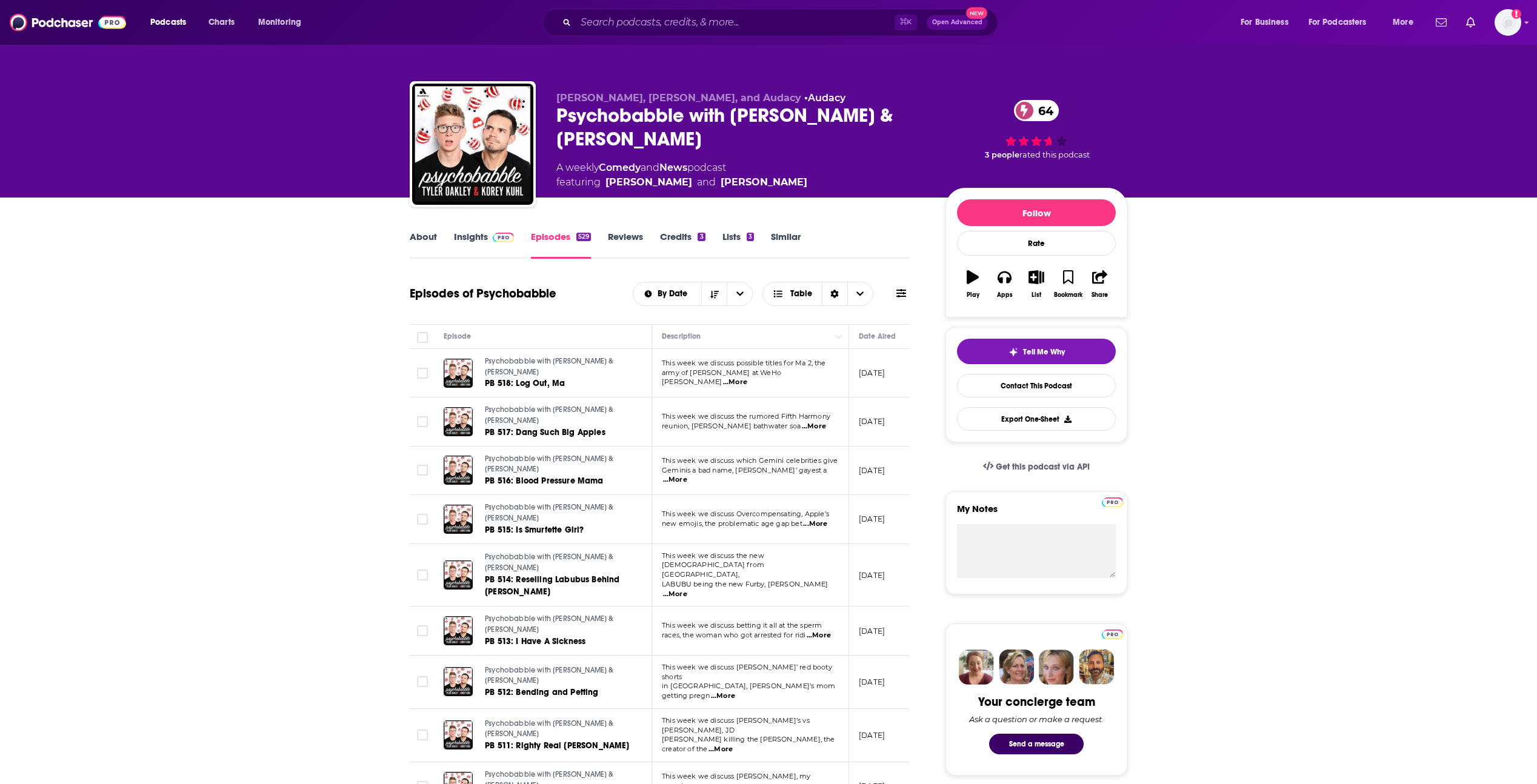 click on "...More" at bounding box center (735, 382) 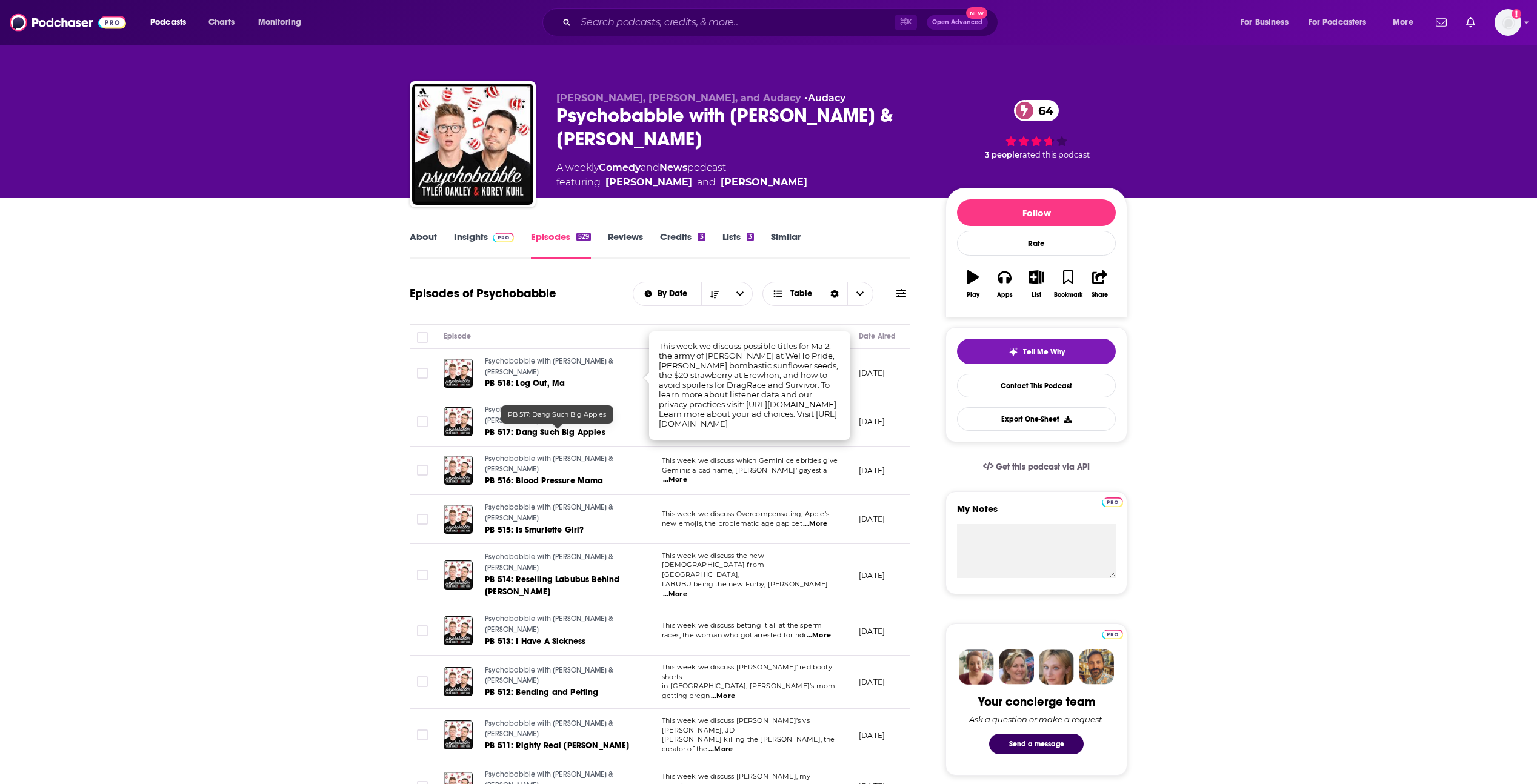 click on "About Insights Episodes 529 Reviews Credits 3 Lists 3 Similar Episodes of Psychobabble By Date Table Episode Description Date Aired Reach Episode Guests Length Psychobabble with [PERSON_NAME] & [PERSON_NAME] PB 518: Log Out, Ma This week we discuss possible titles for Ma 2, the army of Megans at WeHo [PERSON_NAME]  ...More [DATE] 3.1k-5.1k -- 37:42 s Psychobabble with [PERSON_NAME] & [PERSON_NAME] PB 517: Dang Such Big Apples This week we discuss the rumored Fifth Harmony reunion, [GEOGRAPHIC_DATA][PERSON_NAME] bathwater soa  ...More [DATE] 3.6k-5.6k -- 43:17 s Psychobabble with [PERSON_NAME] & [PERSON_NAME] PB 516: Blood Pressure Mama This week we discuss which Gemini celebrities give Geminis a bad name, [PERSON_NAME]’ gayest a  ...More [DATE] 4k-6k -- 40:14 s Psychobabble with [PERSON_NAME] & [PERSON_NAME] PB 515: Is Smurfette Girl? This week we discuss Overcompensating, Apple’s new emojis, the problematic age gap bet  ...More [DATE] 1.8k-3.8k -- 39:22 s Psychobabble with [PERSON_NAME] & [PERSON_NAME] -- s --" at bounding box center (768, 1008) 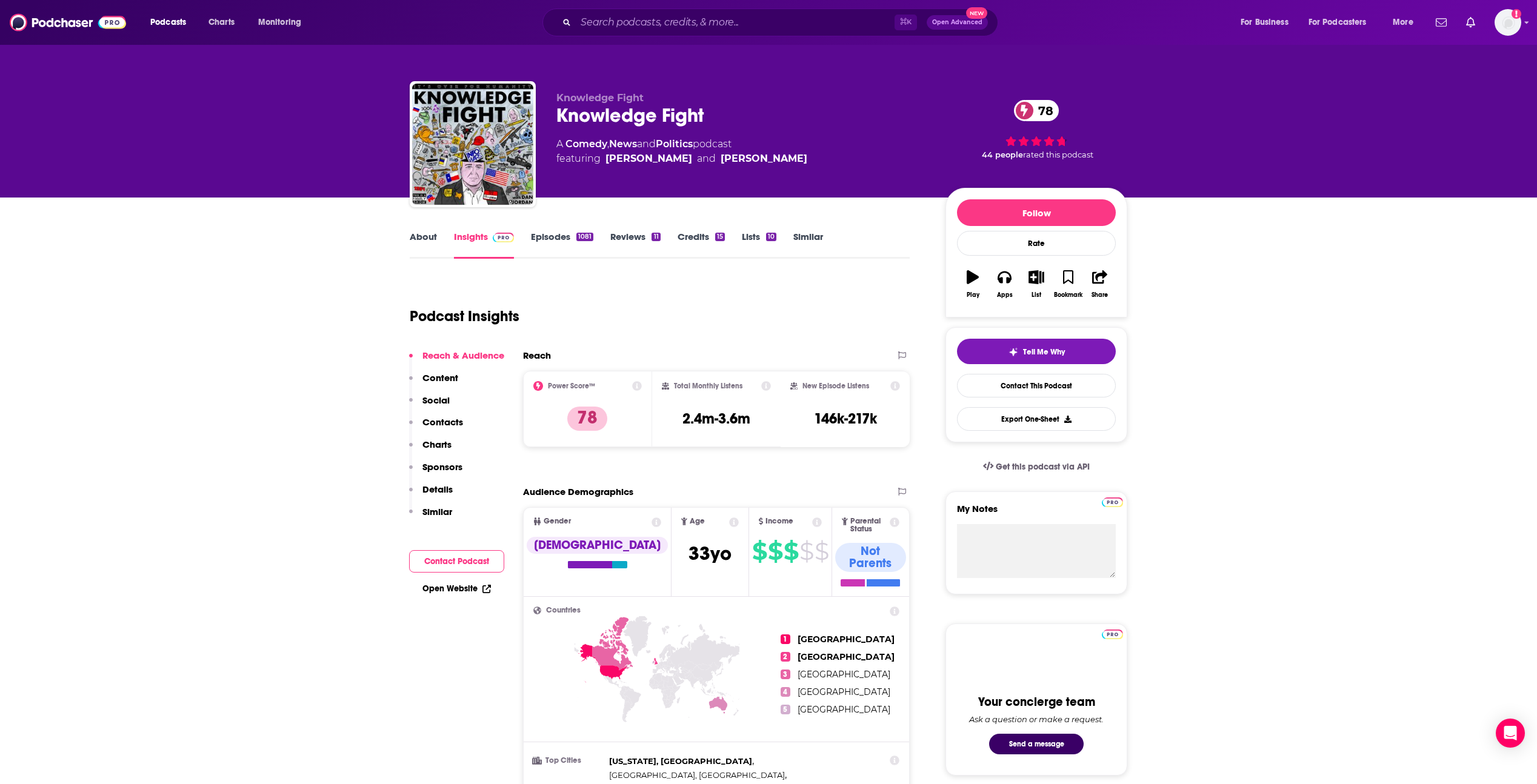 scroll, scrollTop: 0, scrollLeft: 0, axis: both 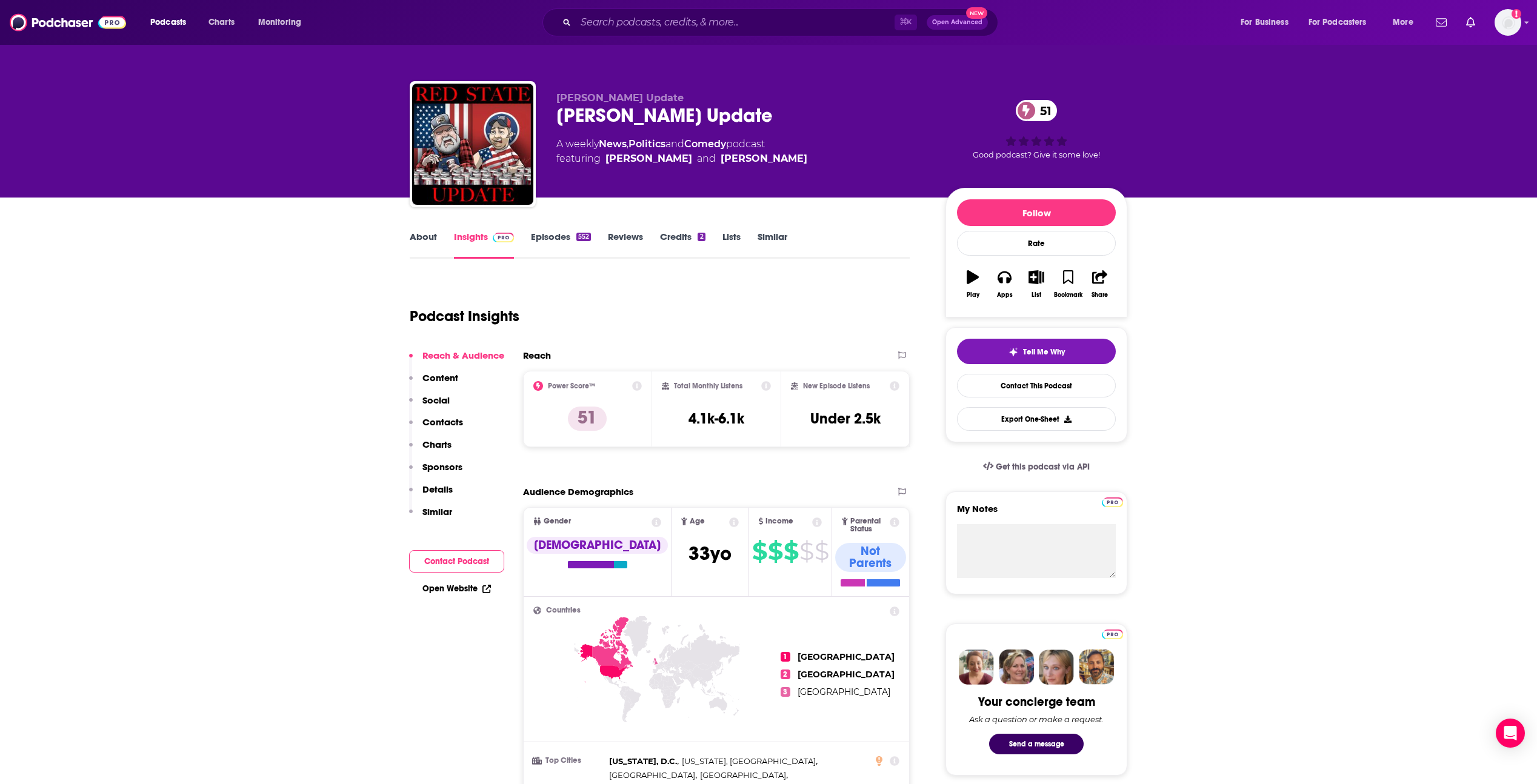 click on "Content" at bounding box center [440, 377] 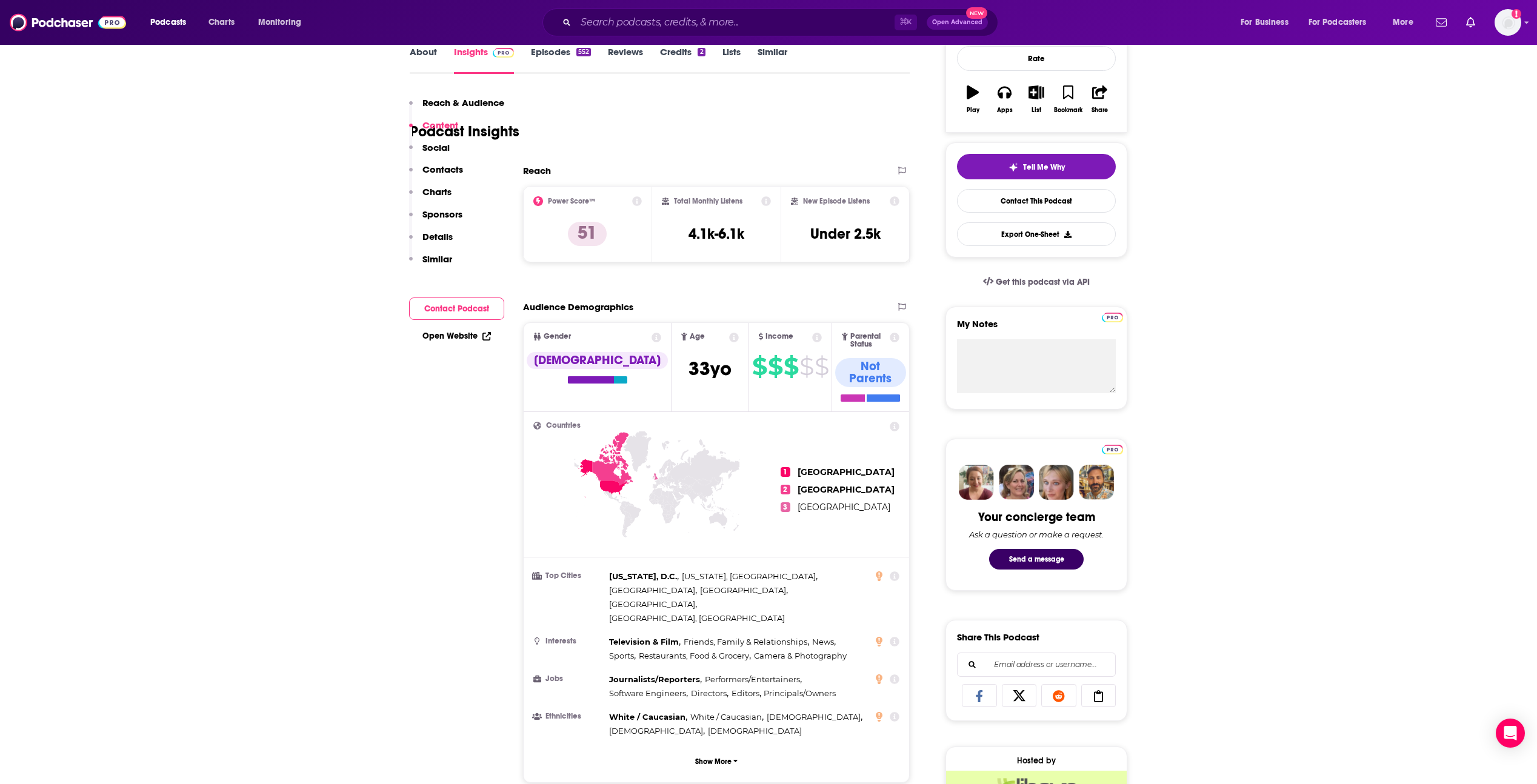 scroll, scrollTop: 2, scrollLeft: 0, axis: vertical 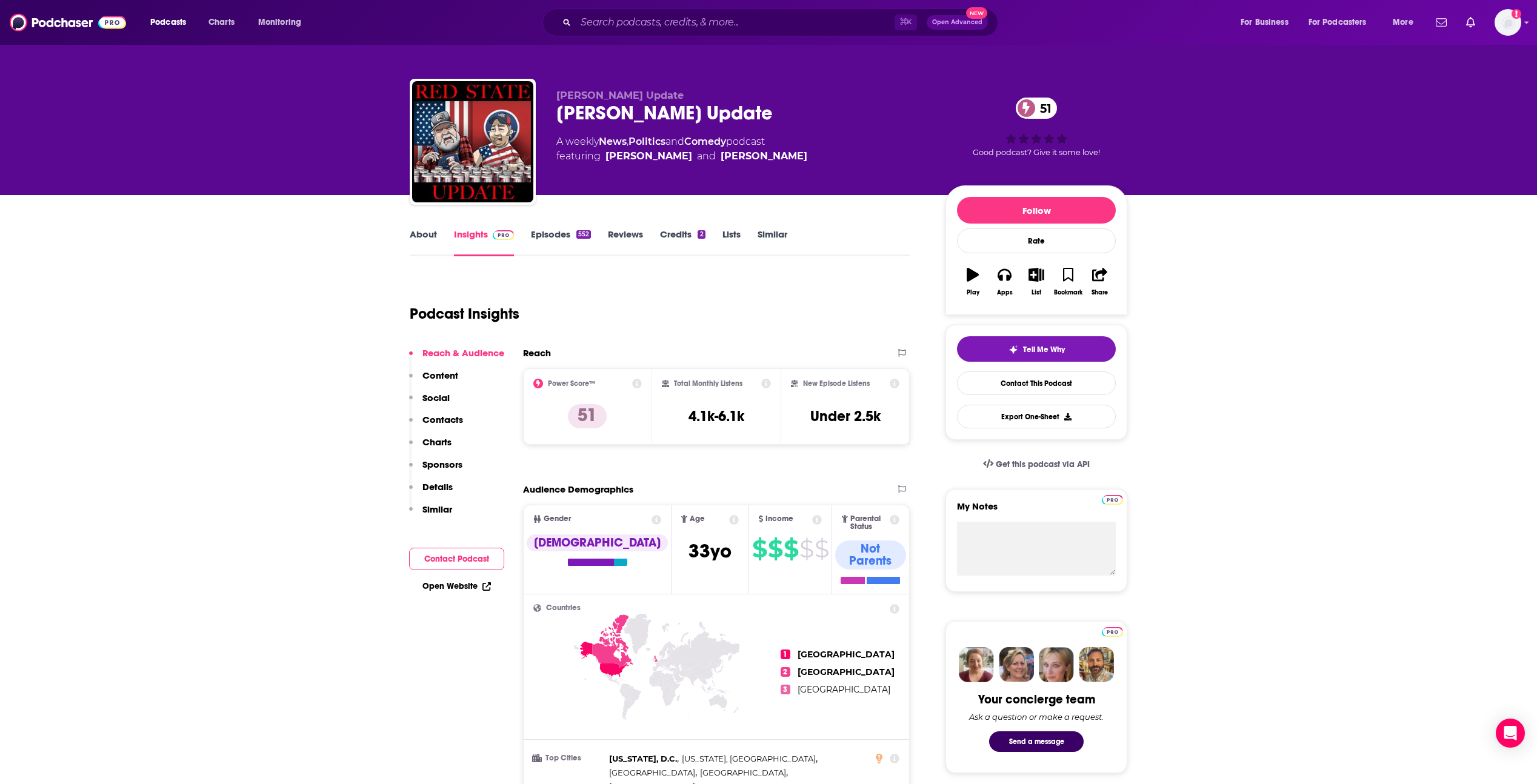 click on "Episodes 552" at bounding box center [561, 242] 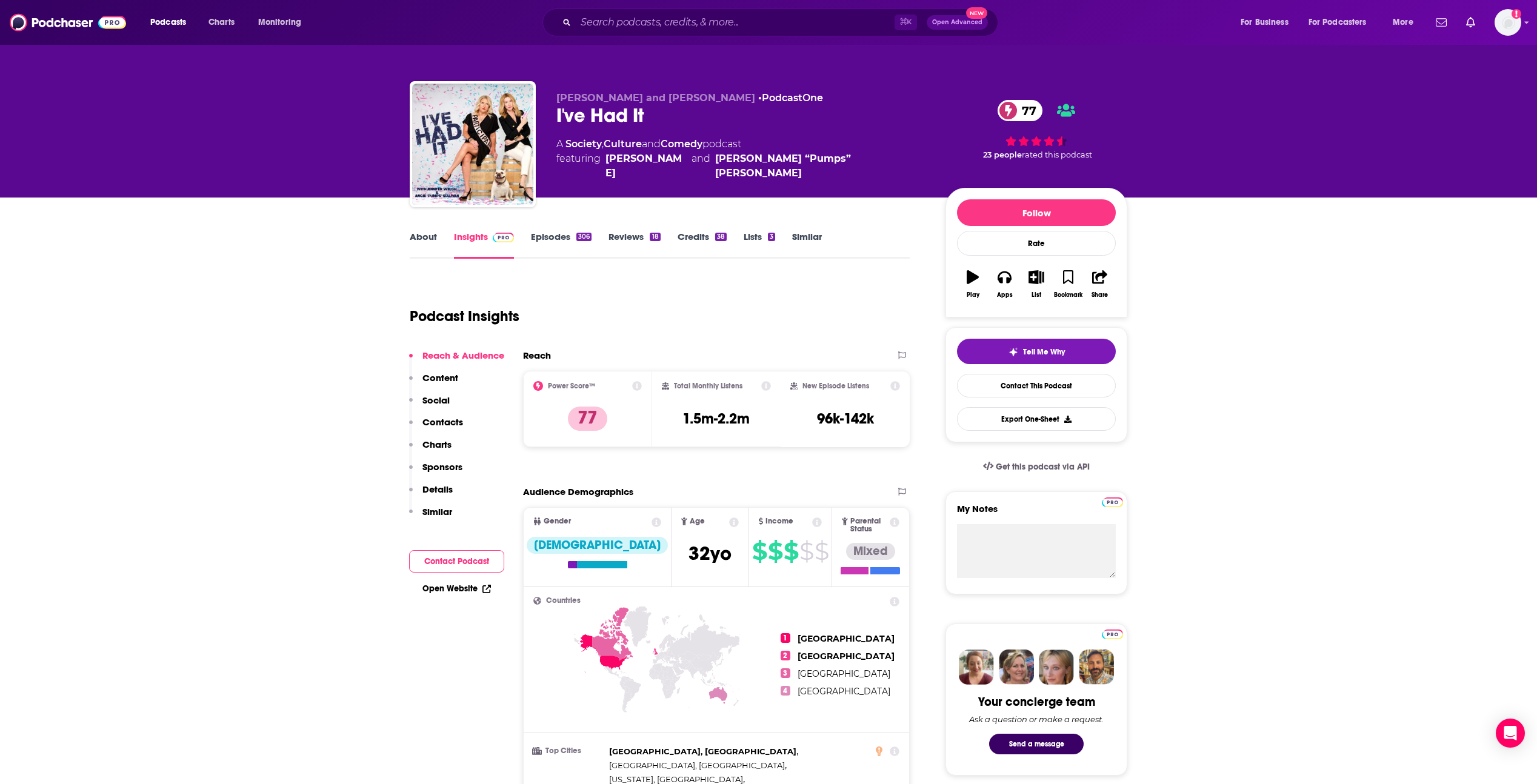 scroll, scrollTop: 0, scrollLeft: 0, axis: both 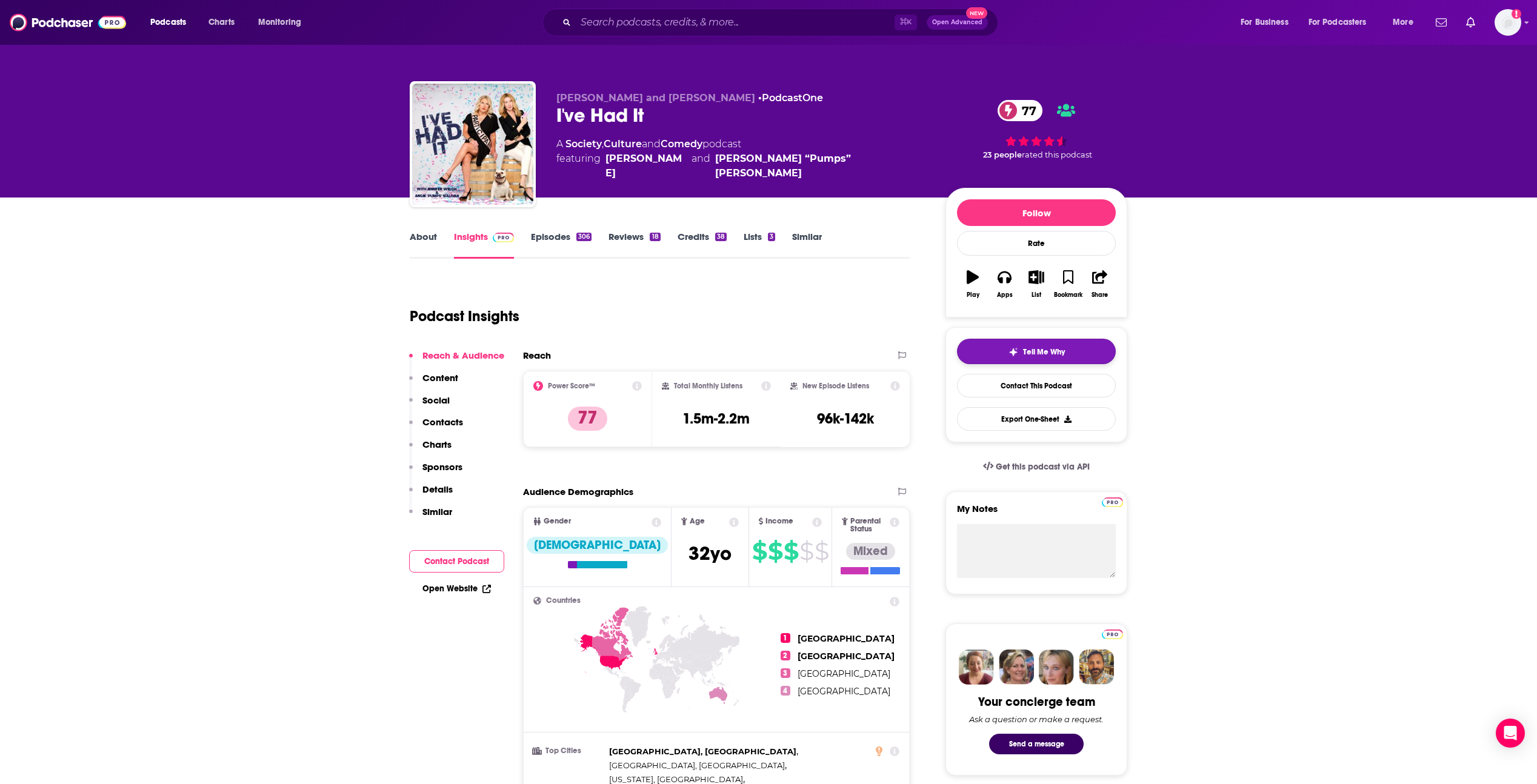 click on "Tell Me Why" at bounding box center [1044, 352] 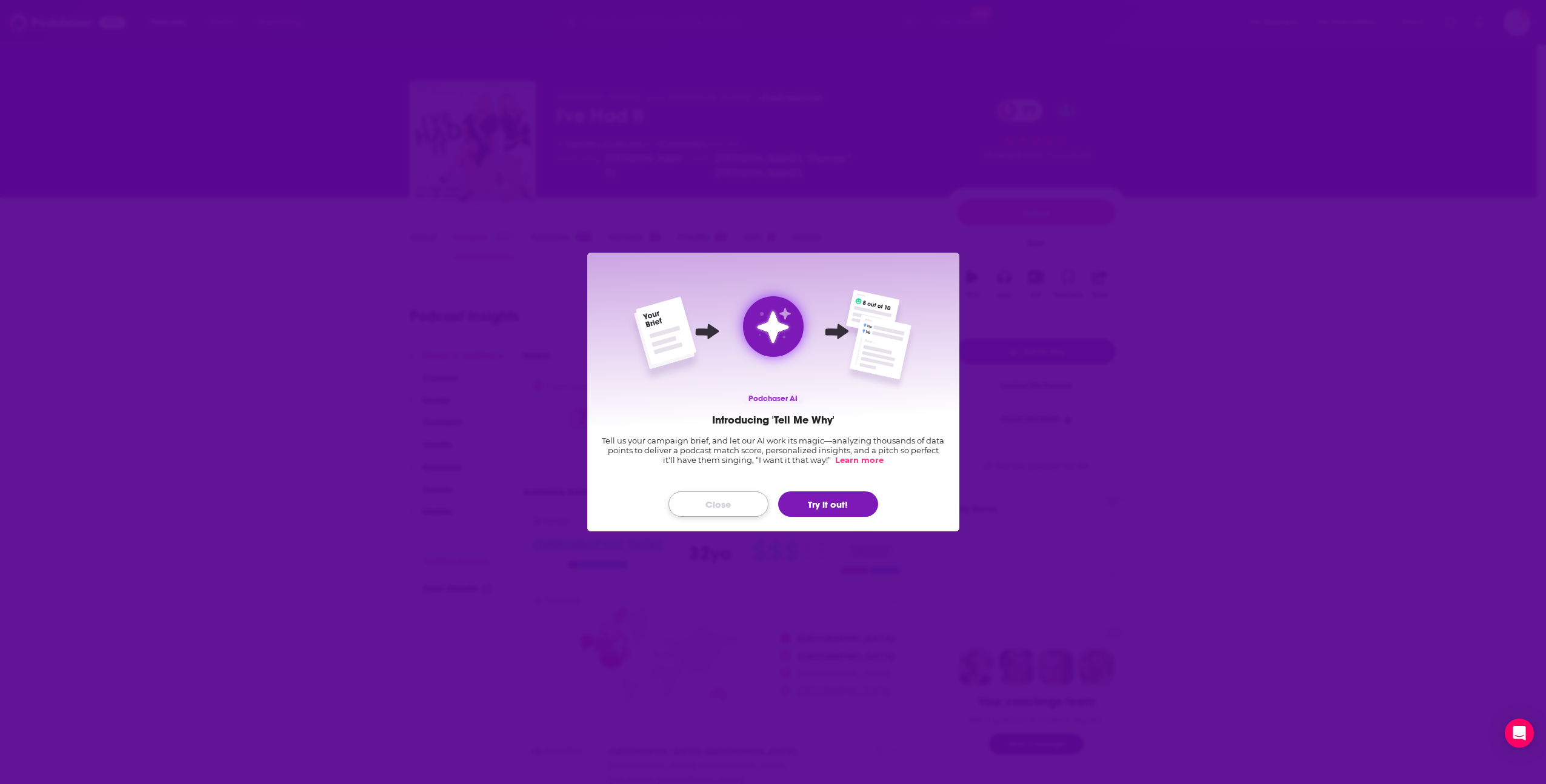 click on "Close" at bounding box center [718, 504] 